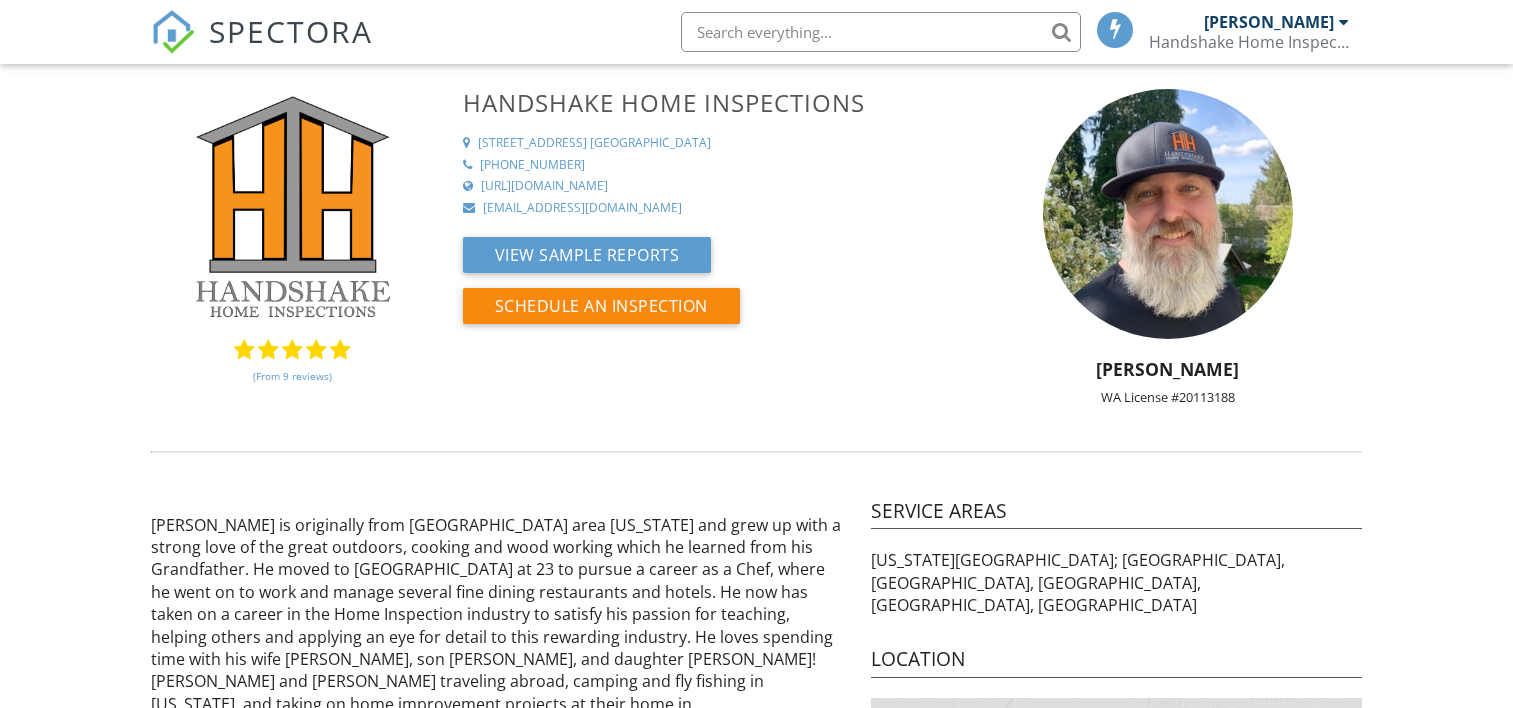 scroll, scrollTop: 0, scrollLeft: 0, axis: both 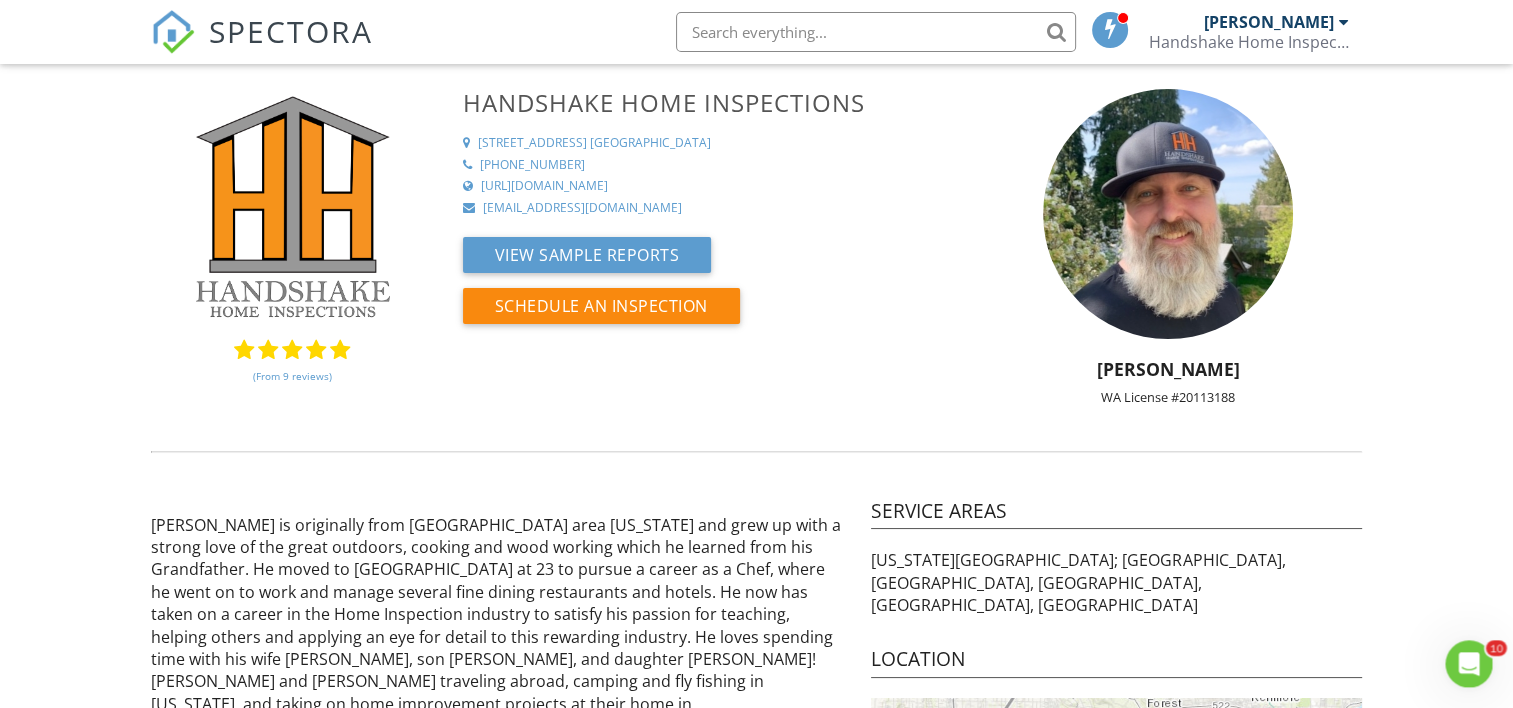 click on "SPECTORA" at bounding box center [291, 31] 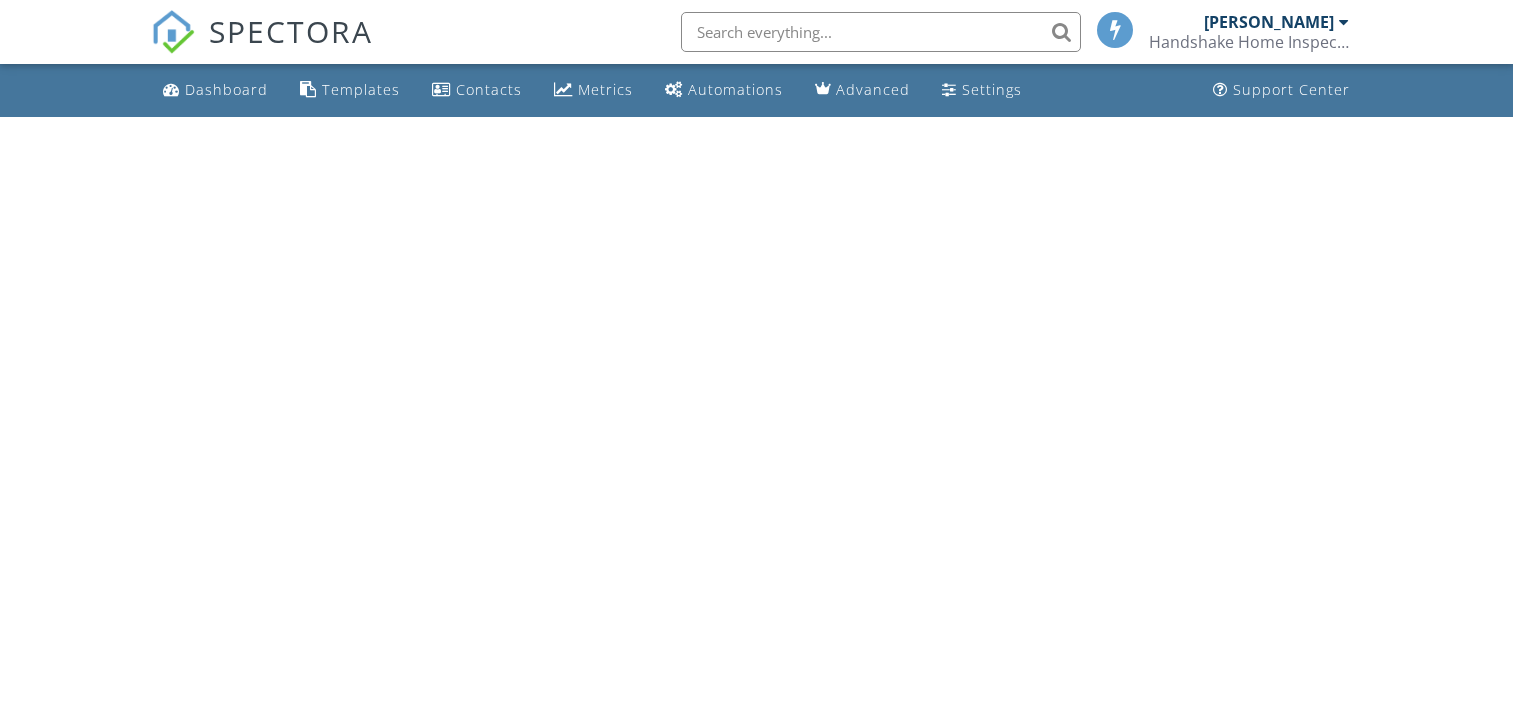 scroll, scrollTop: 0, scrollLeft: 0, axis: both 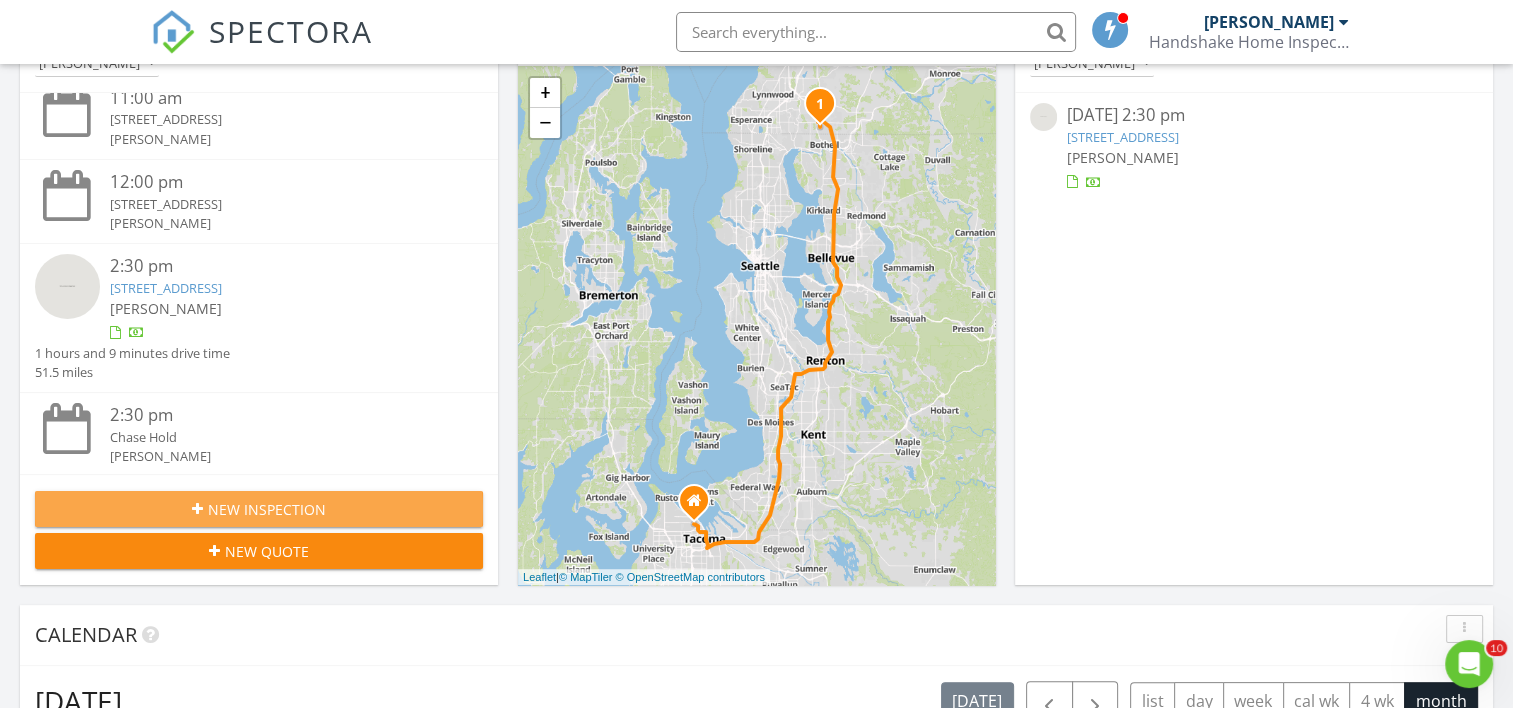 click on "New Inspection" at bounding box center (267, 509) 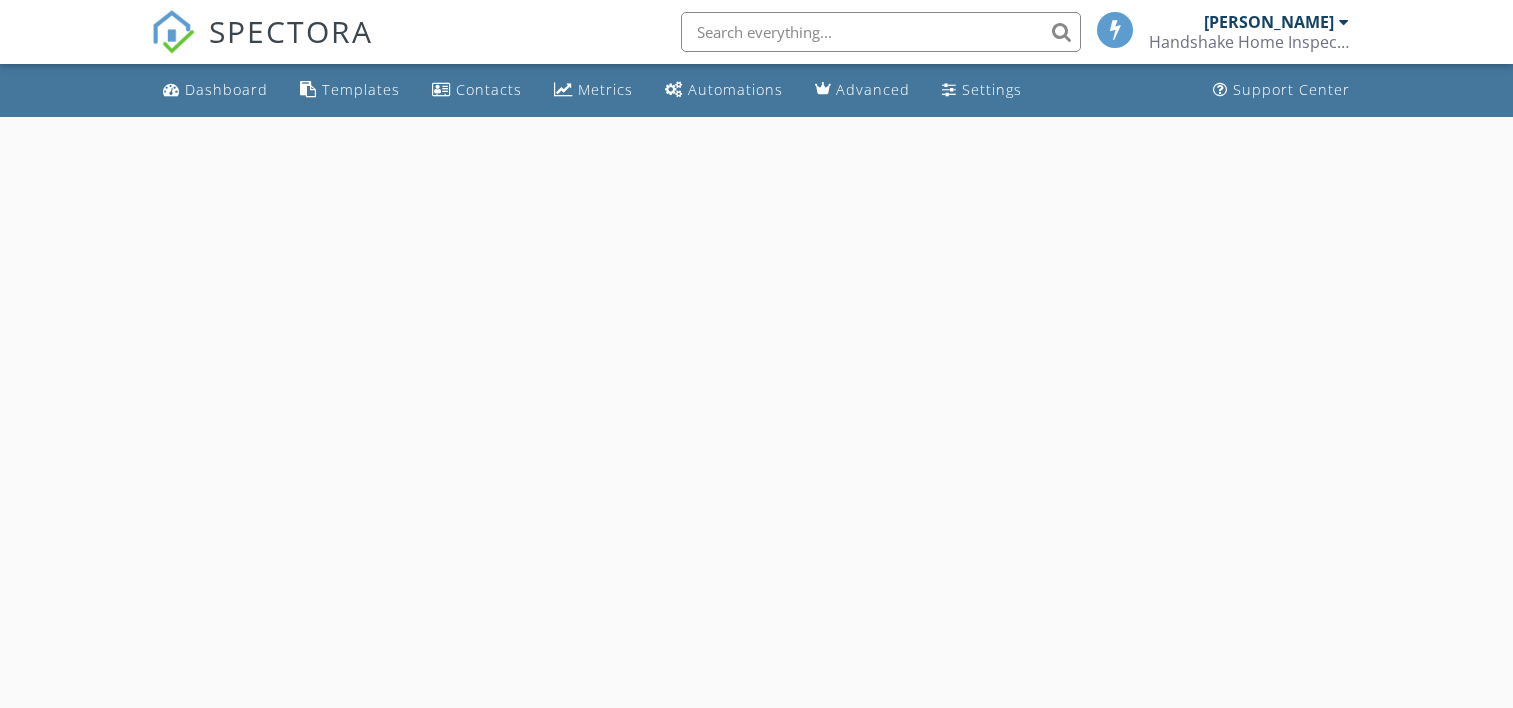 scroll, scrollTop: 0, scrollLeft: 0, axis: both 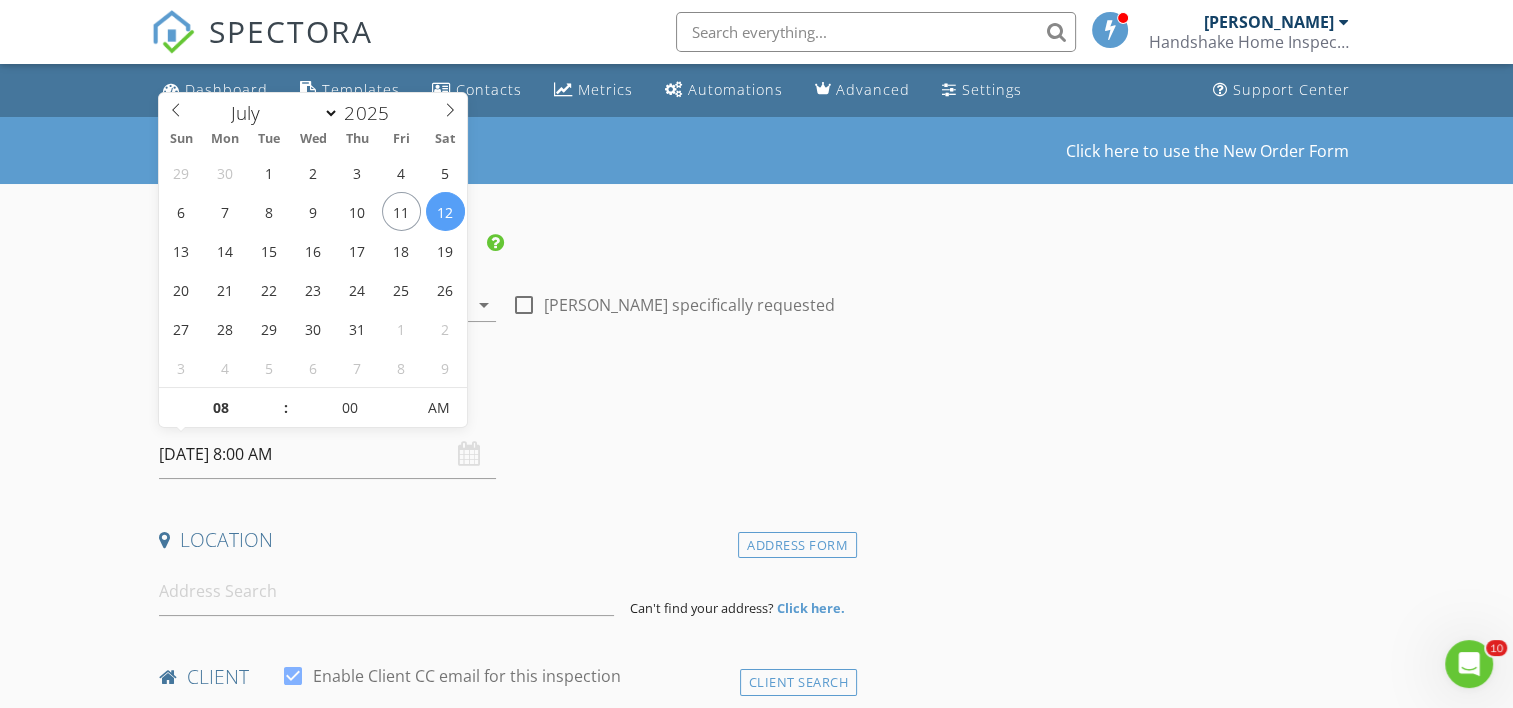 click on "07/12/2025 8:00 AM" at bounding box center [327, 454] 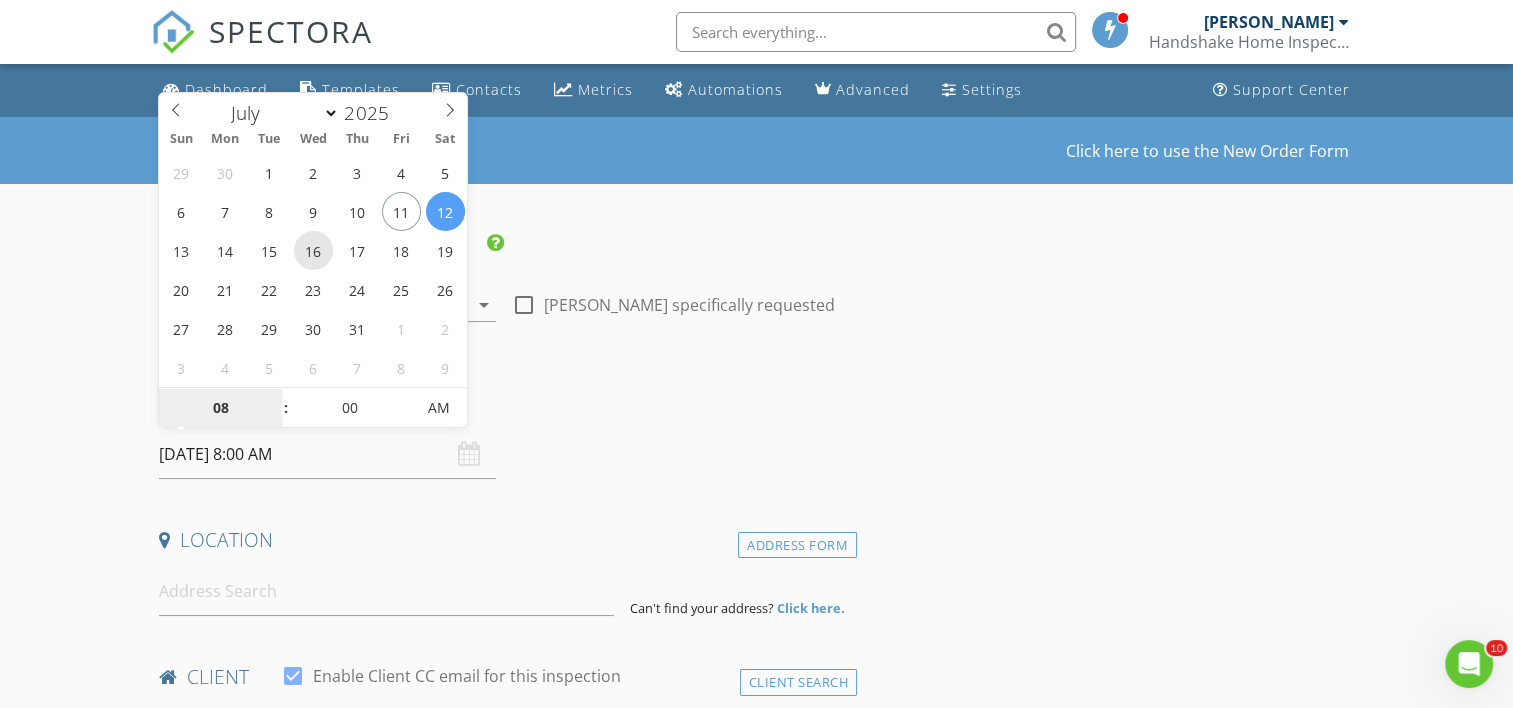 type on "07/16/2025 8:00 AM" 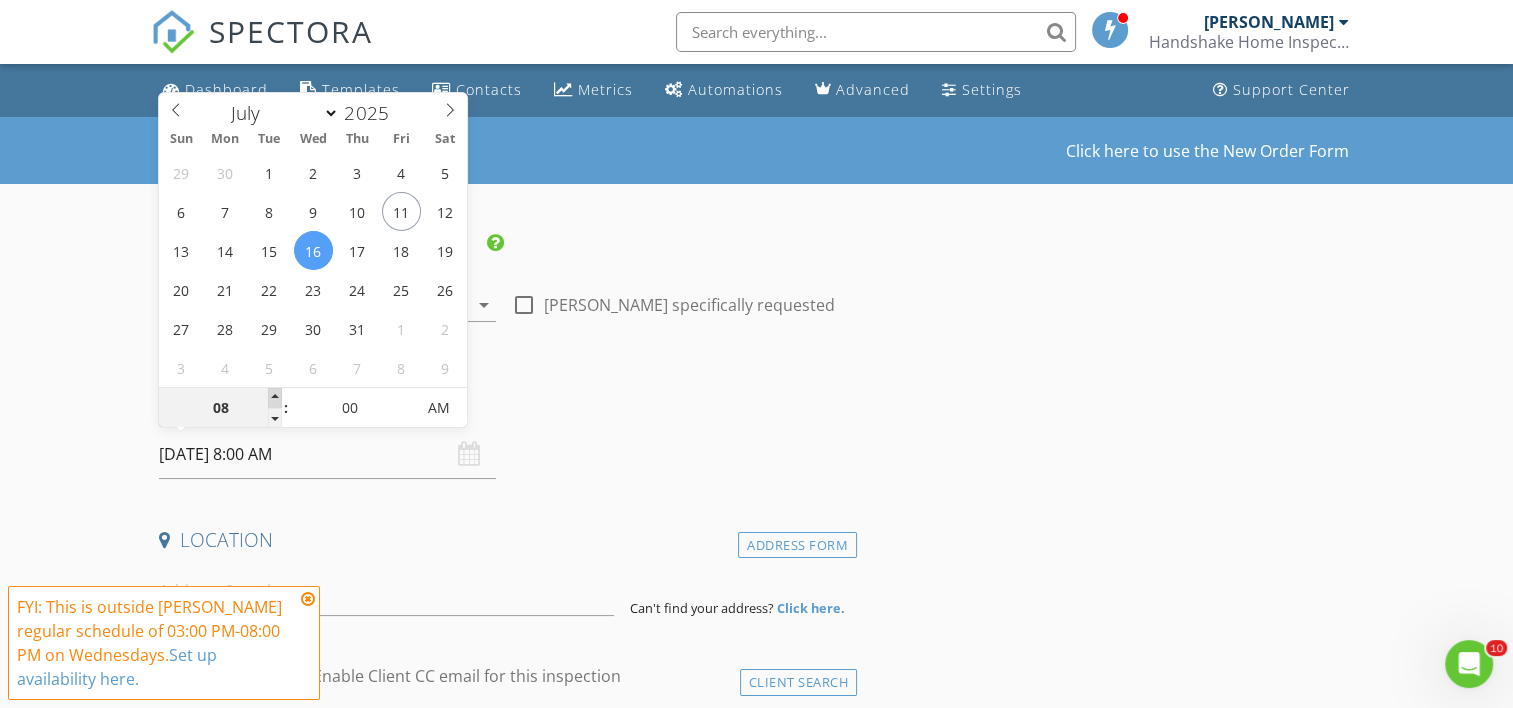 type on "09" 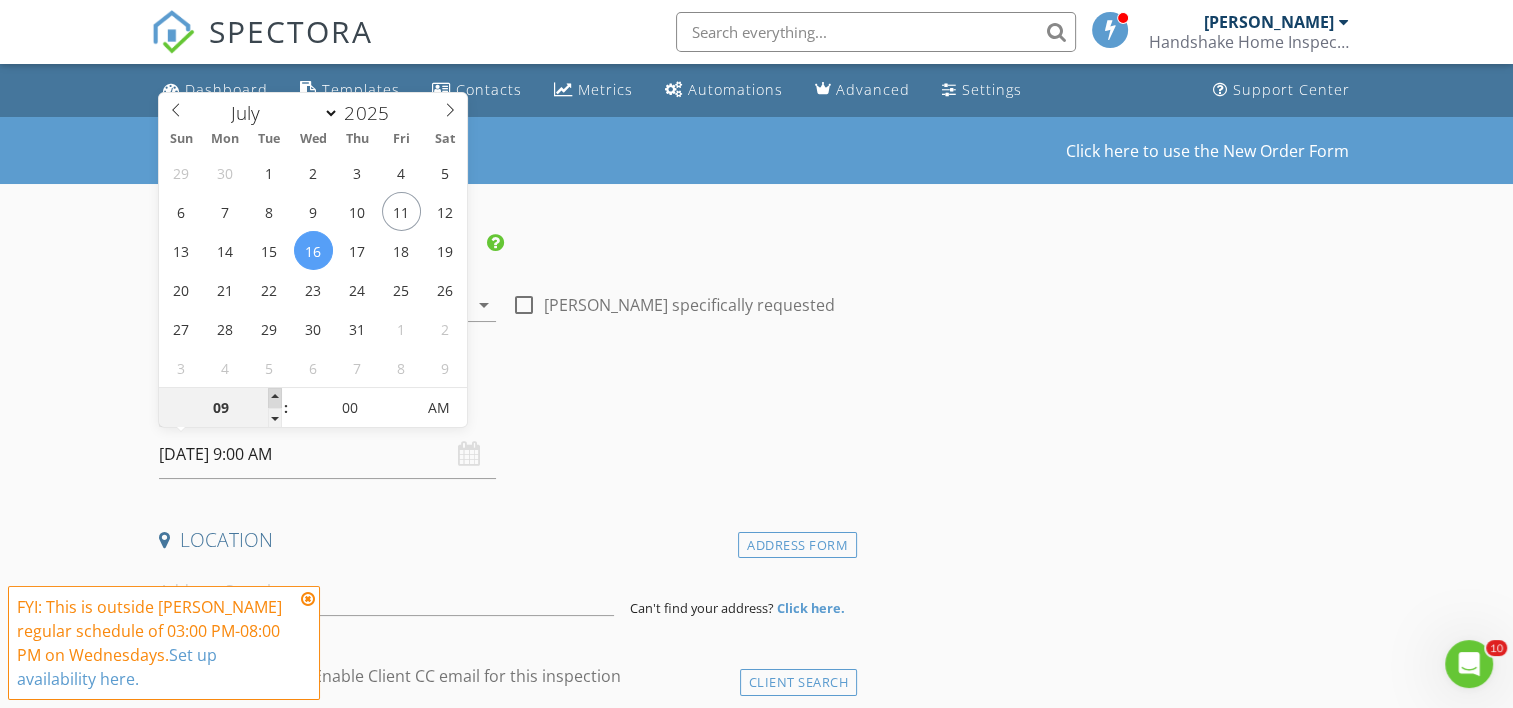 click at bounding box center [275, 398] 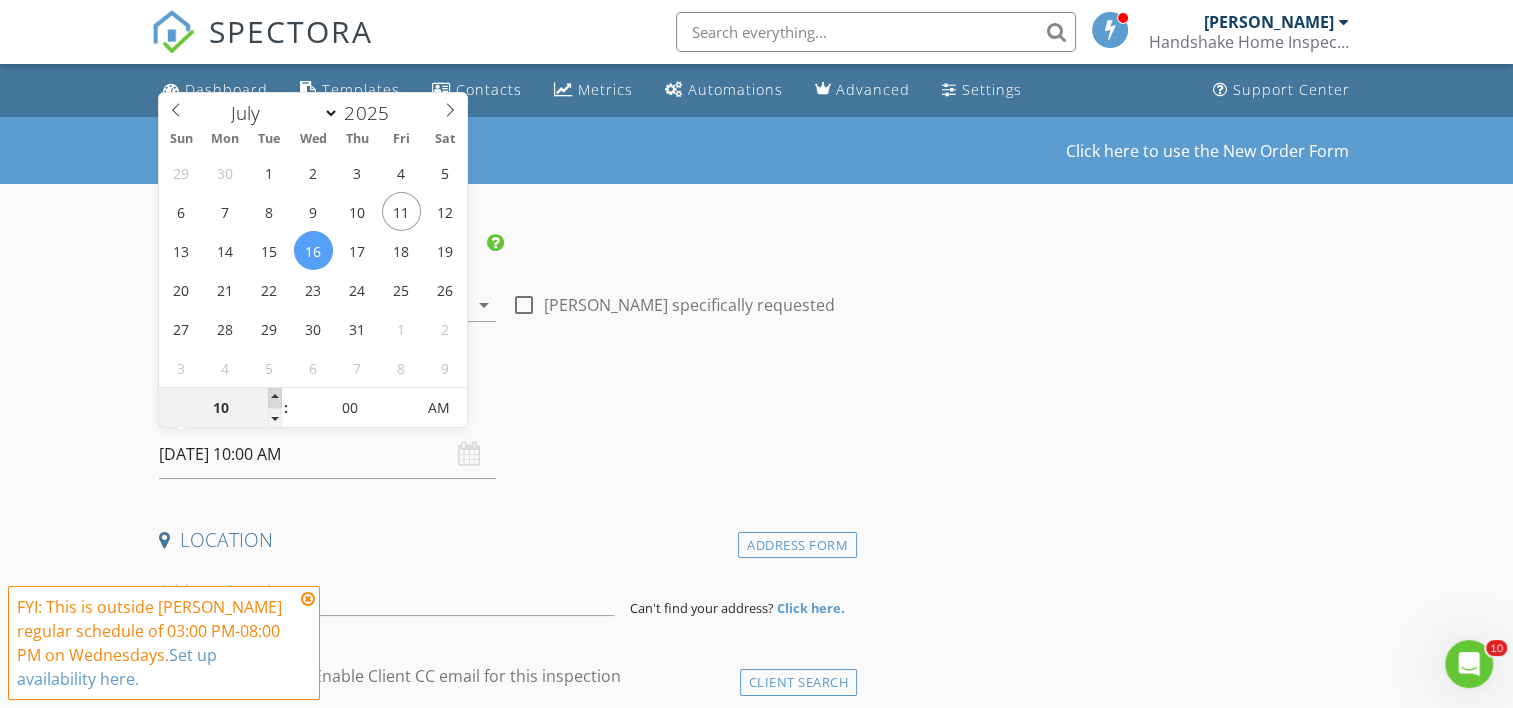 click at bounding box center [275, 398] 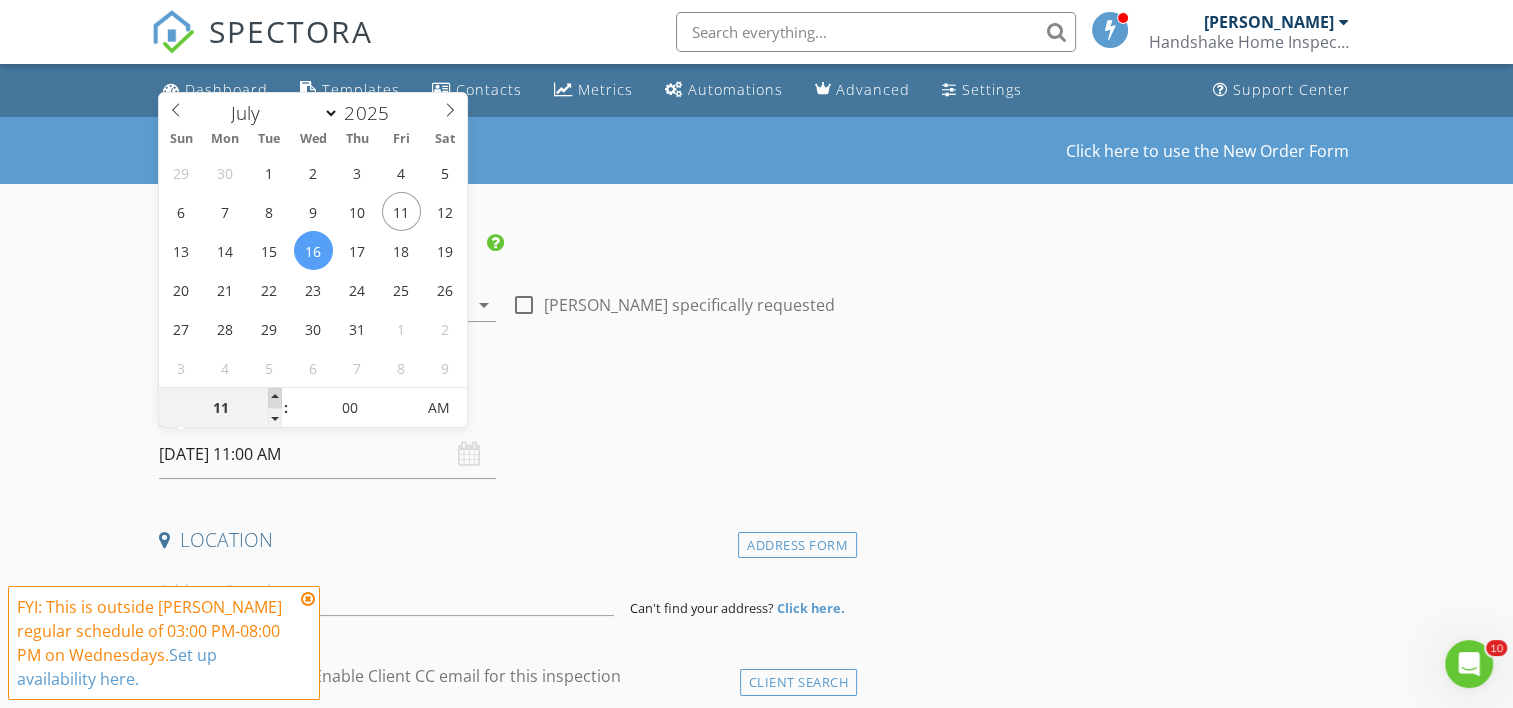 click at bounding box center [275, 398] 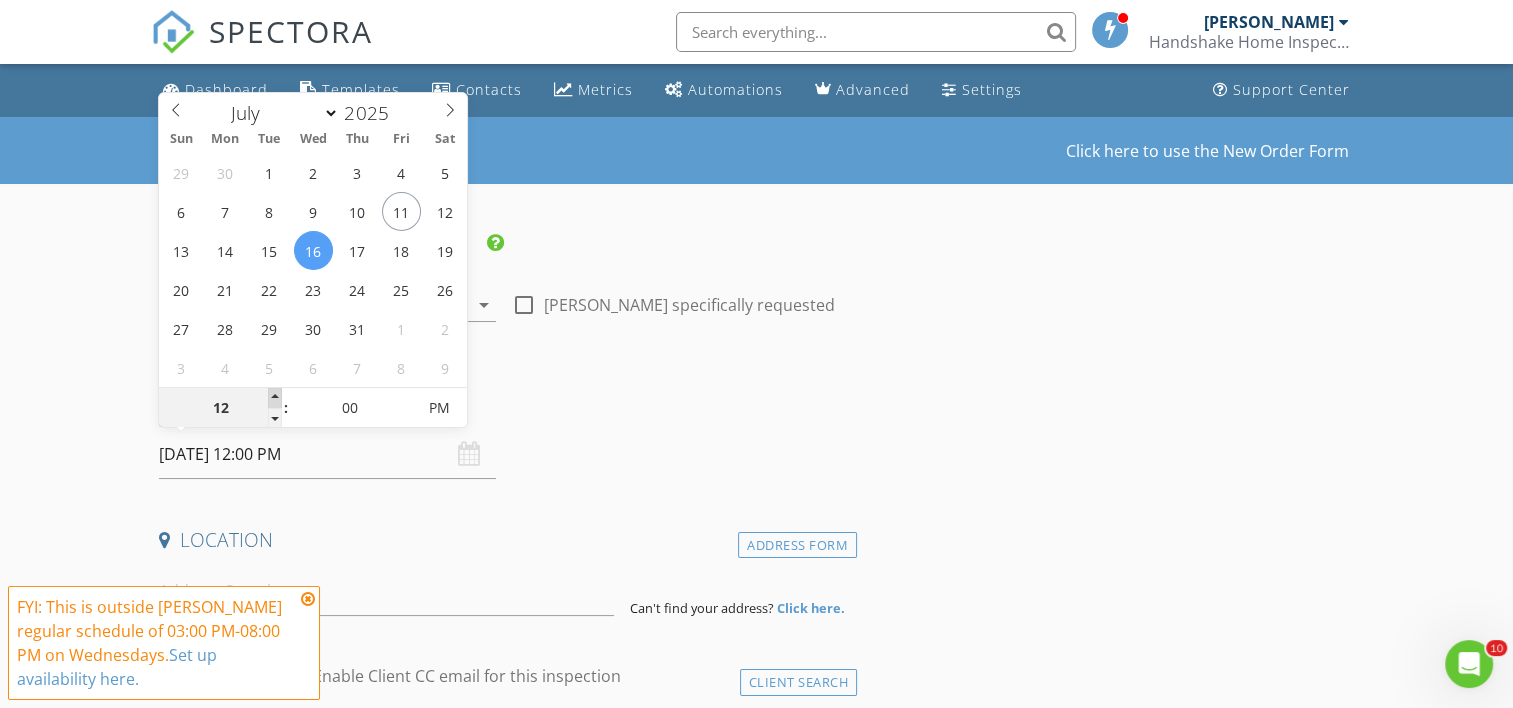 click at bounding box center (275, 398) 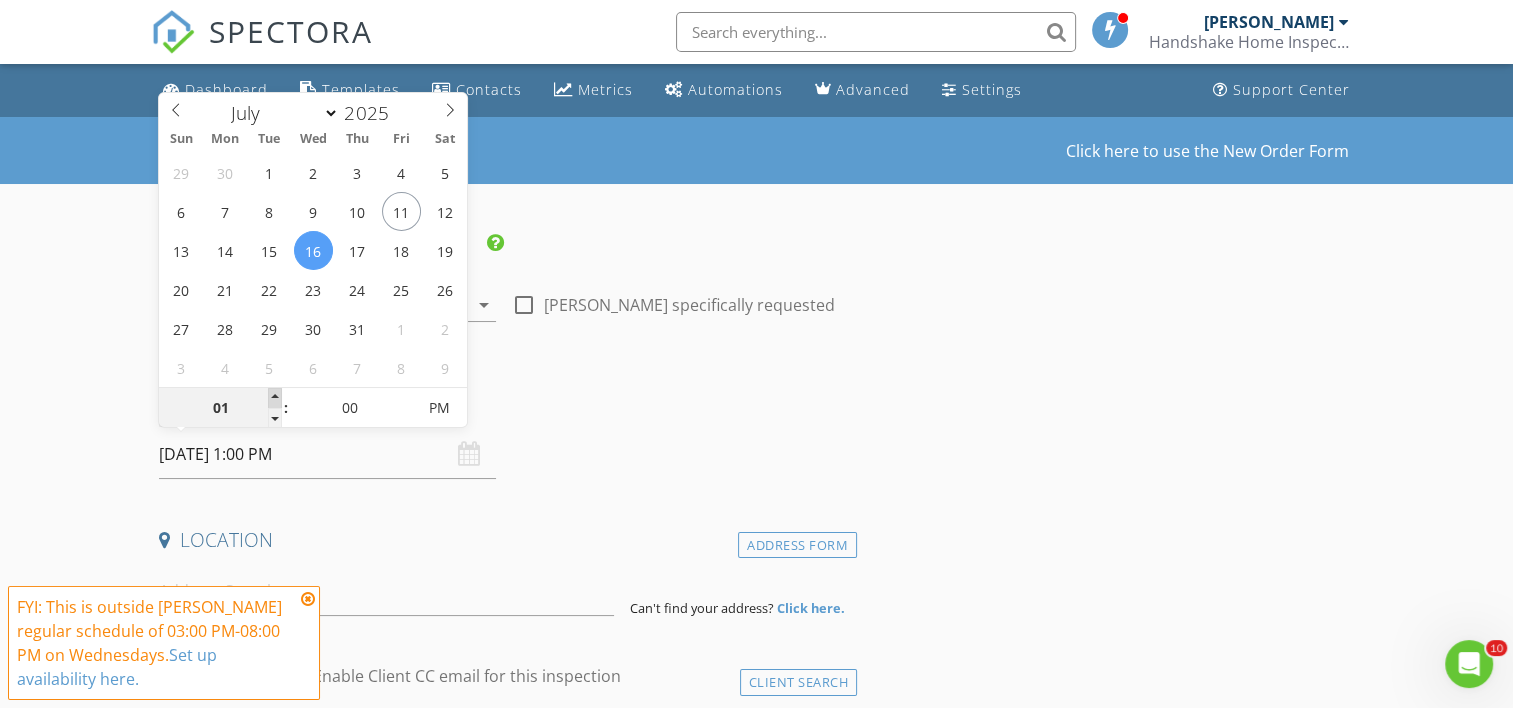 click at bounding box center [275, 398] 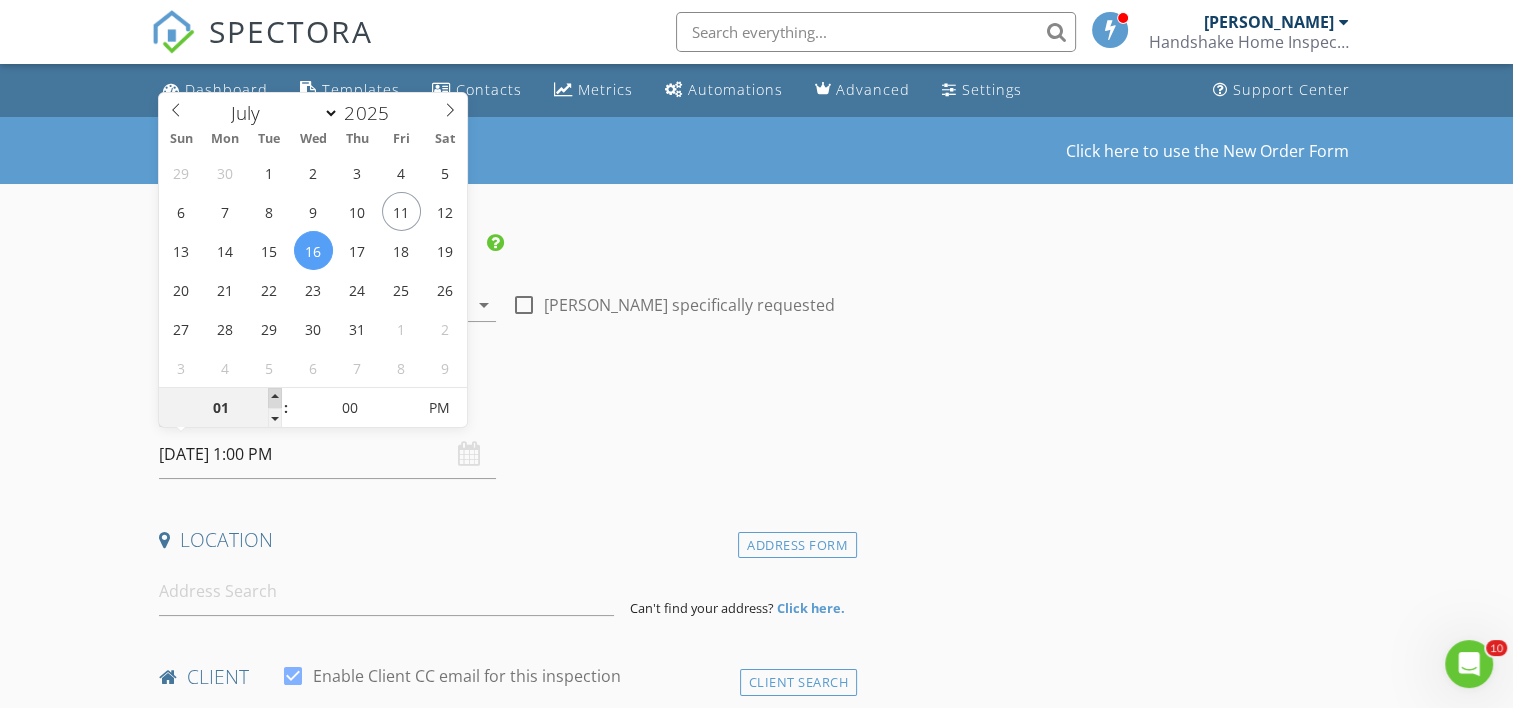 type on "02" 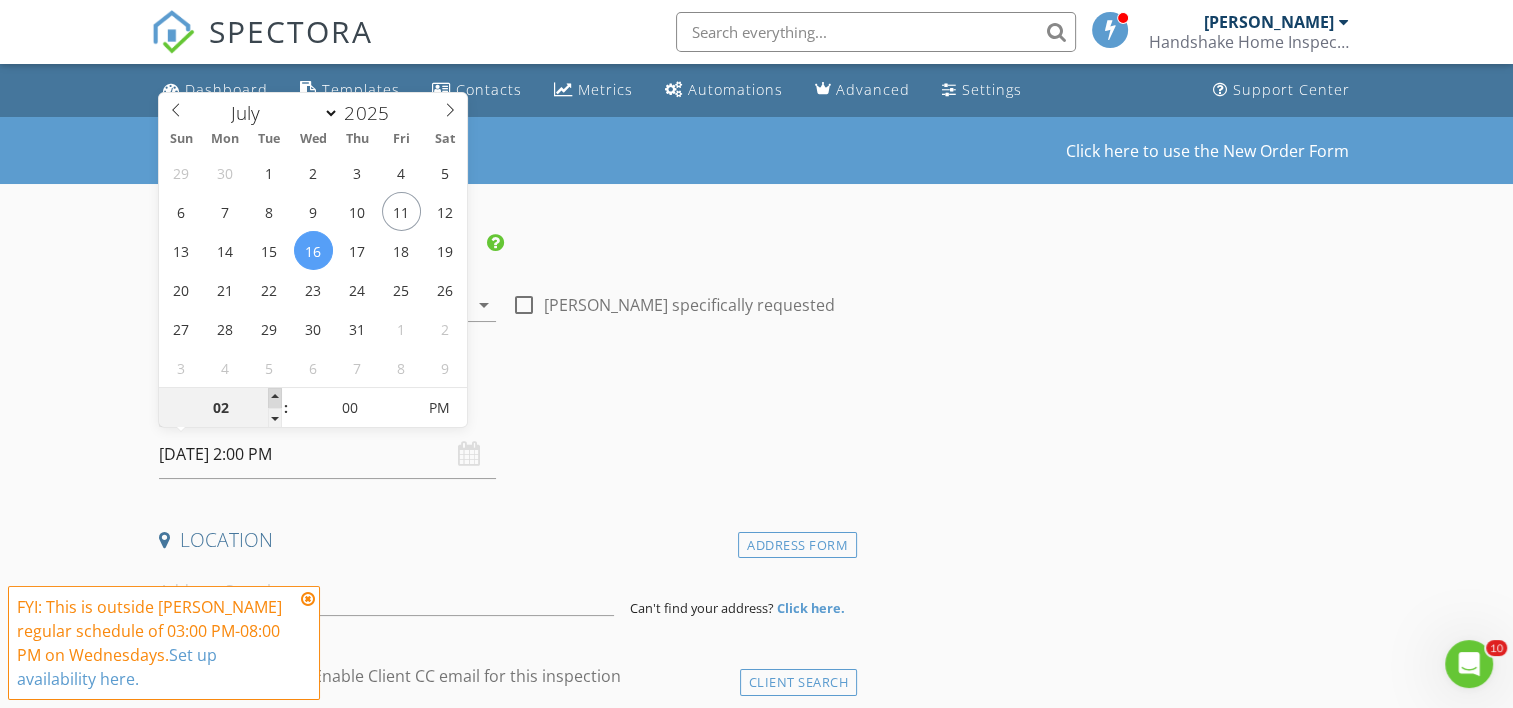 click at bounding box center [275, 398] 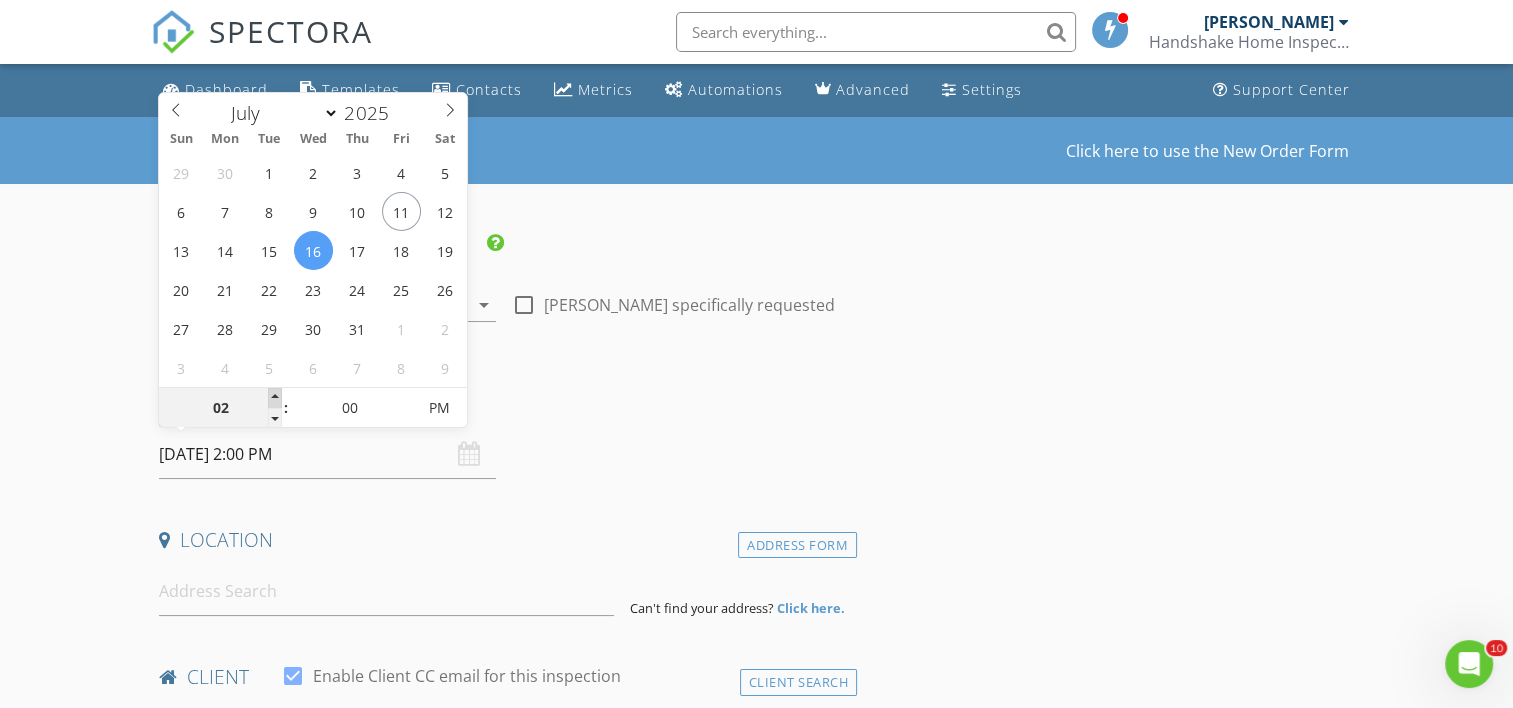 type on "03" 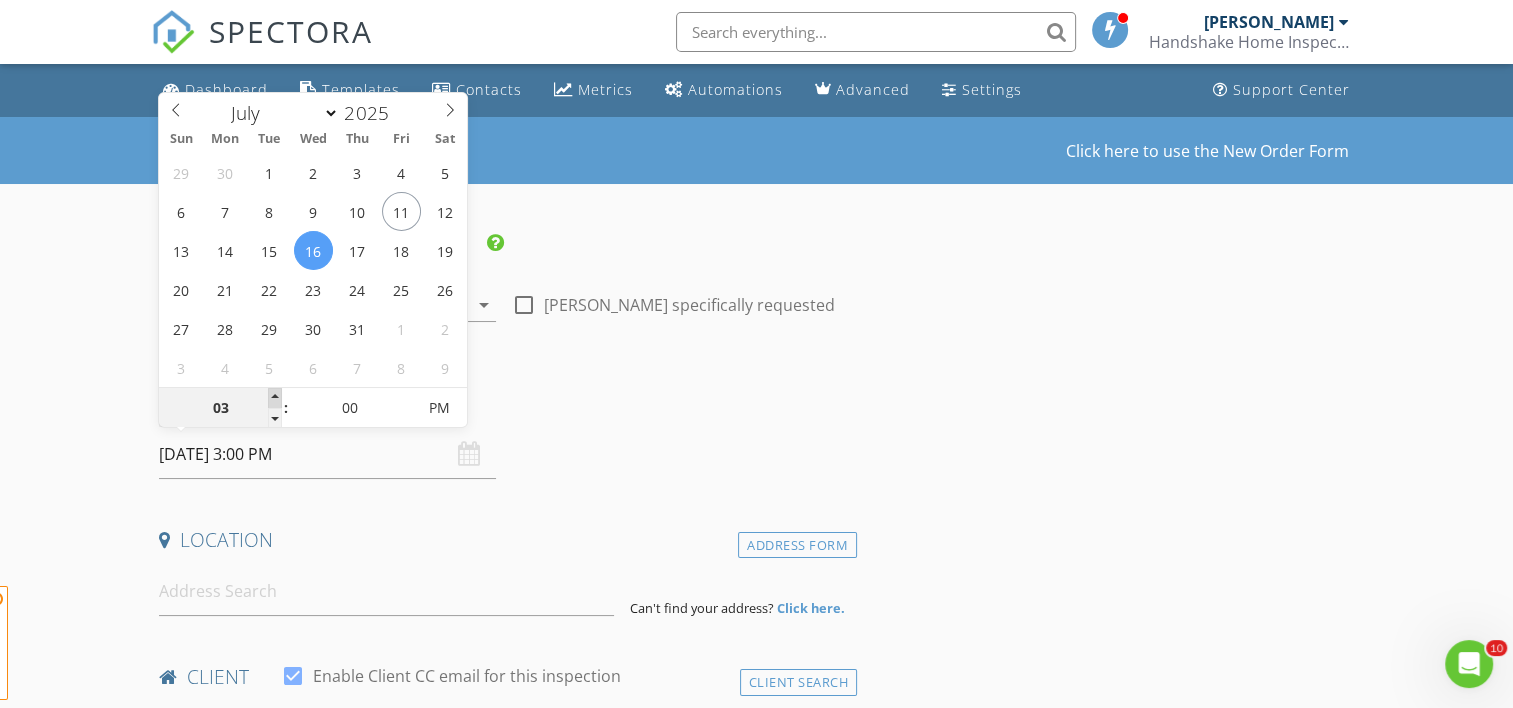 click at bounding box center (275, 398) 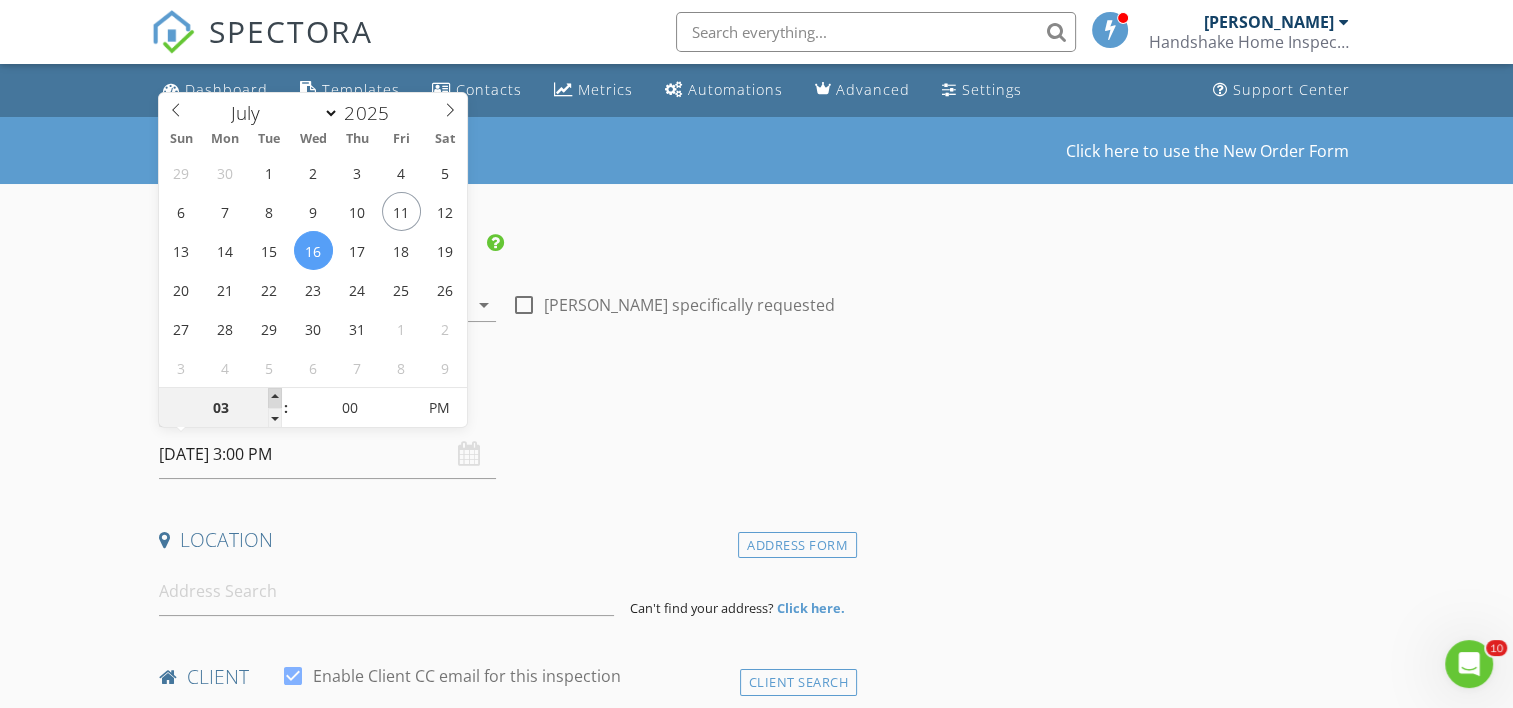 type on "04" 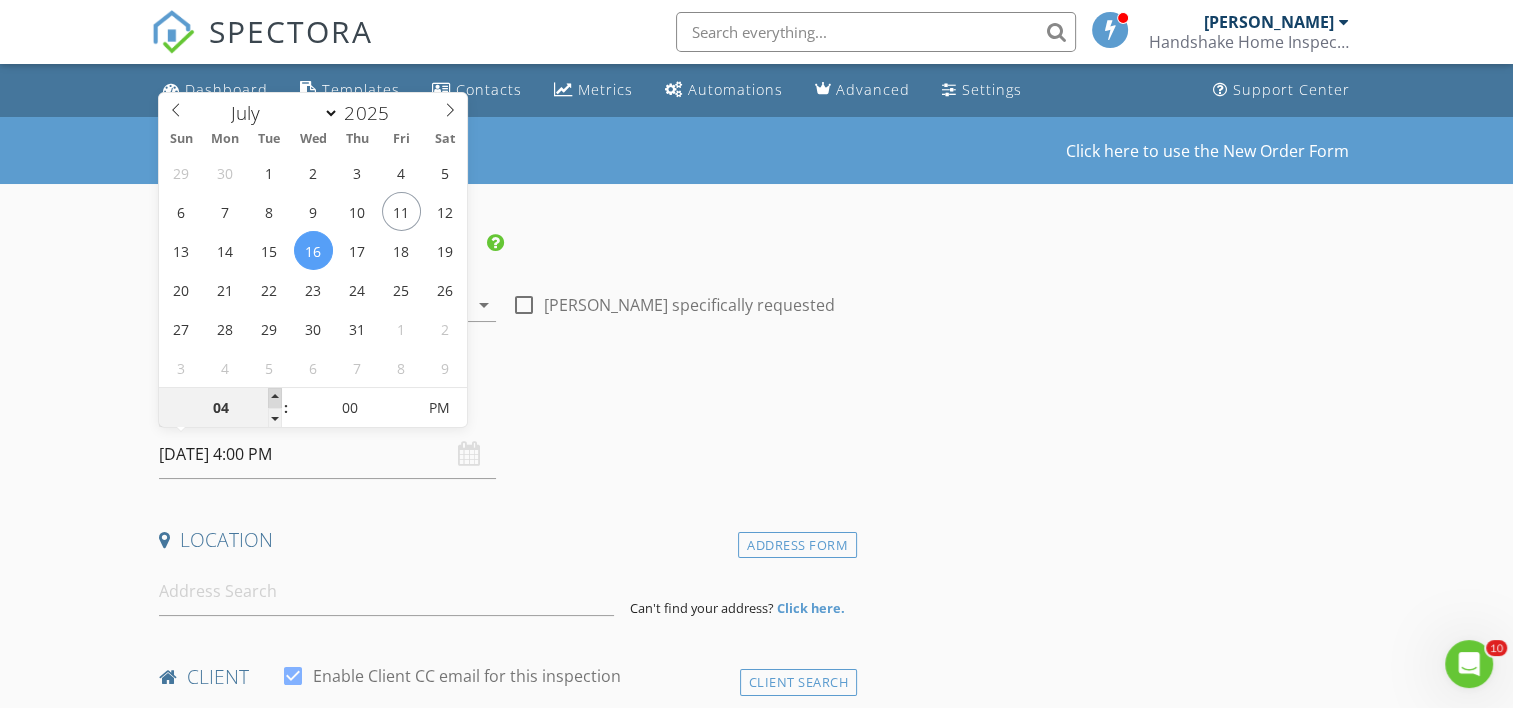 click at bounding box center (275, 398) 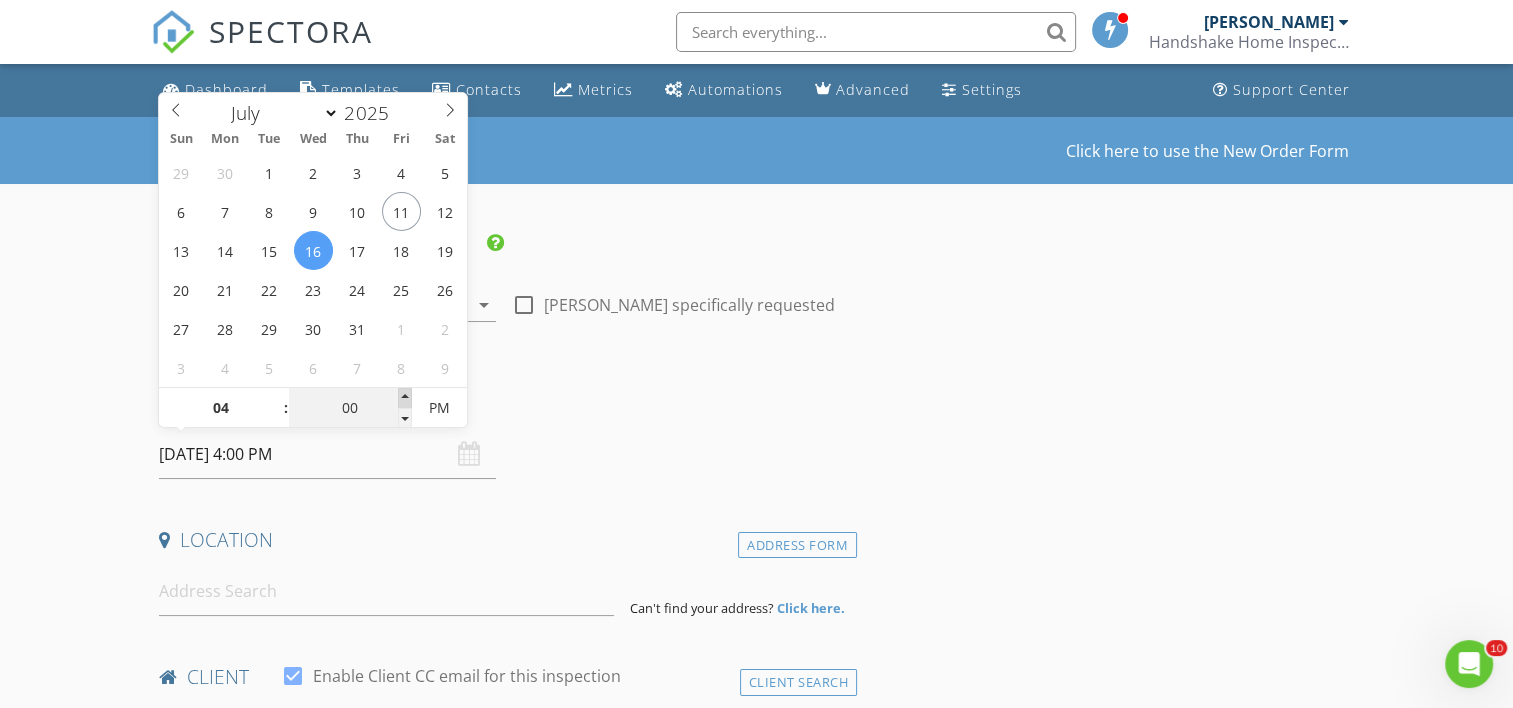 type on "05" 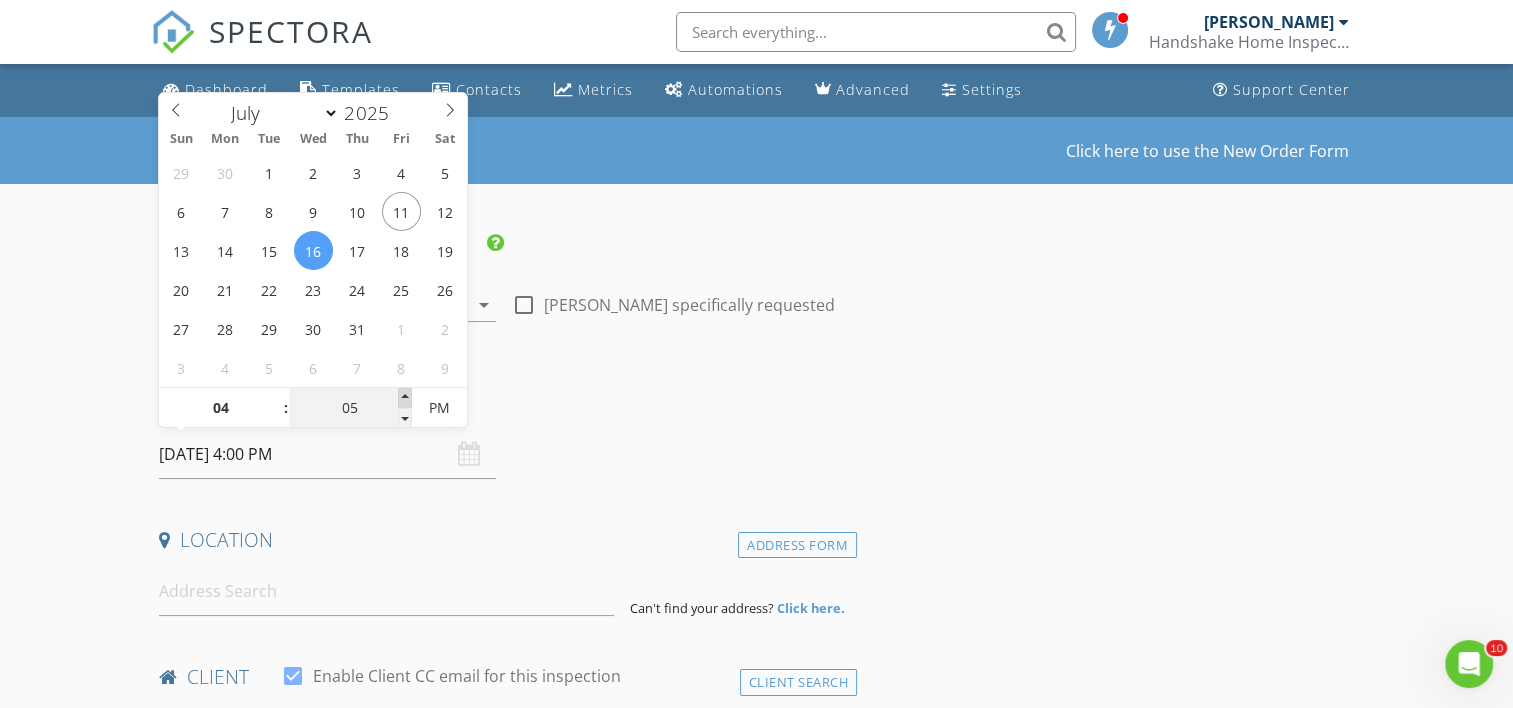 type on "07/16/2025 4:05 PM" 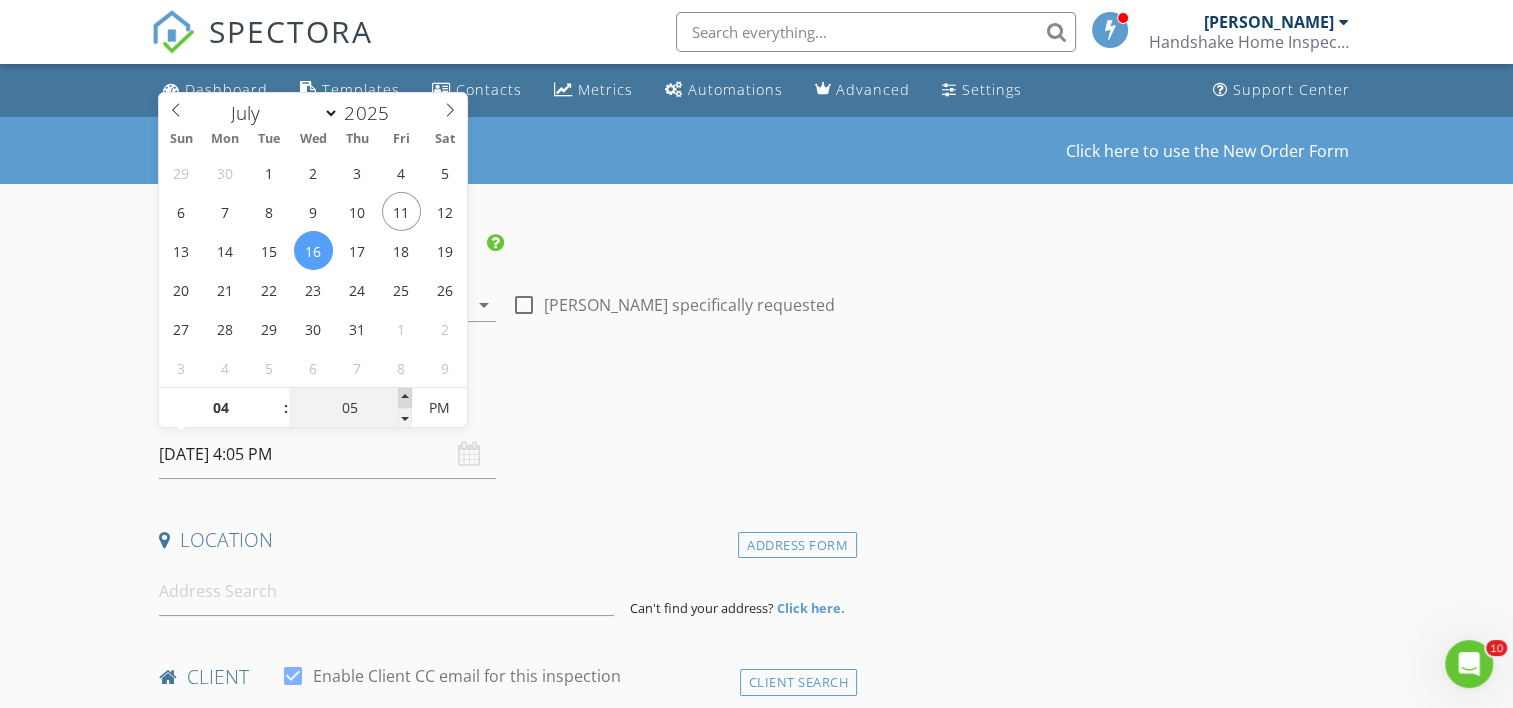 click at bounding box center [405, 398] 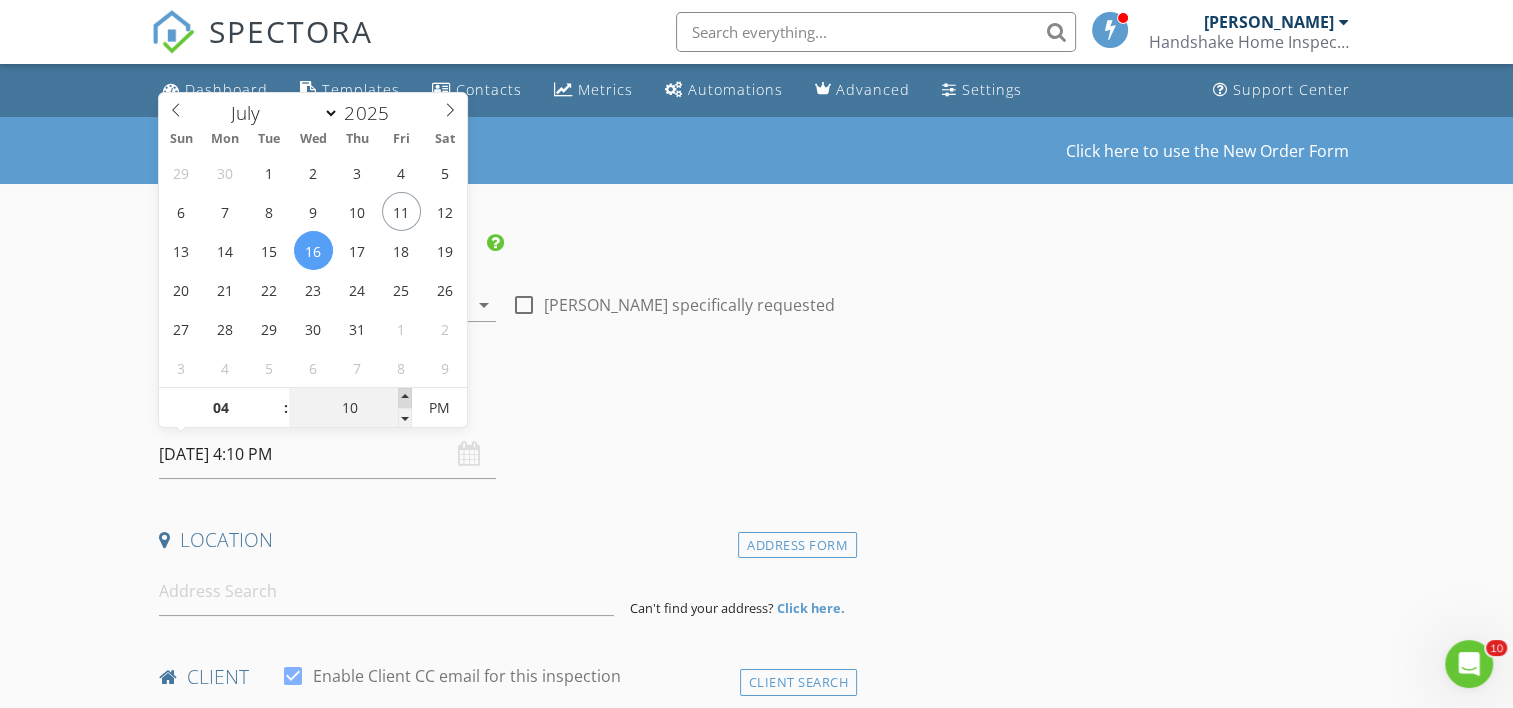 click at bounding box center (405, 398) 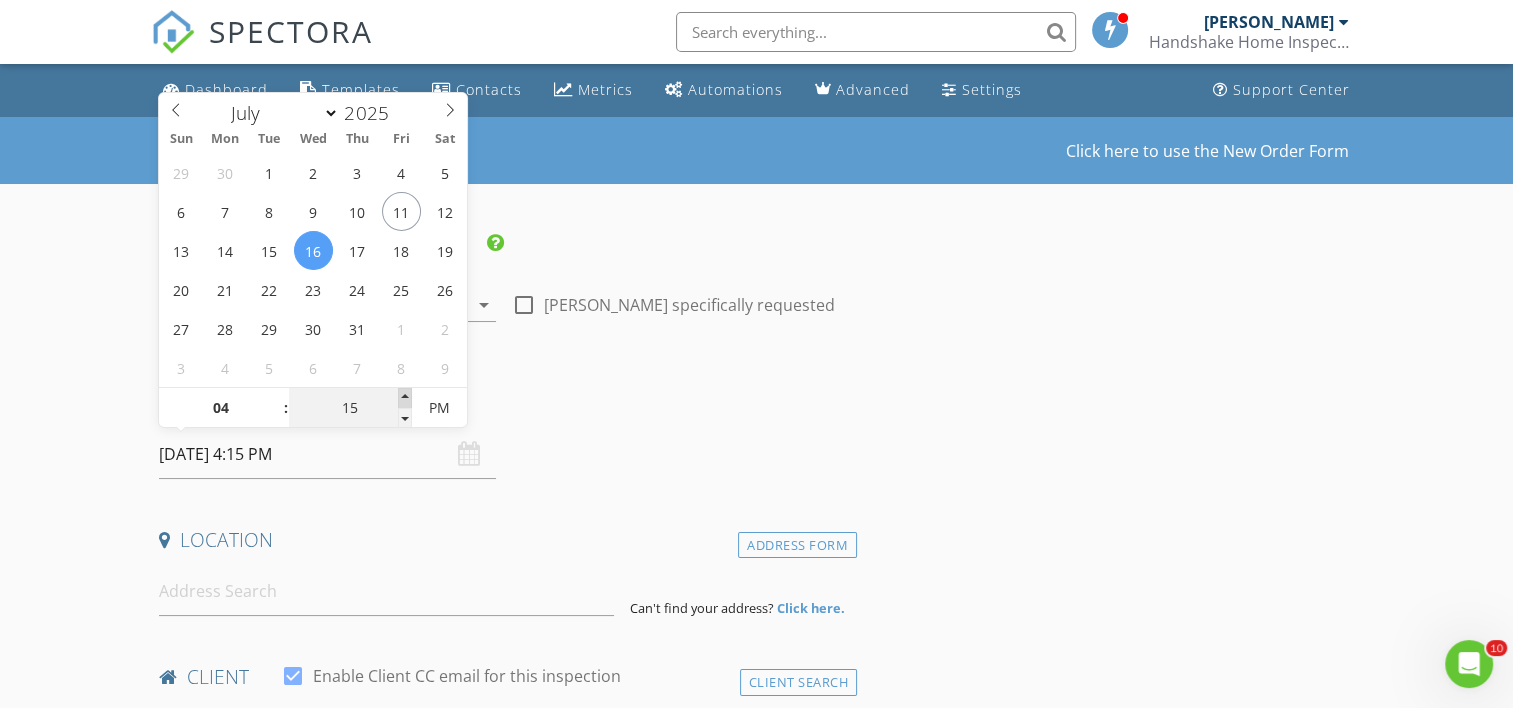 click at bounding box center [405, 398] 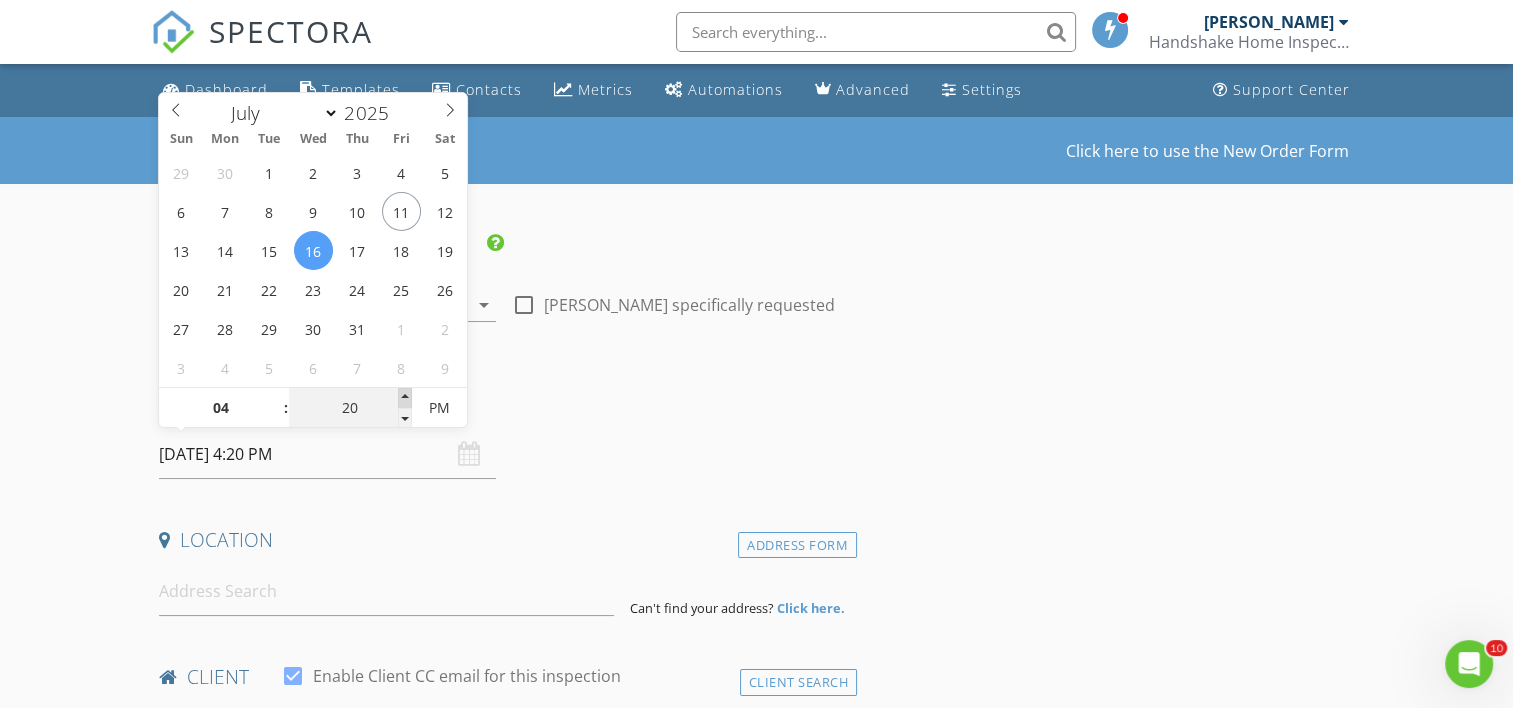 click at bounding box center [405, 398] 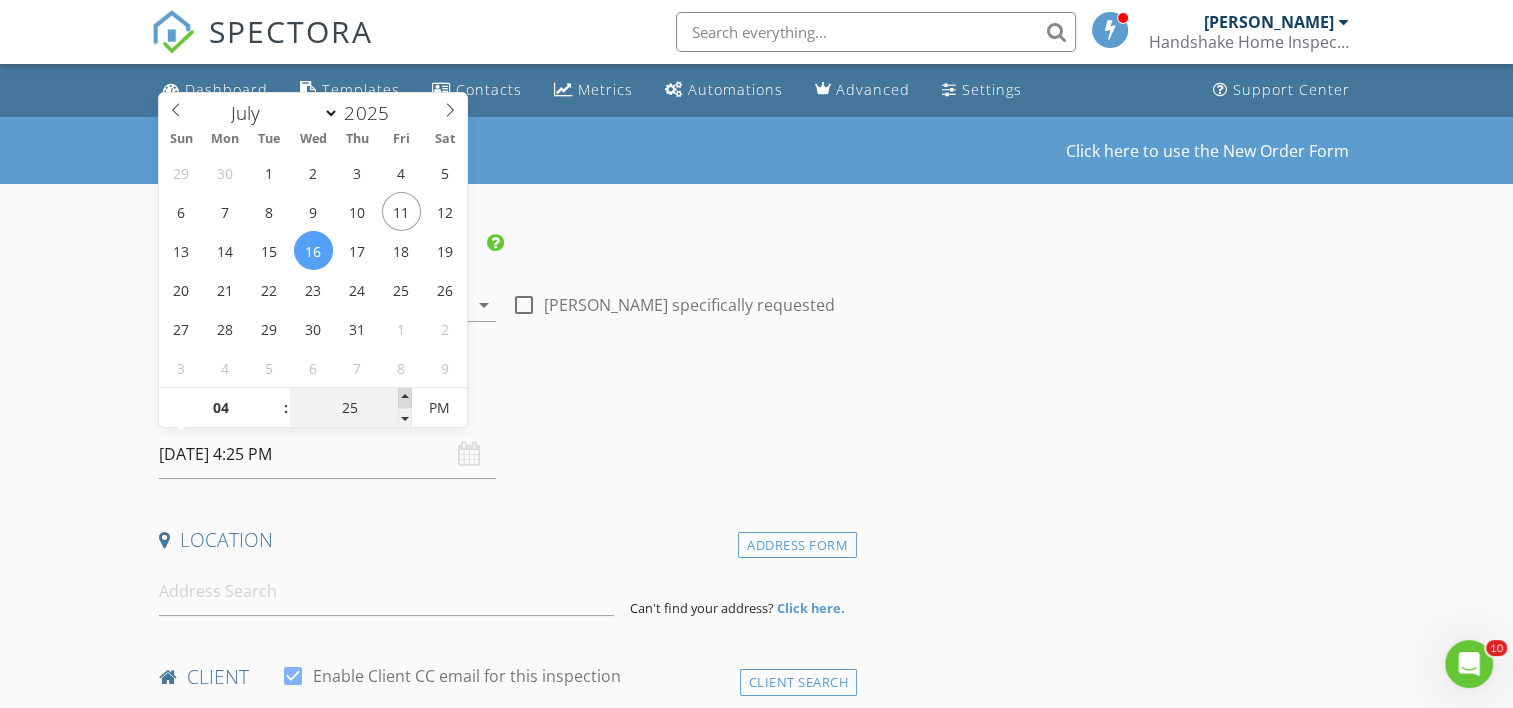 click at bounding box center [405, 398] 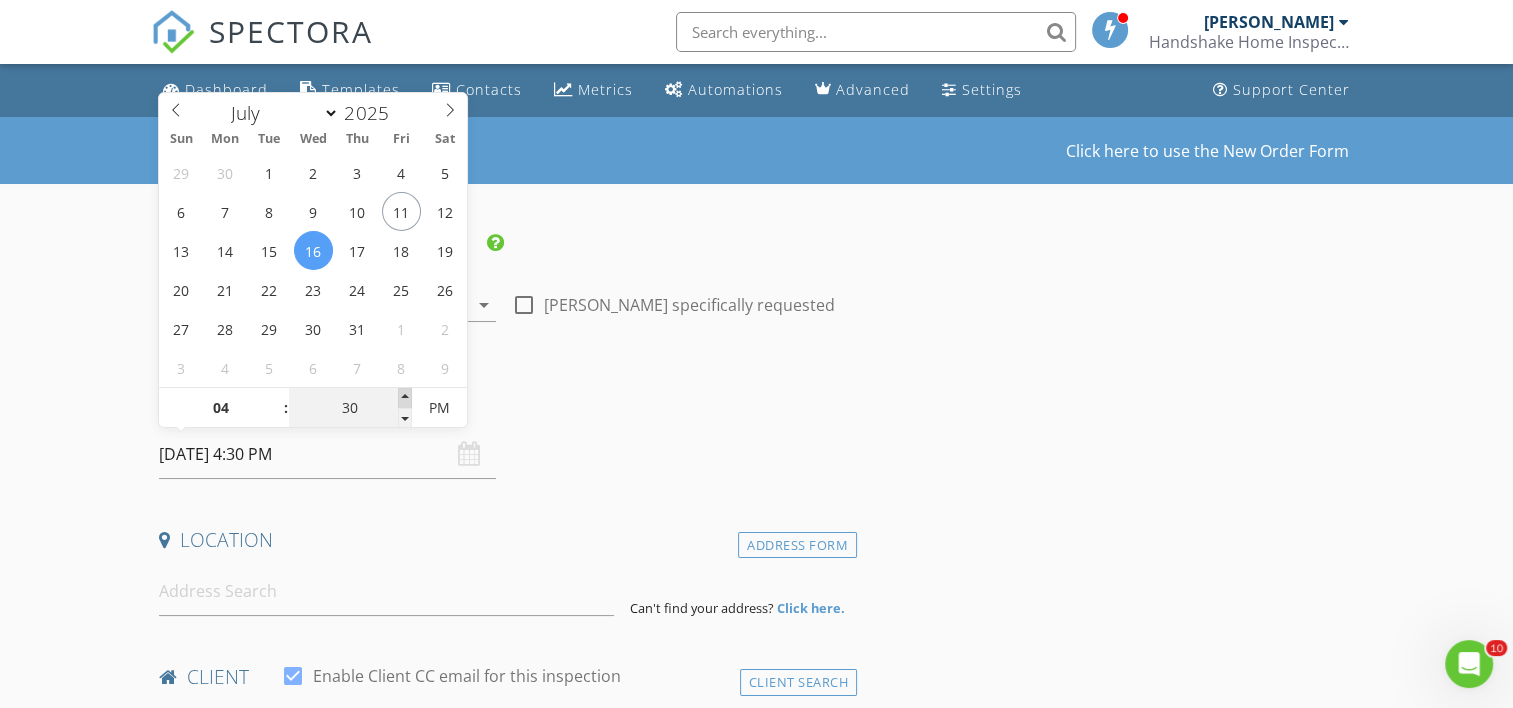 click at bounding box center (405, 398) 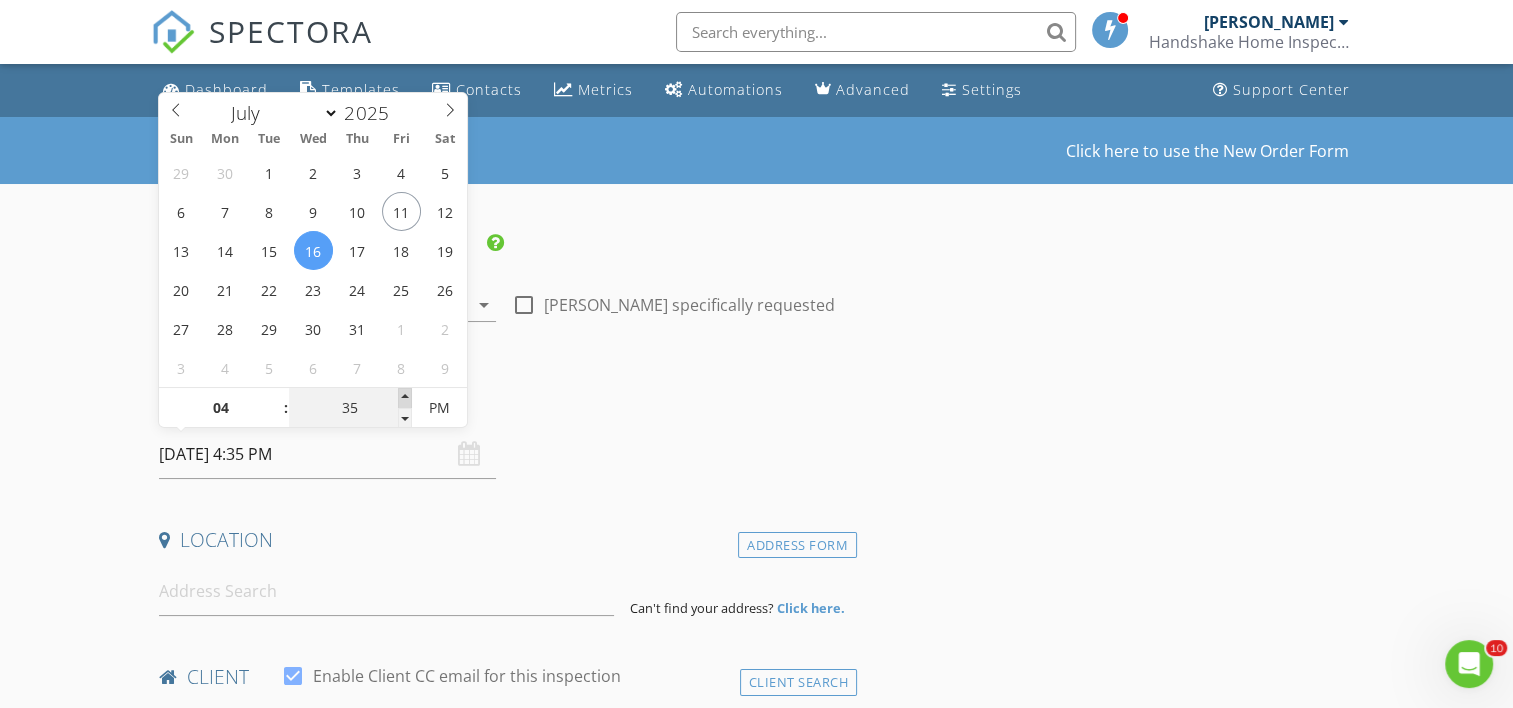click at bounding box center (405, 398) 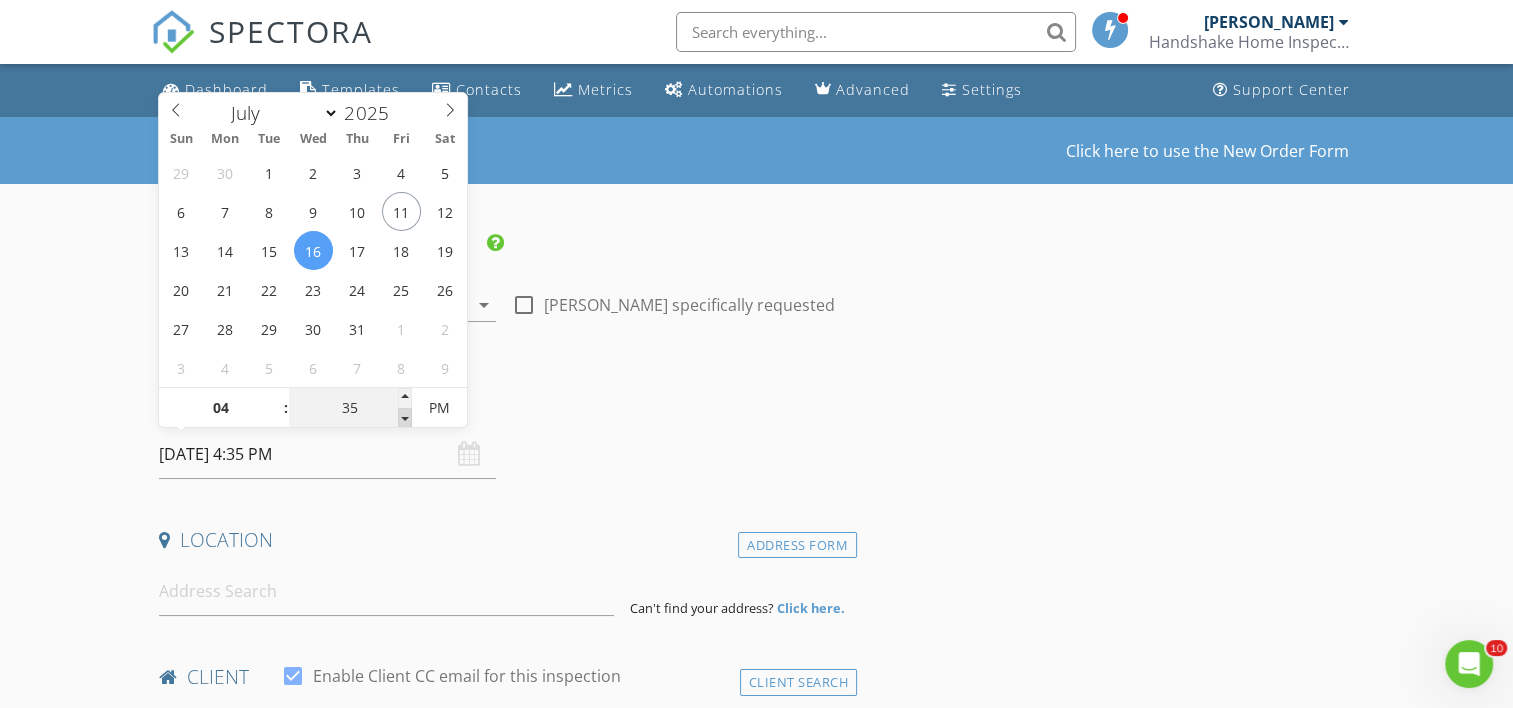 type on "30" 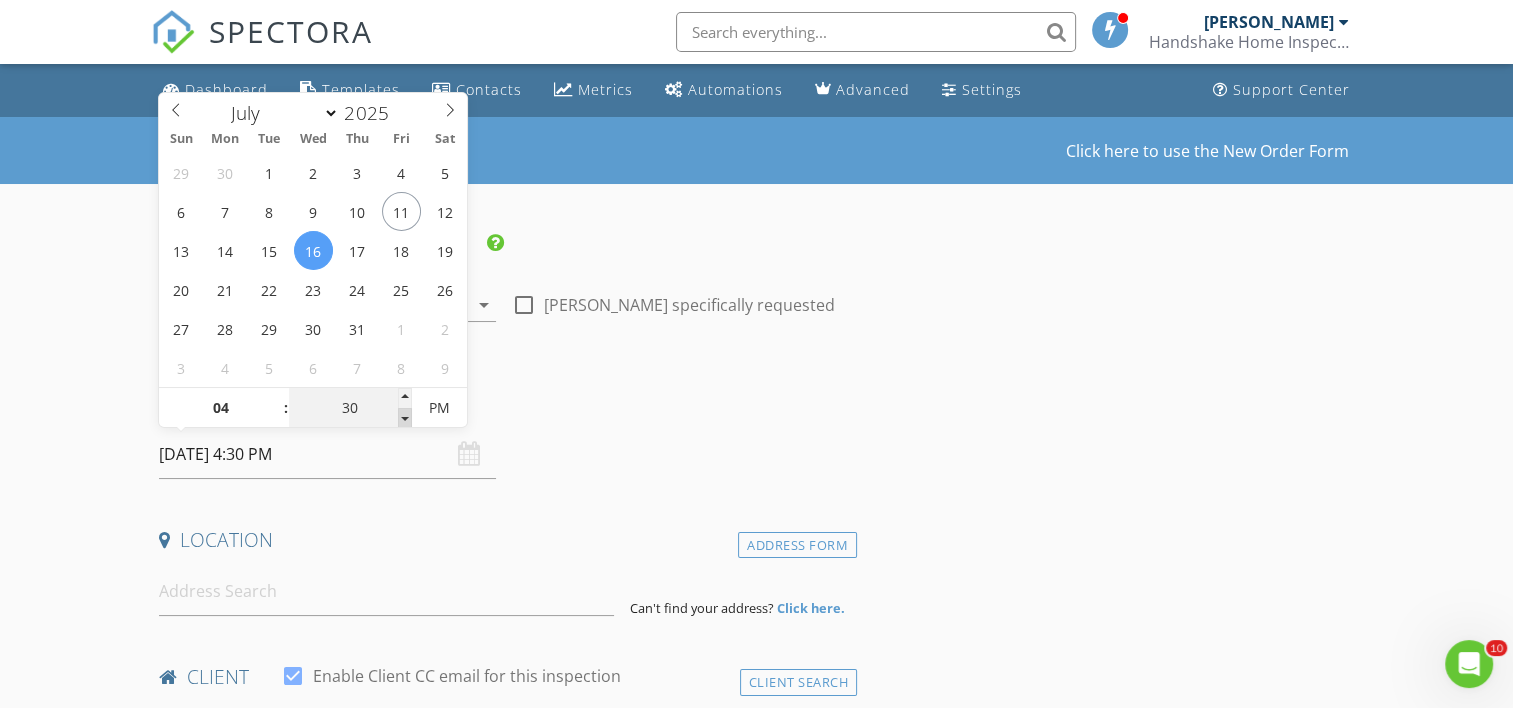 click at bounding box center [405, 418] 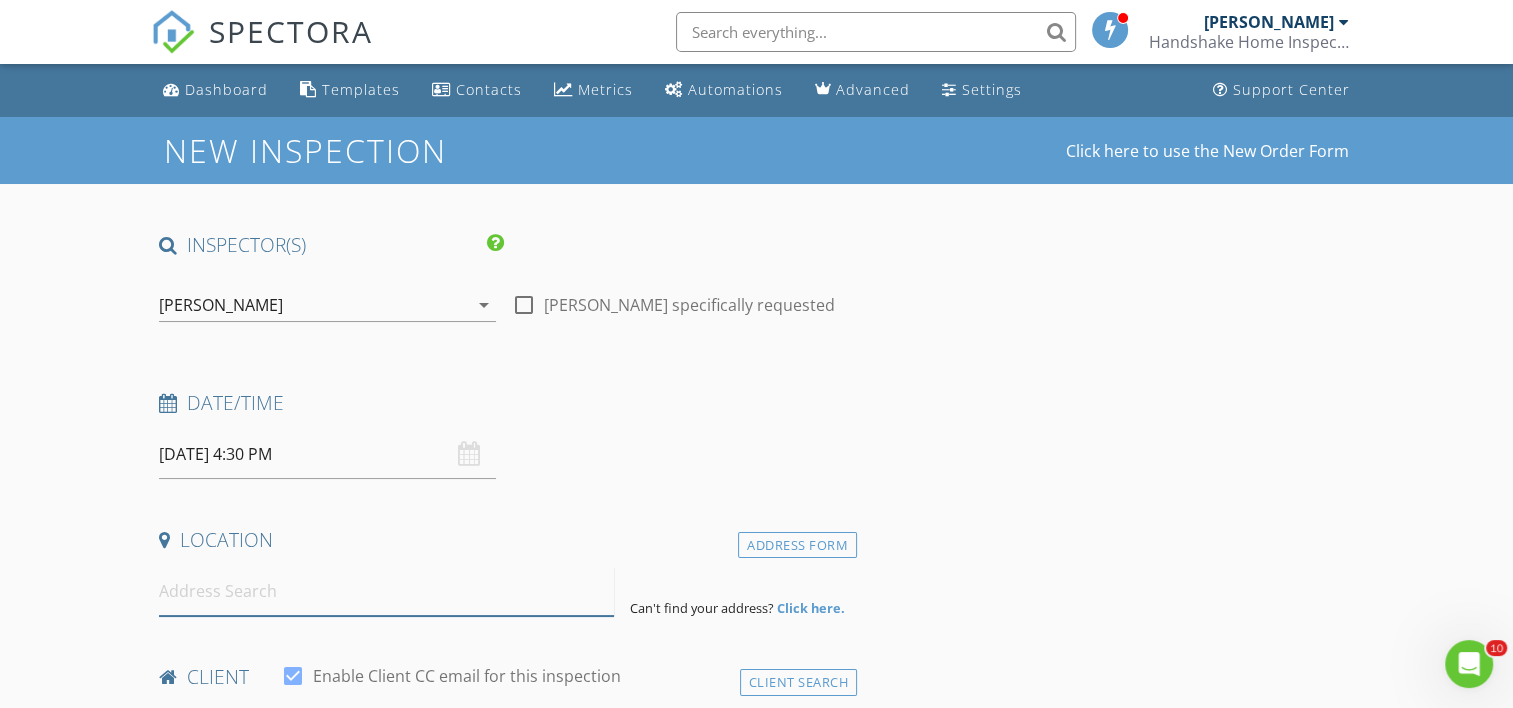 click at bounding box center [386, 591] 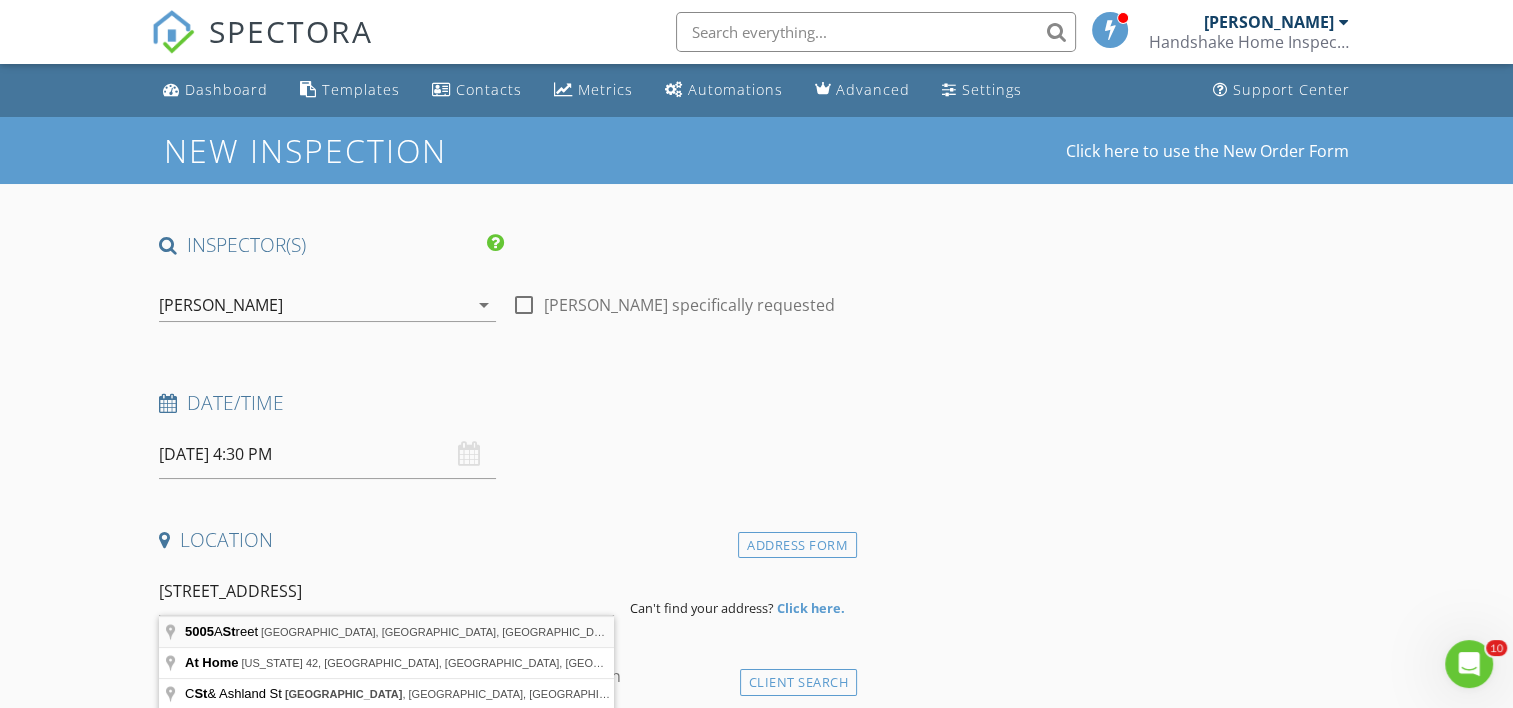 type on "5005 A Street, Tacoma, WA, USA" 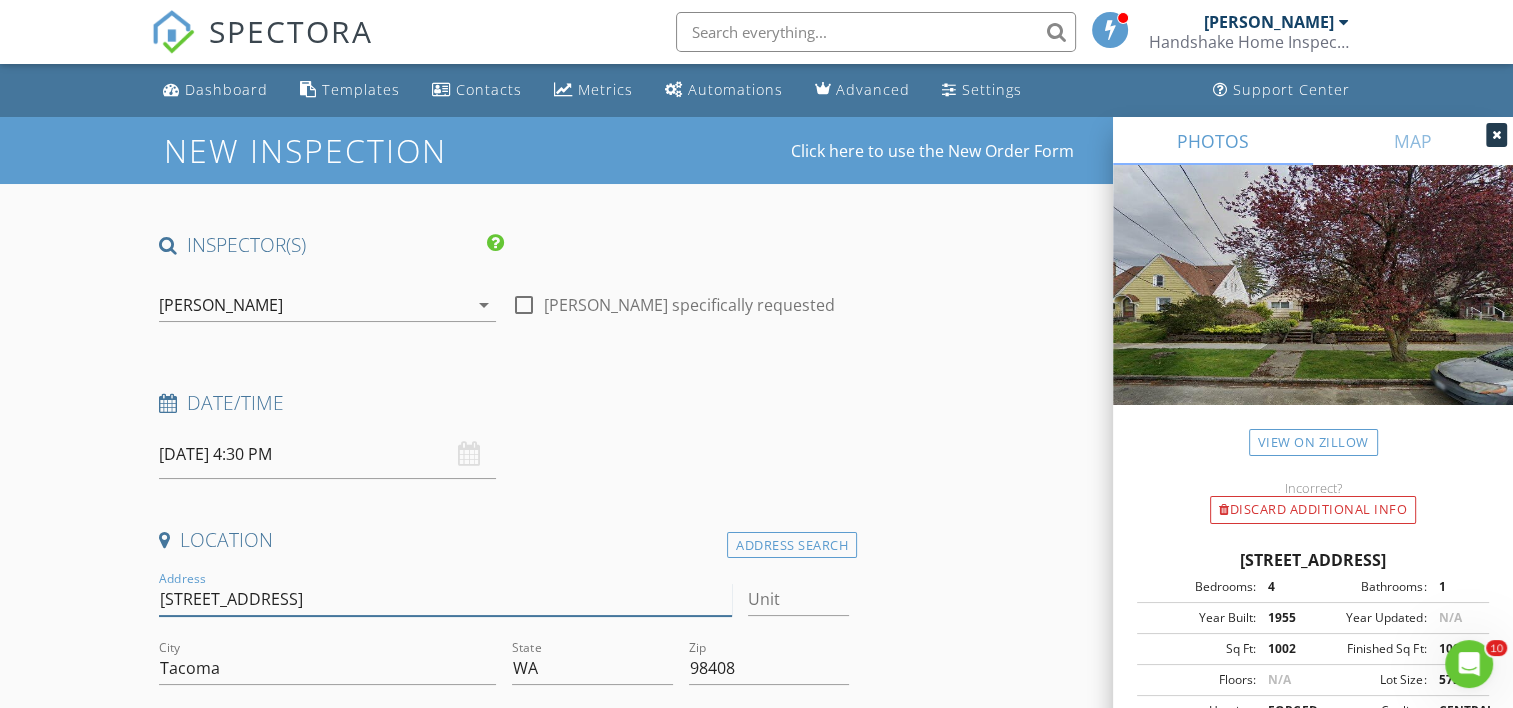 click on "5005 A St" at bounding box center (445, 599) 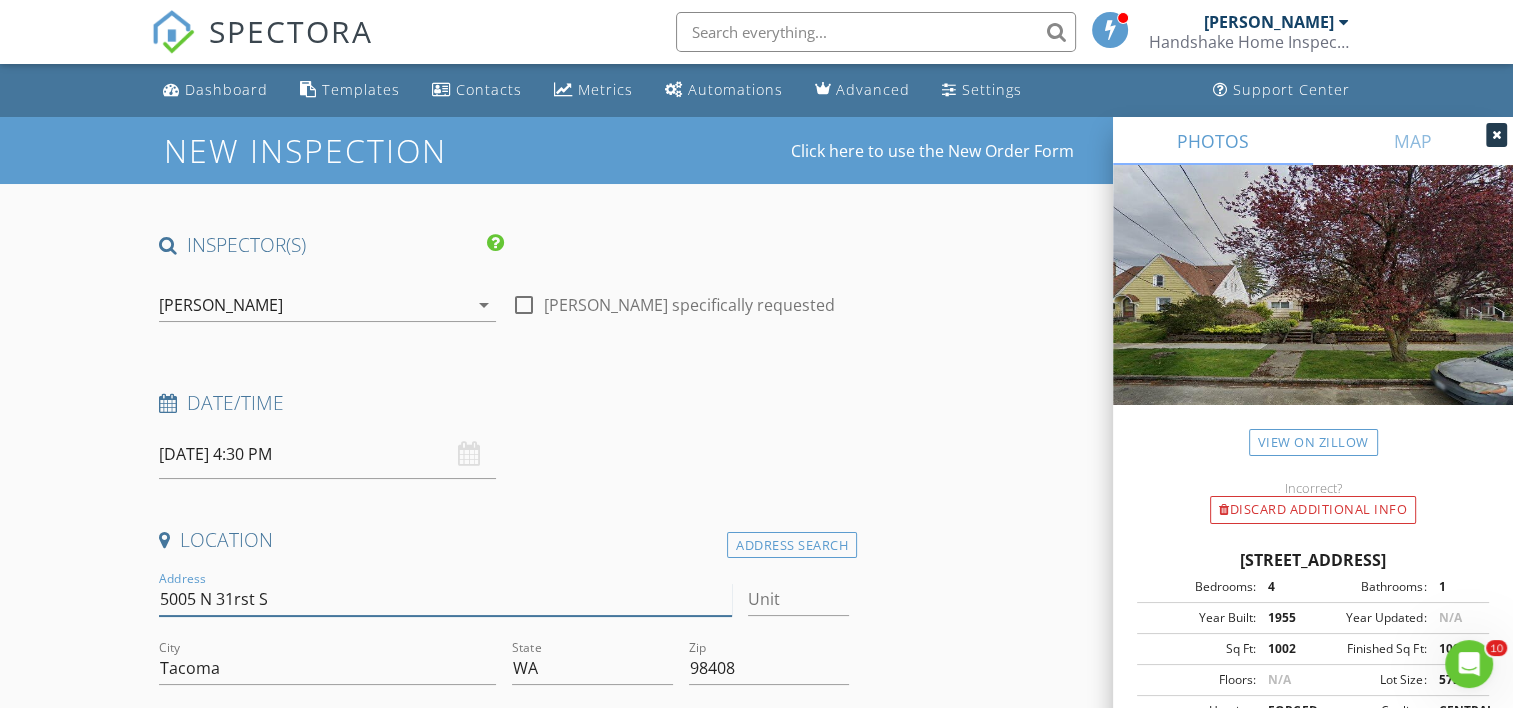 type on "5005 N 31rst St" 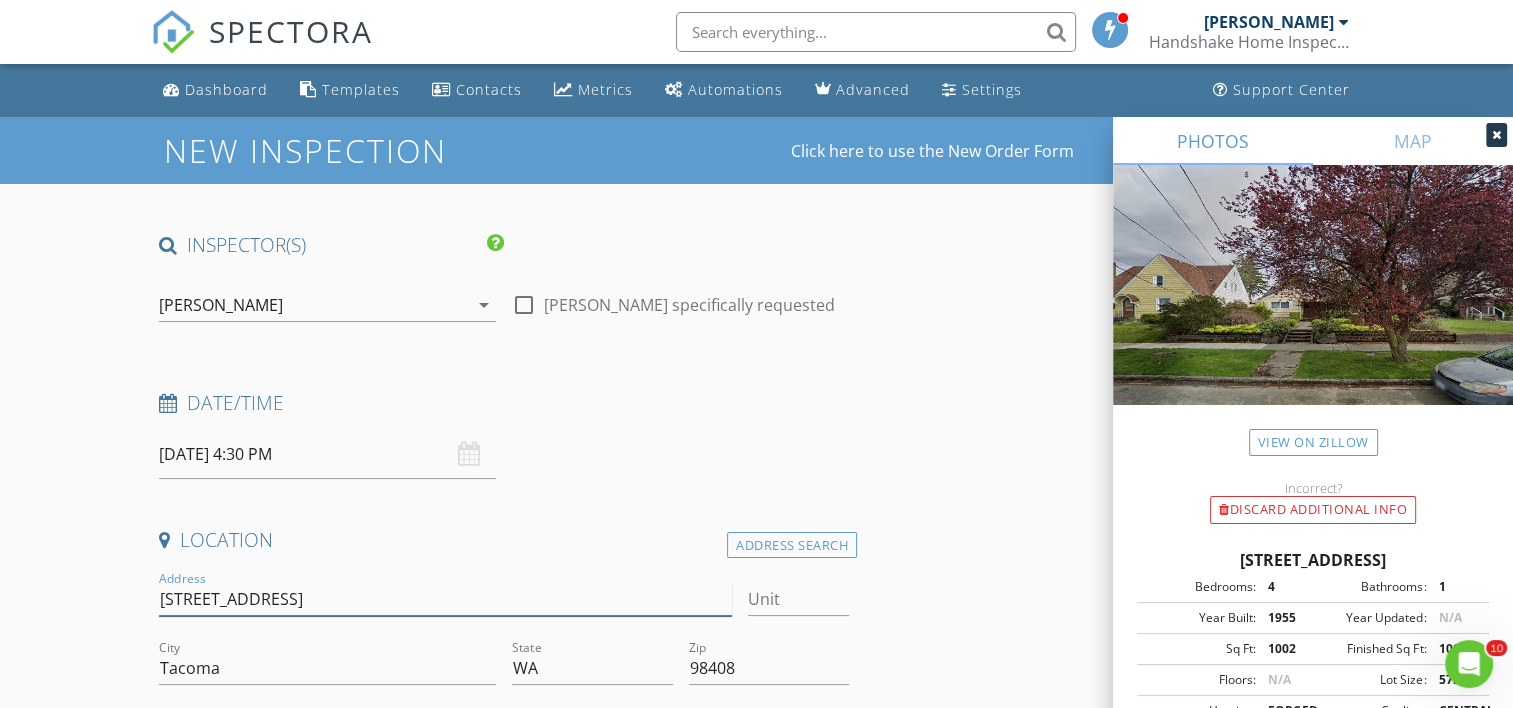 type 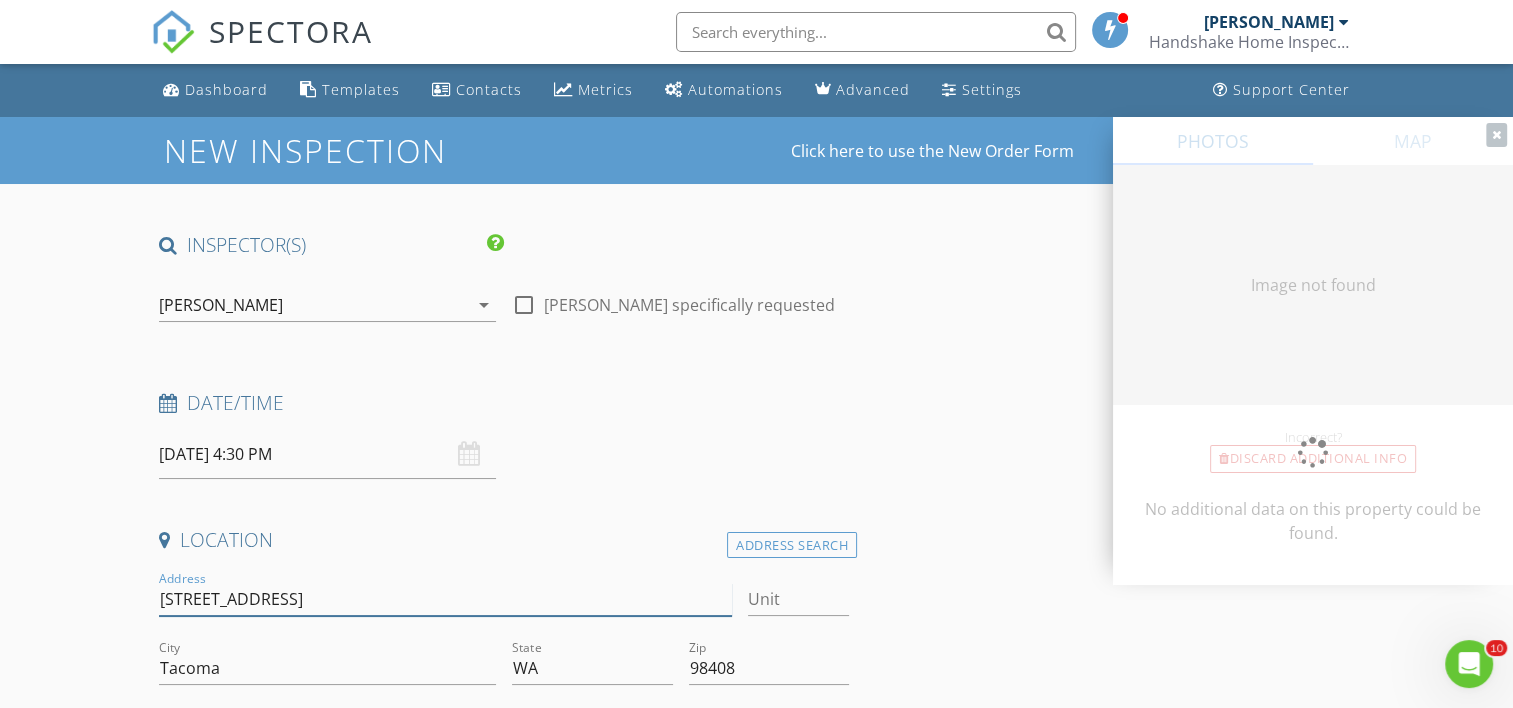 type on "408" 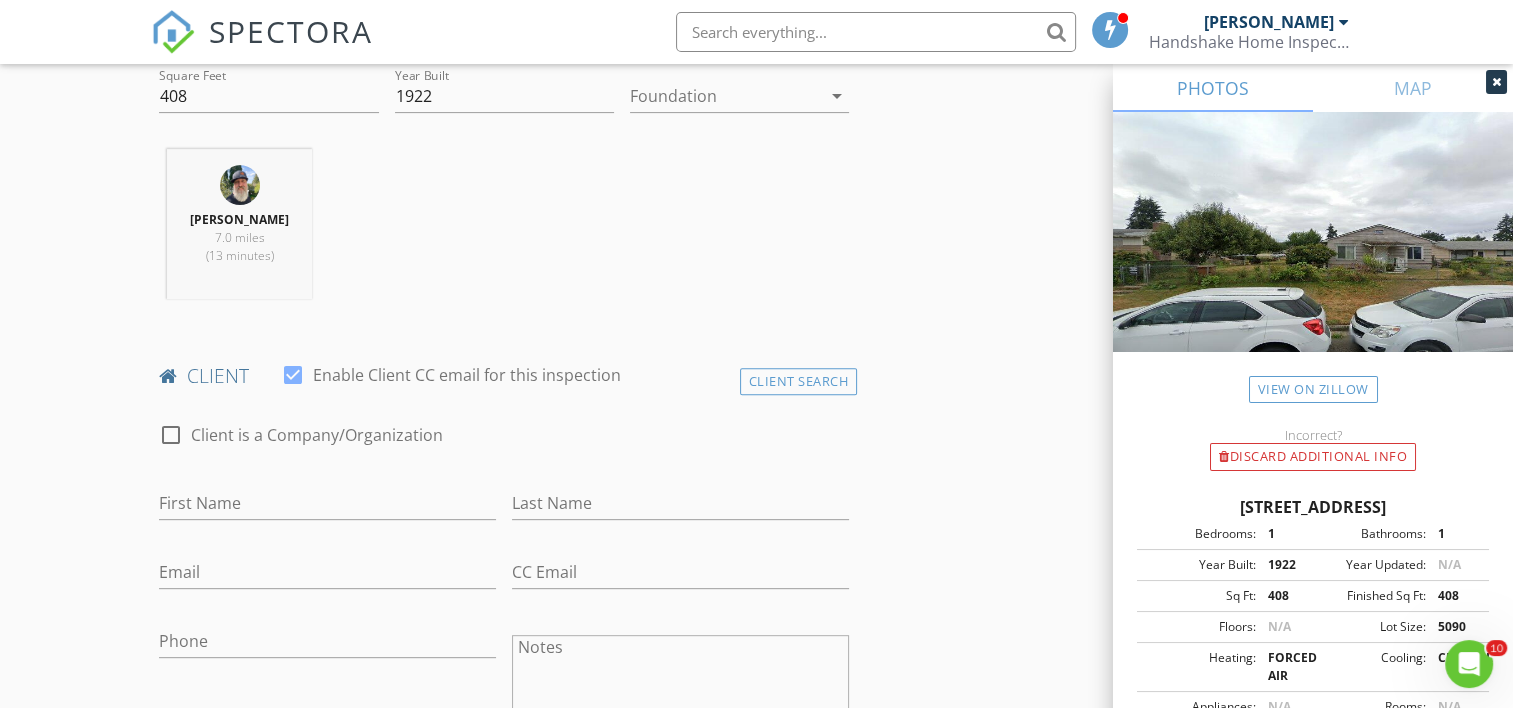scroll, scrollTop: 727, scrollLeft: 0, axis: vertical 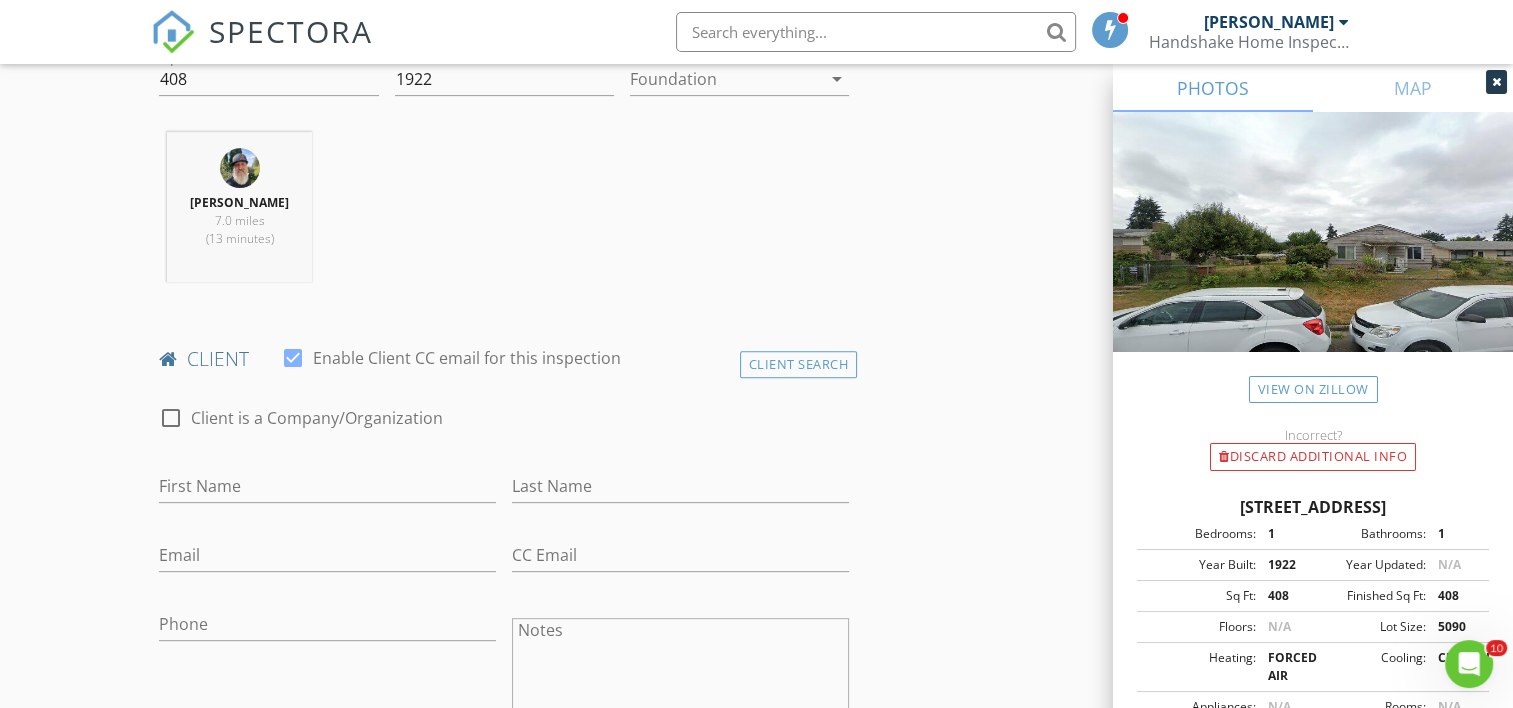 type on "5005 N 31rst St" 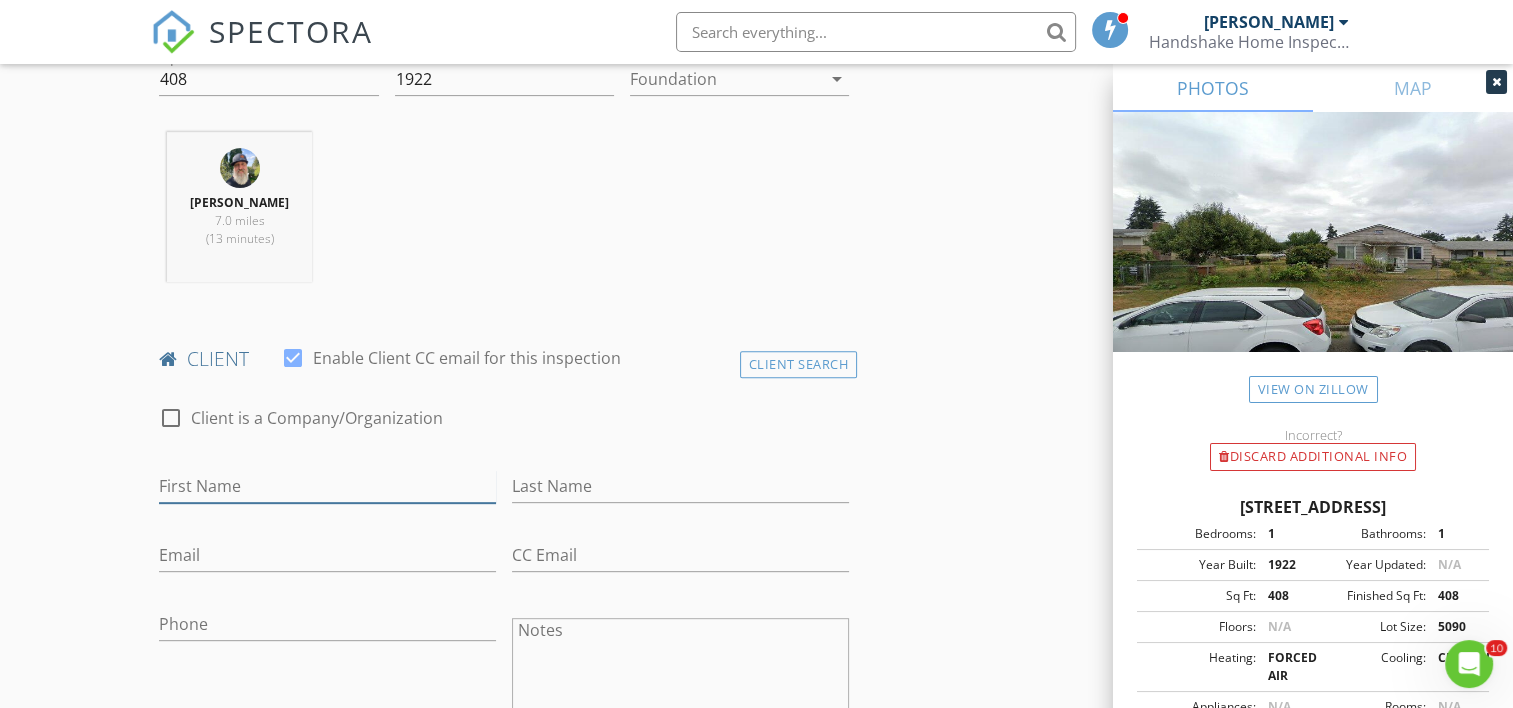 click on "First Name" at bounding box center (327, 486) 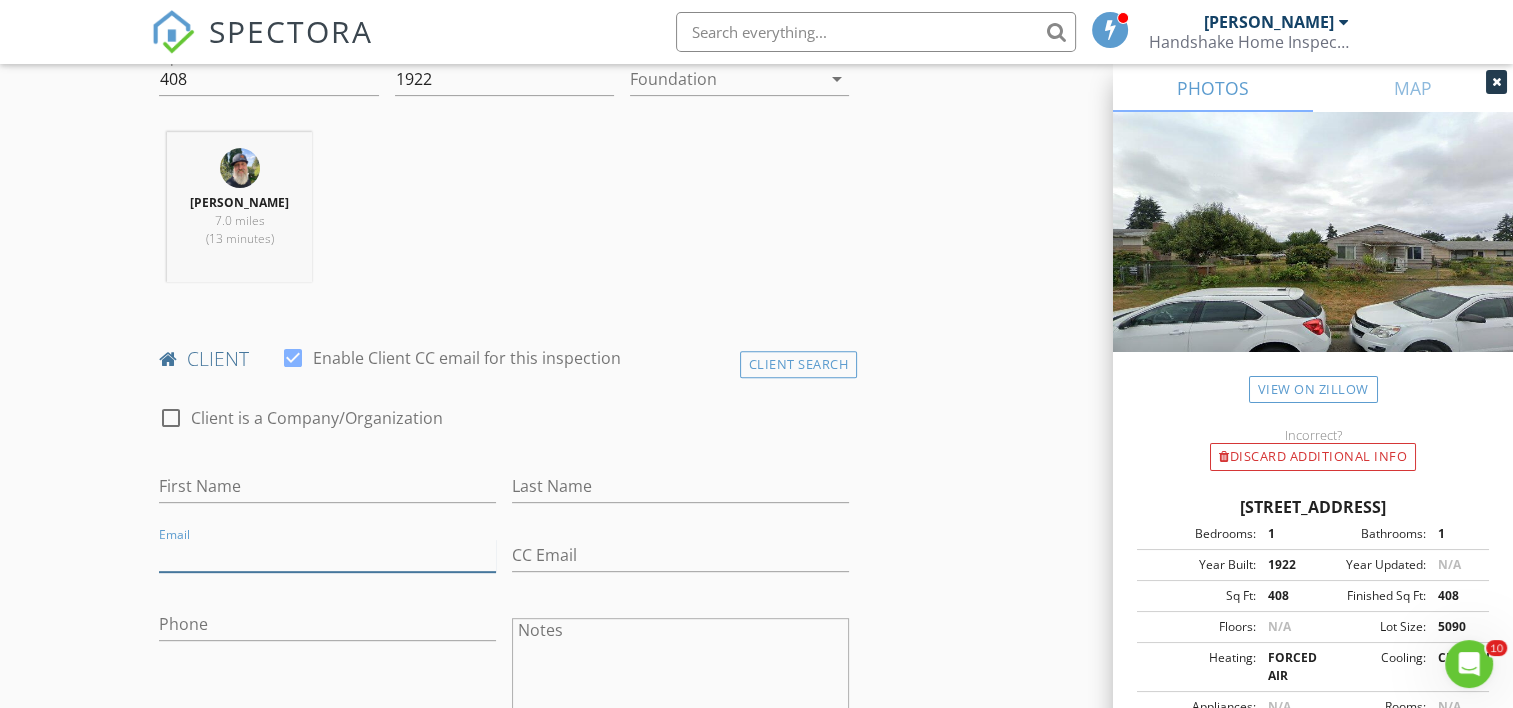 click on "Email" at bounding box center (327, 555) 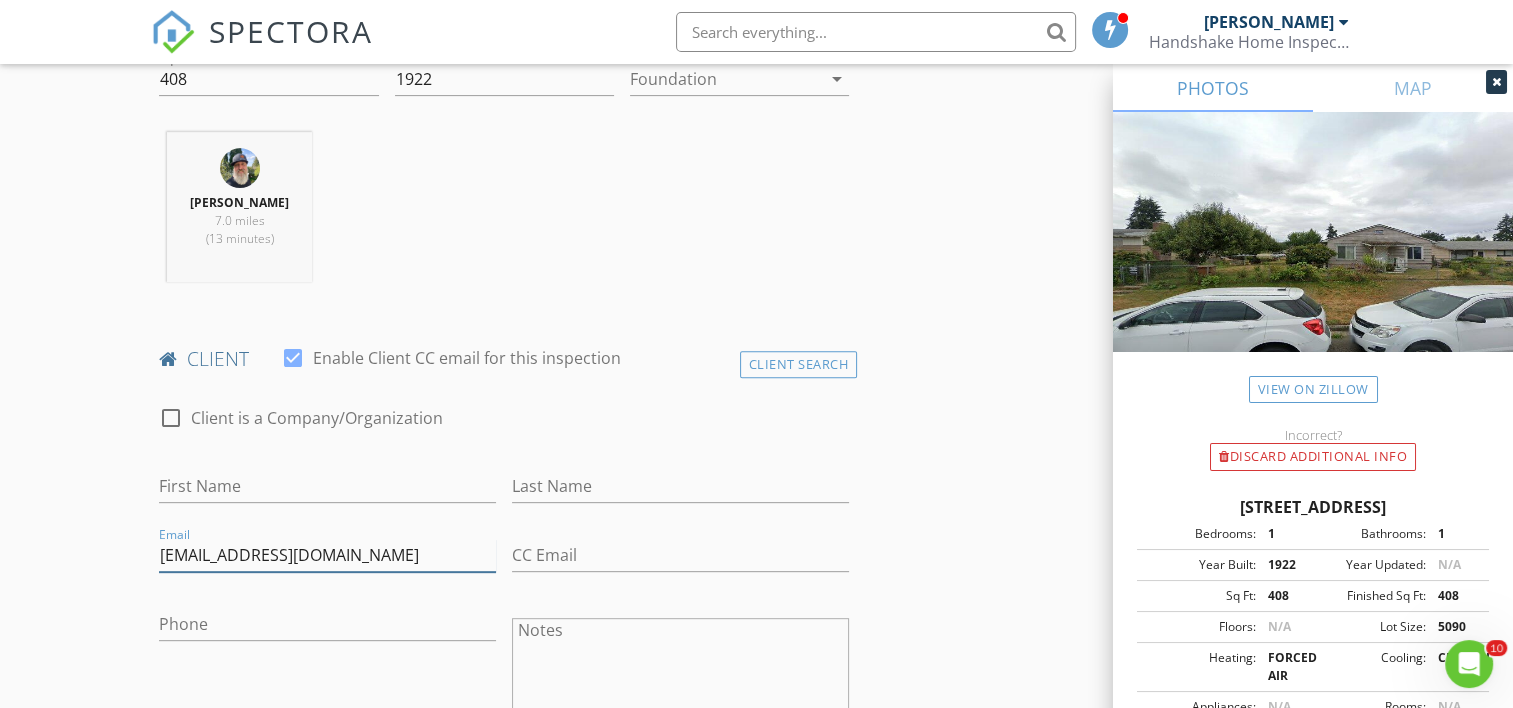 type on "christelosterstromre@gmail.com" 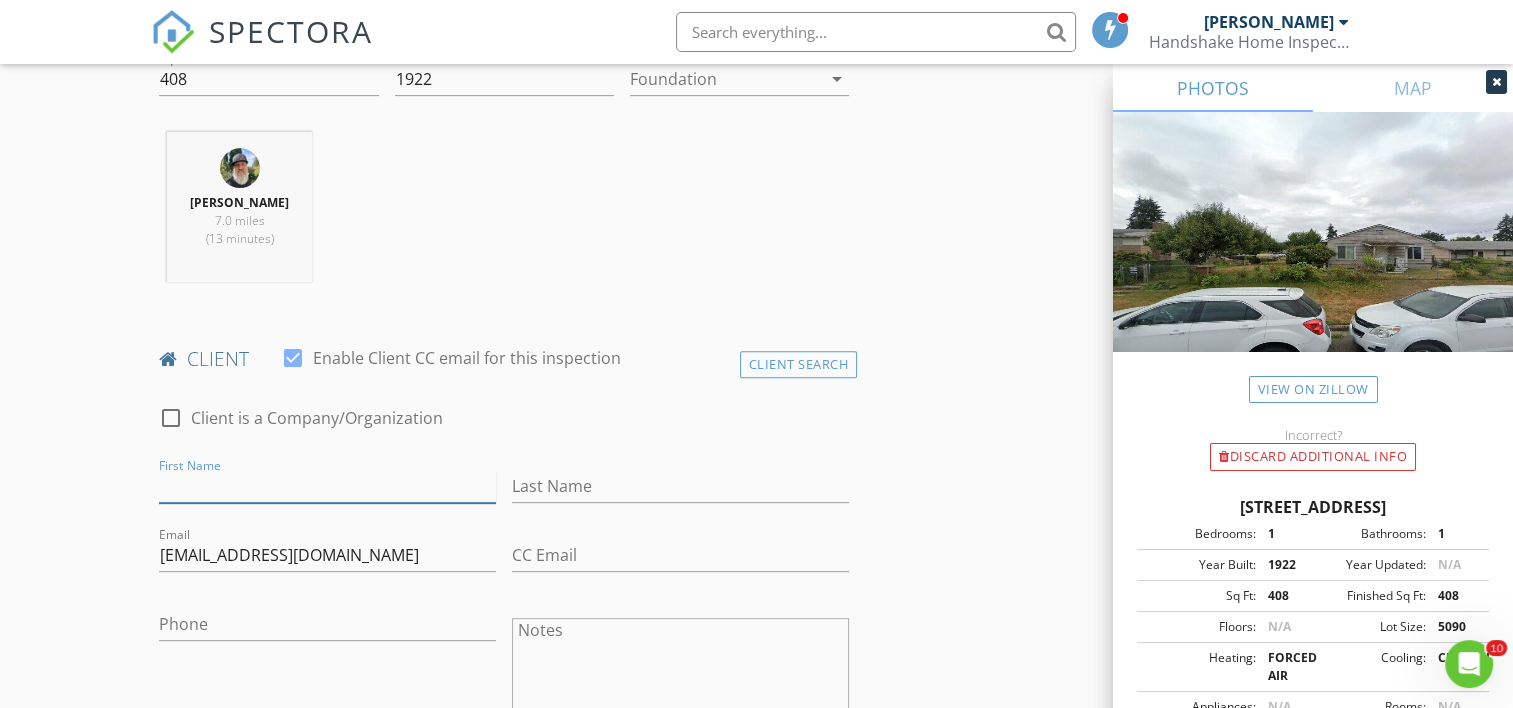 click on "First Name" at bounding box center [327, 486] 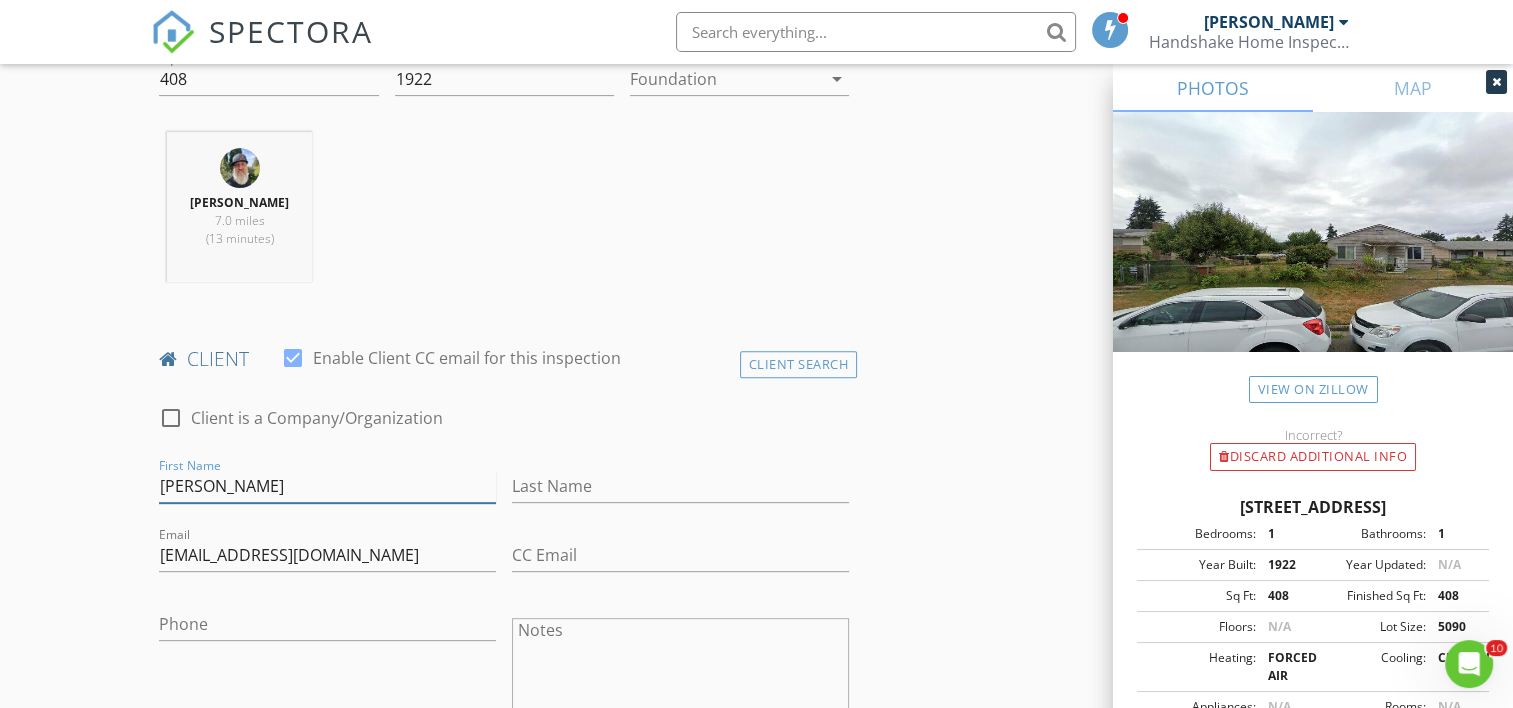 type on "Christel" 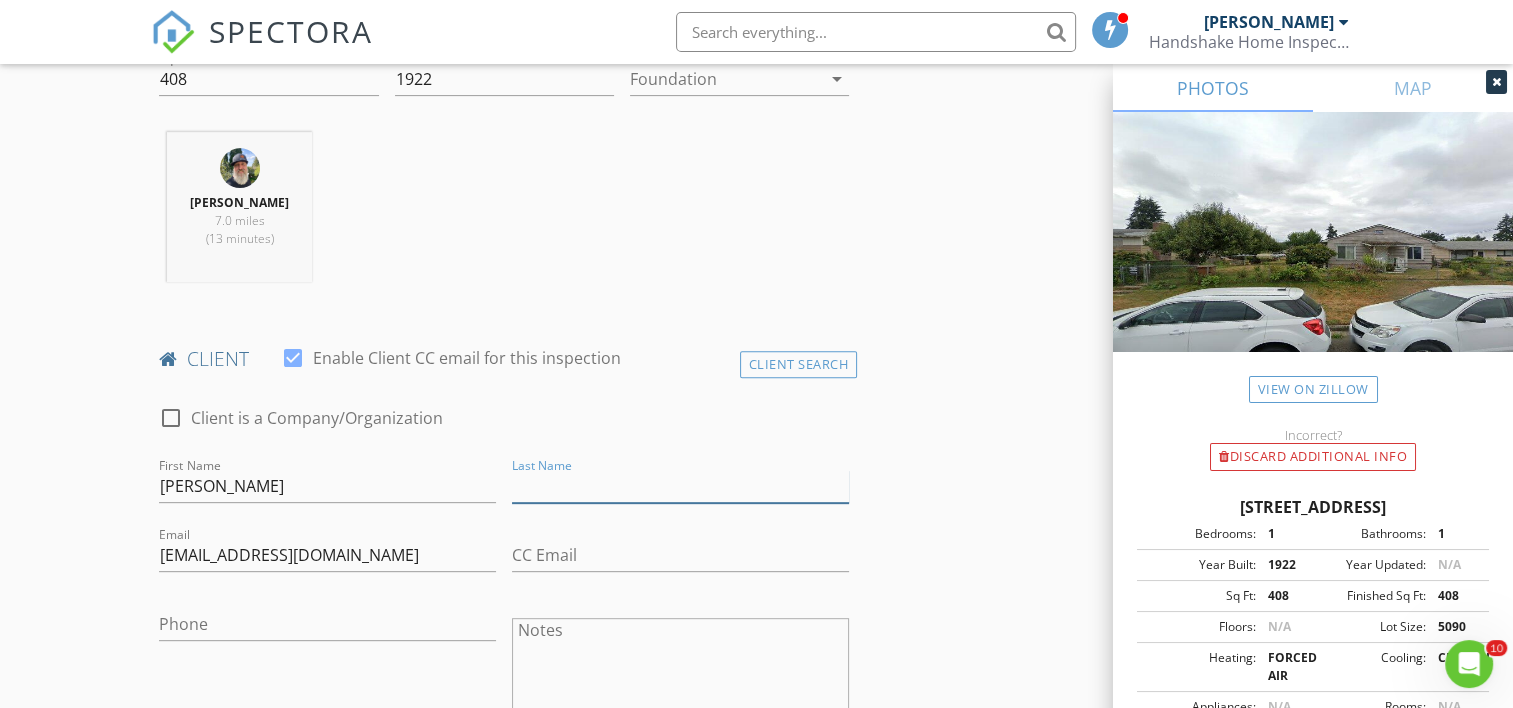 click on "Last Name" at bounding box center (680, 486) 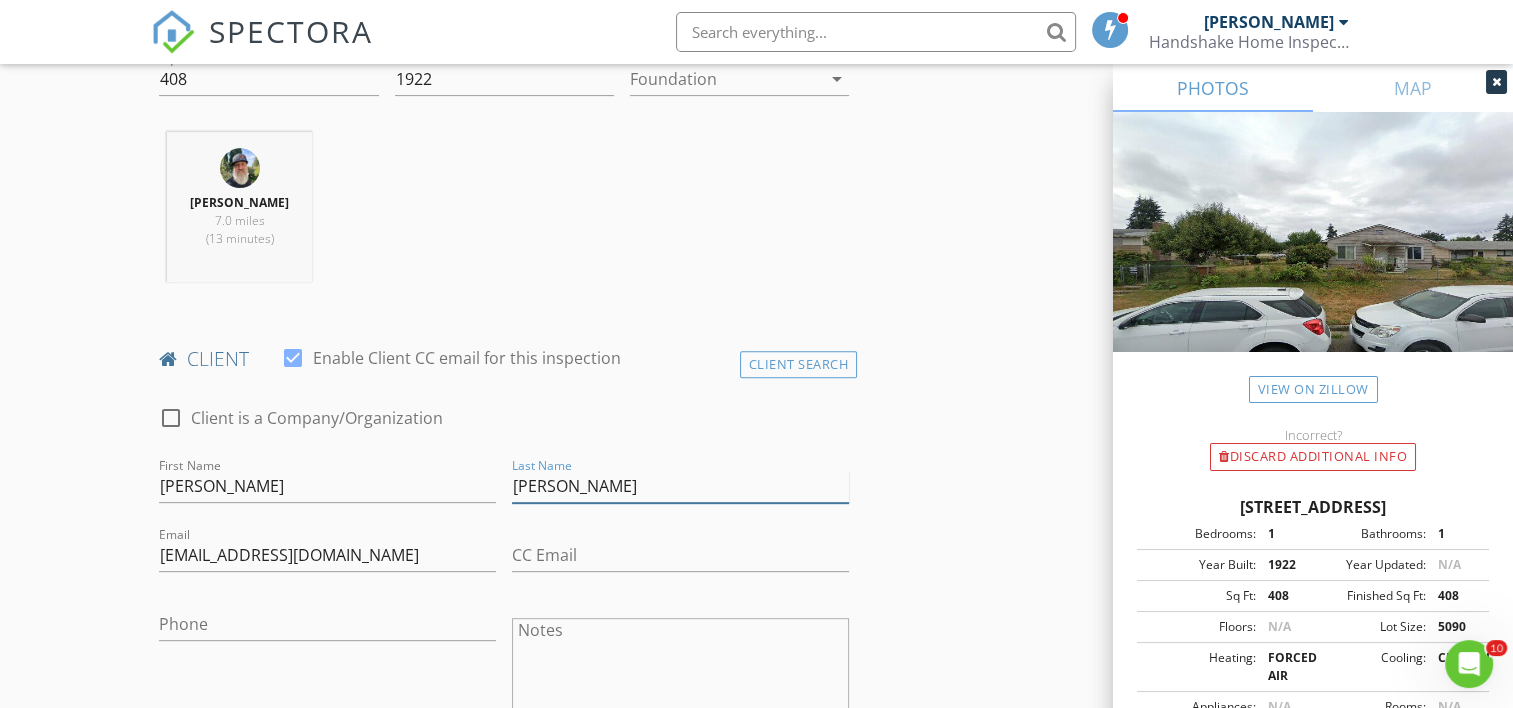 type on "Osterstrom" 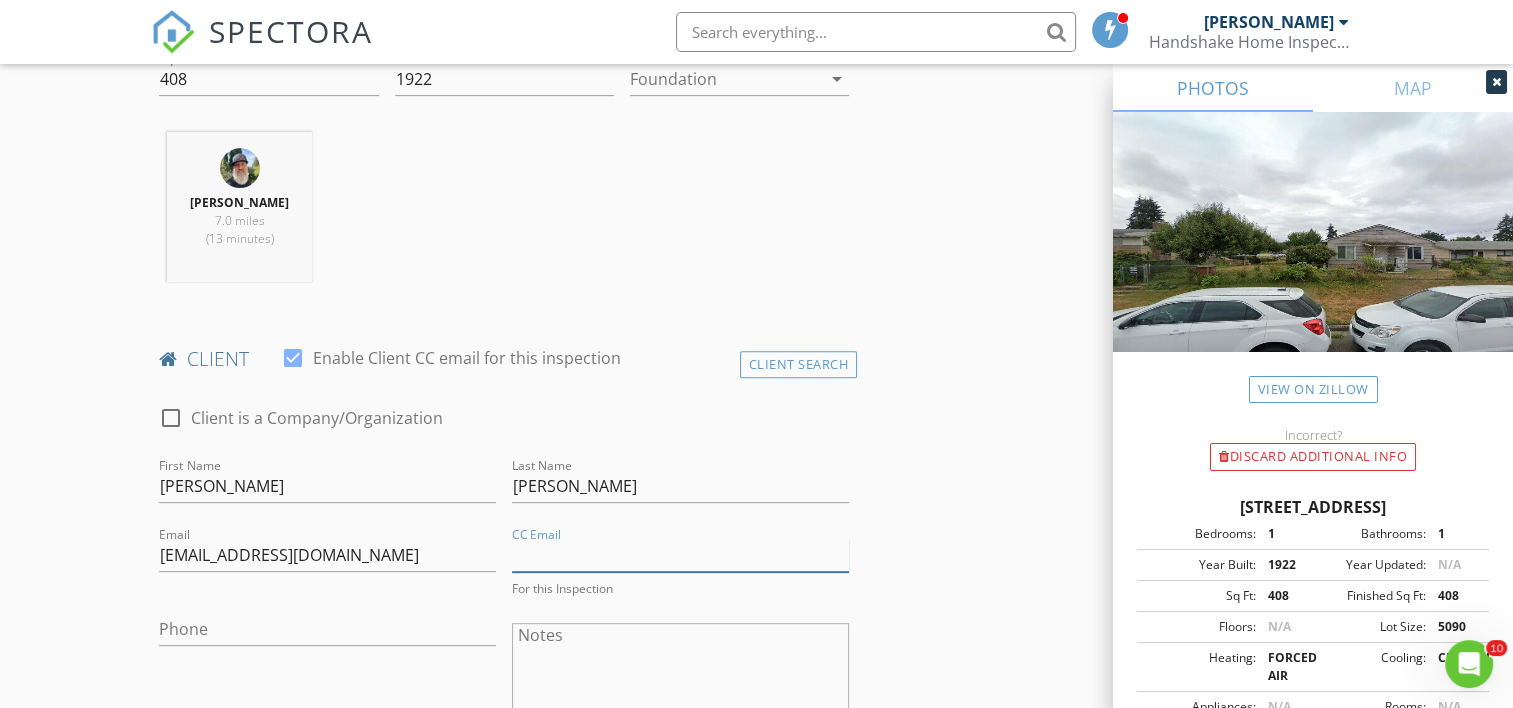 click on "CC Email" at bounding box center (680, 555) 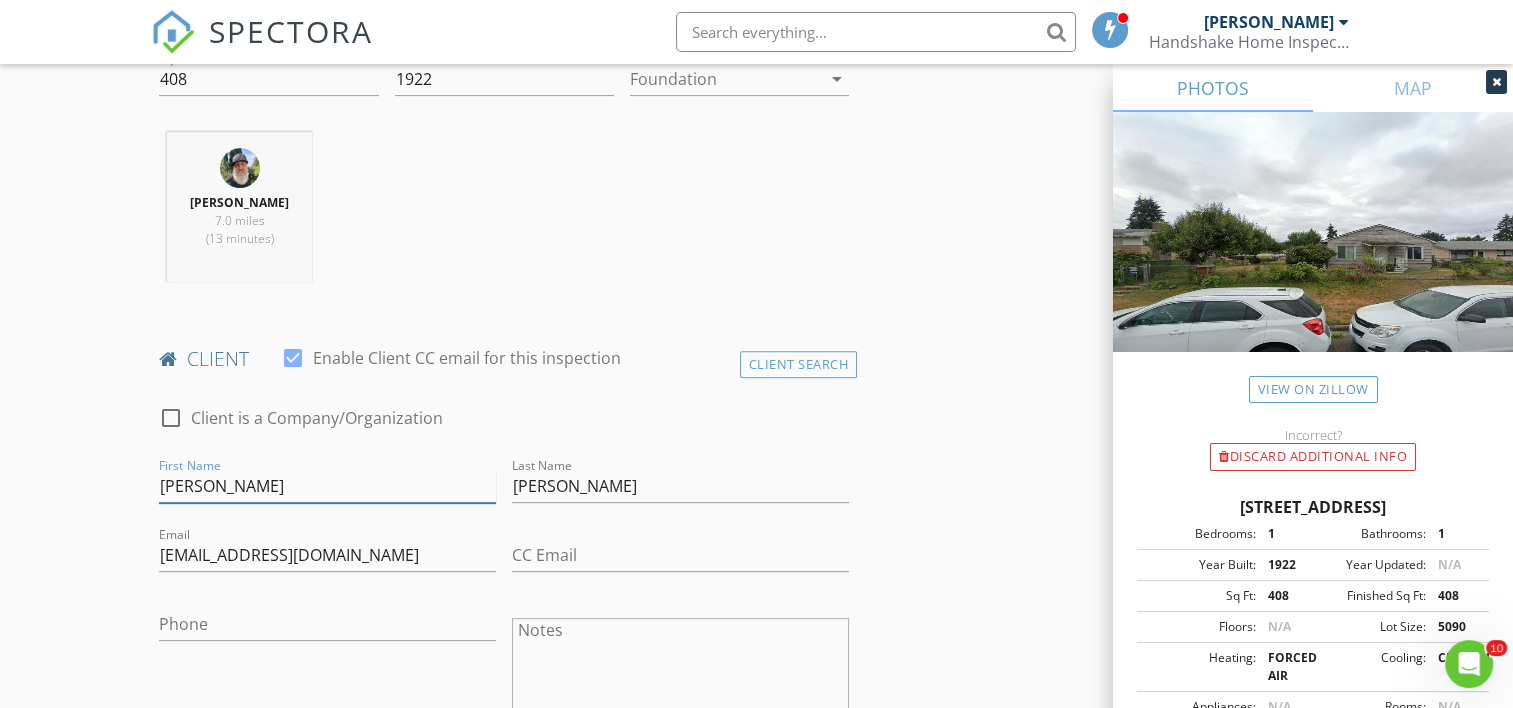 click on "[PERSON_NAME]" at bounding box center (327, 486) 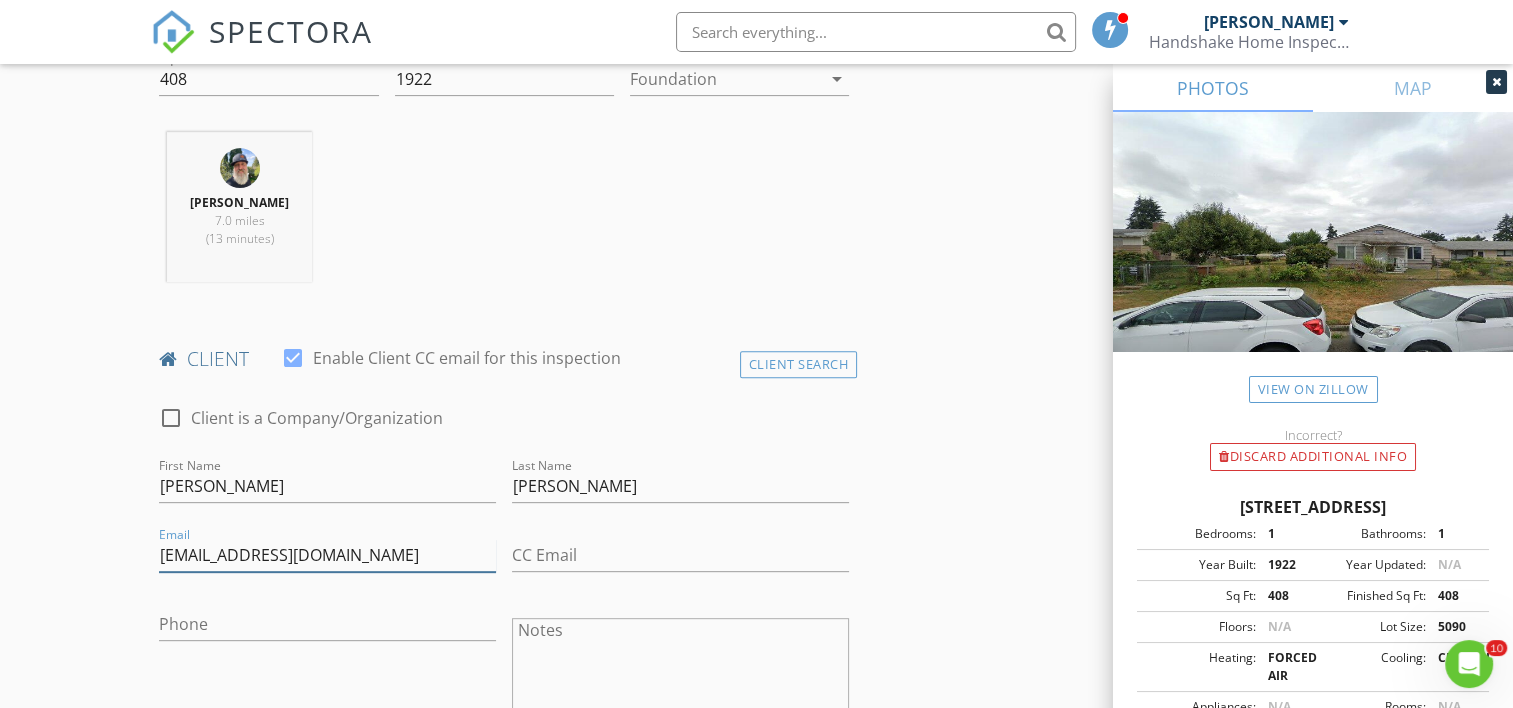 click on "[EMAIL_ADDRESS][DOMAIN_NAME]" at bounding box center (327, 555) 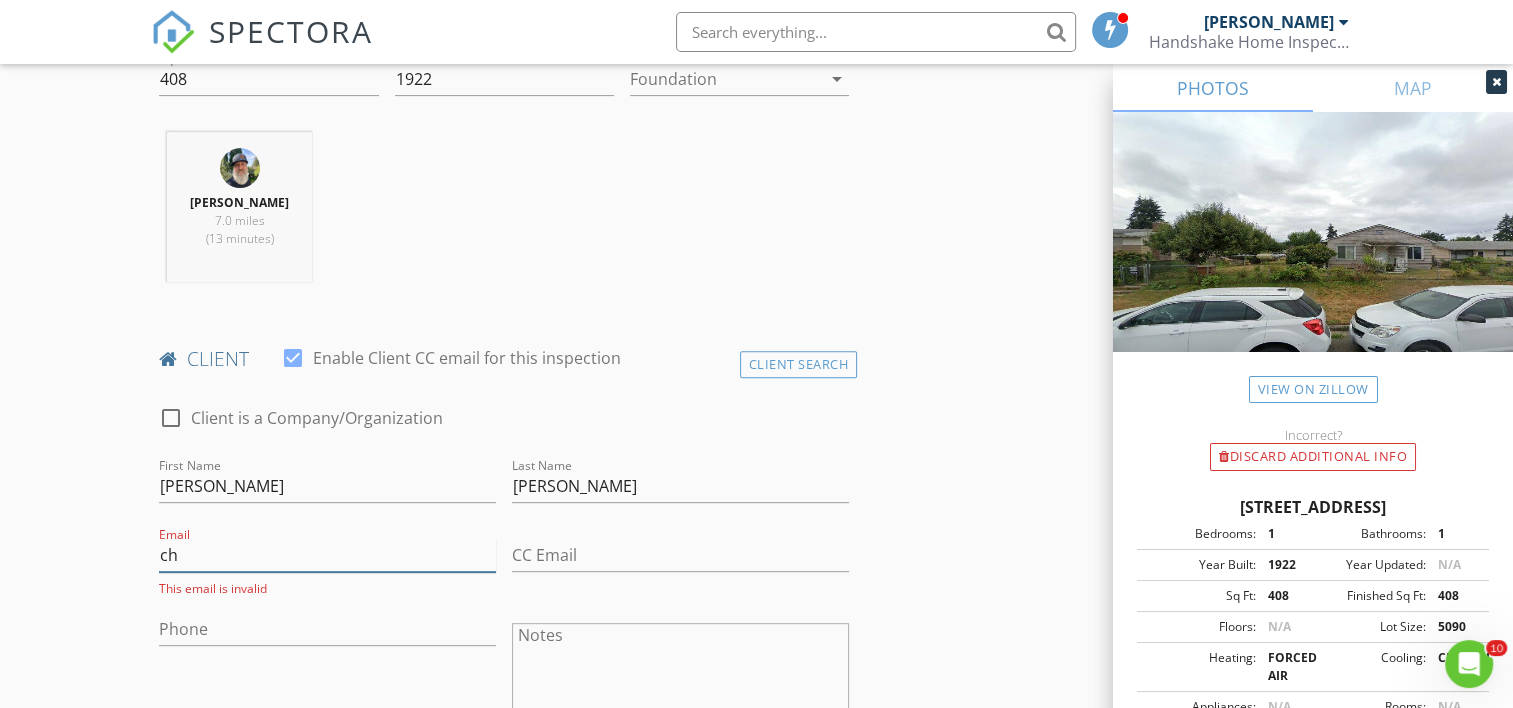 type on "c" 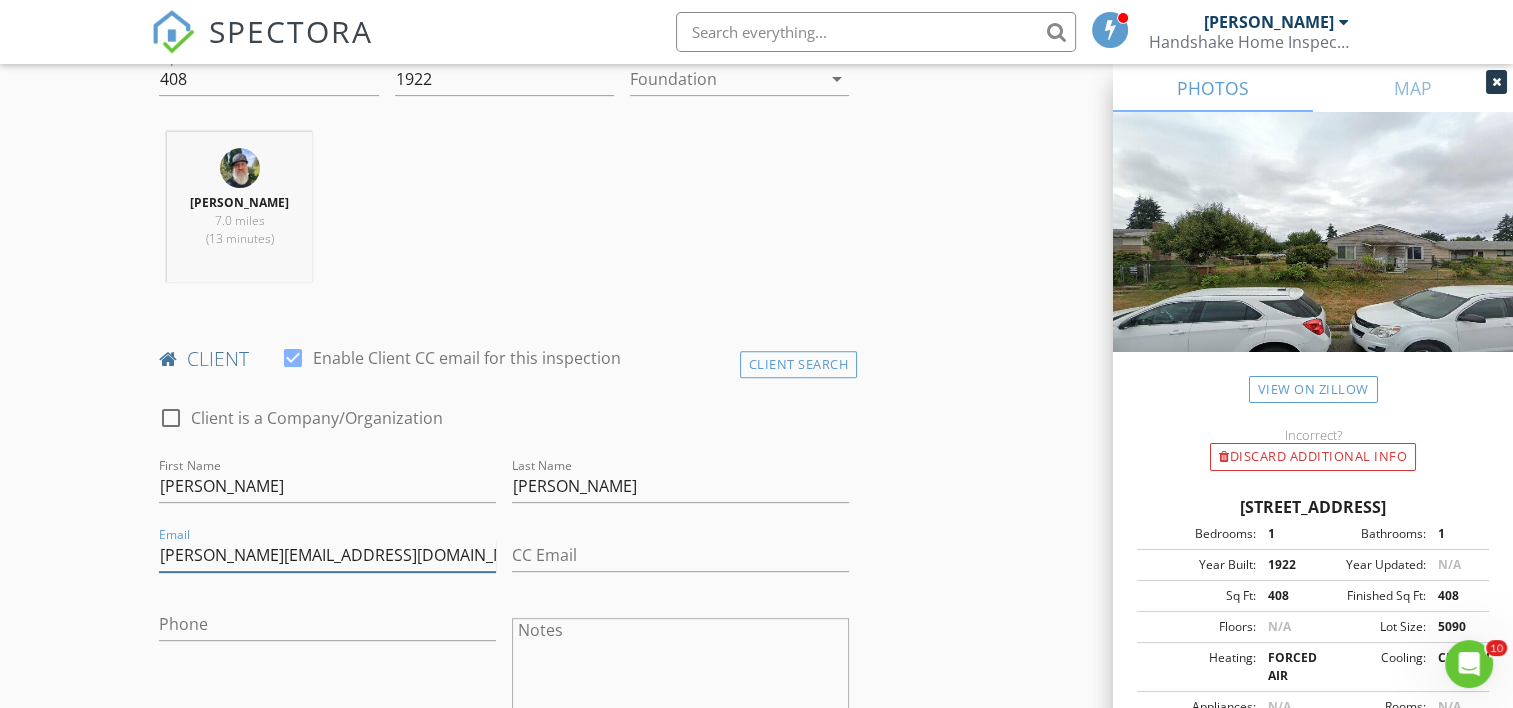type on "[PERSON_NAME][EMAIL_ADDRESS][DOMAIN_NAME]" 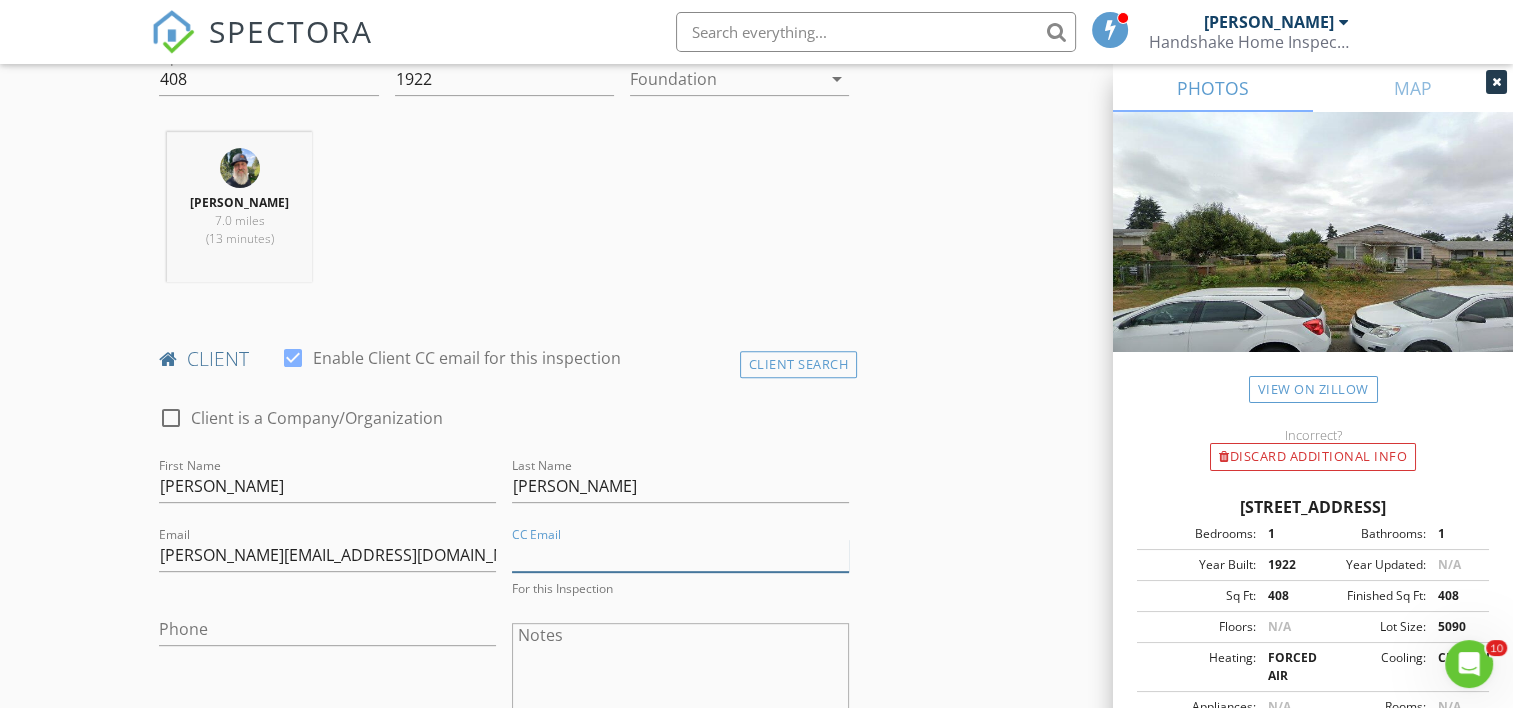 click on "CC Email" at bounding box center (680, 555) 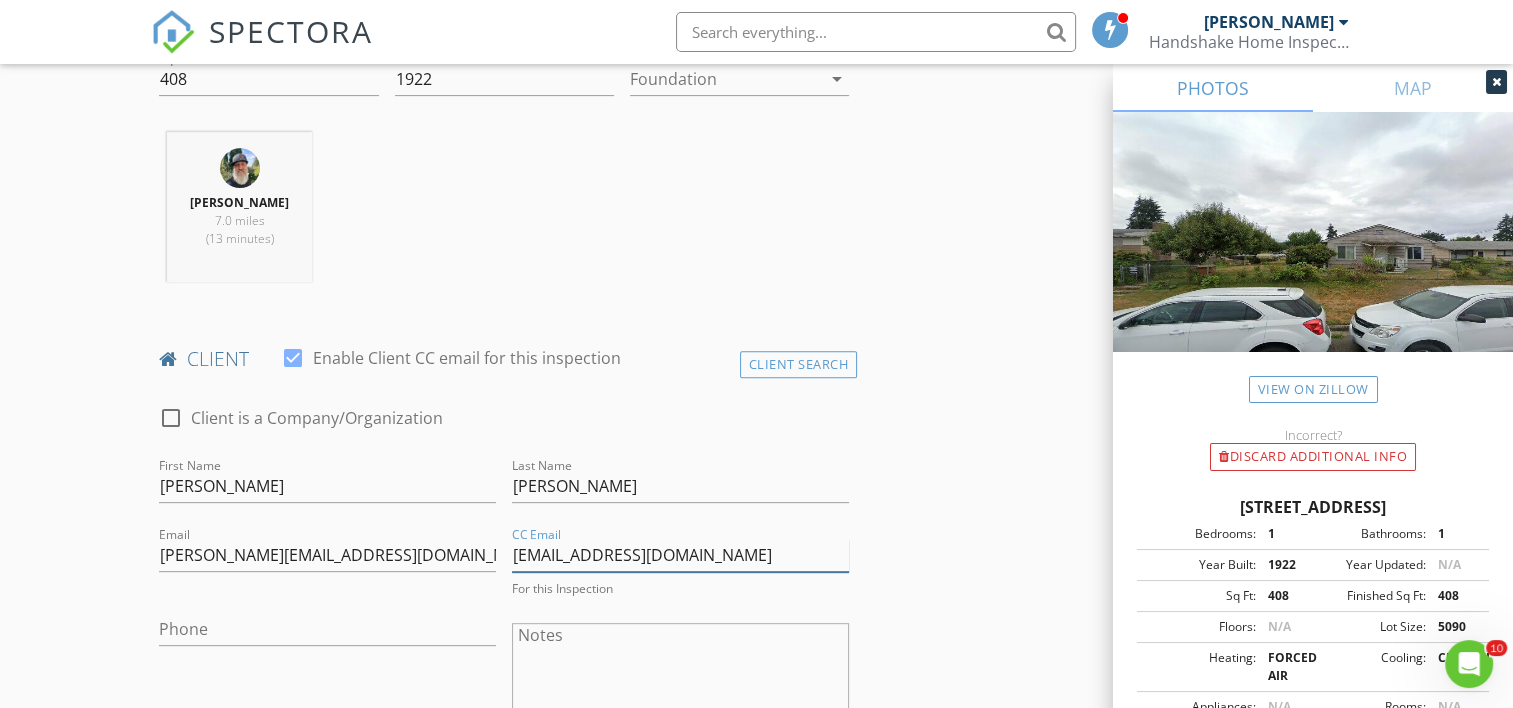 type on "[EMAIL_ADDRESS][DOMAIN_NAME]" 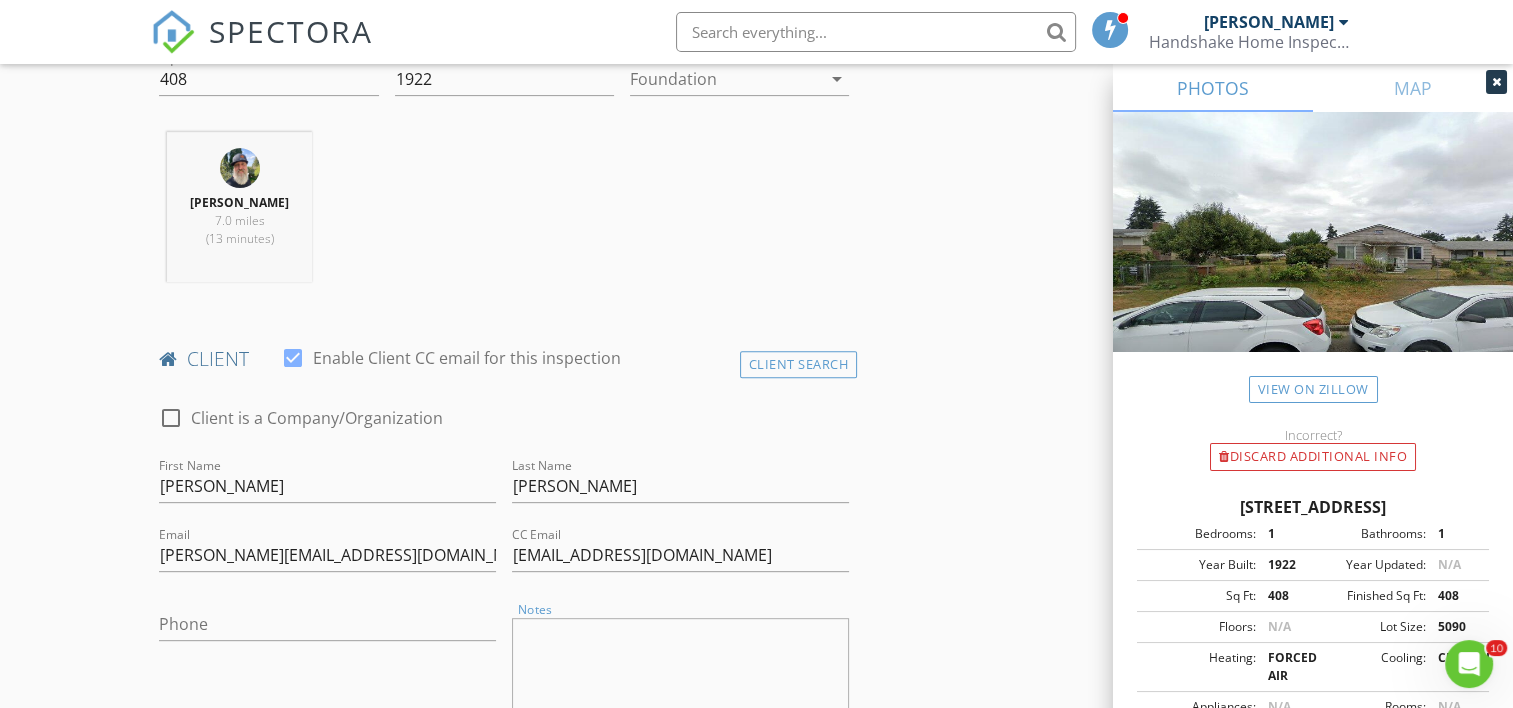 click on "Notes" at bounding box center [680, 668] 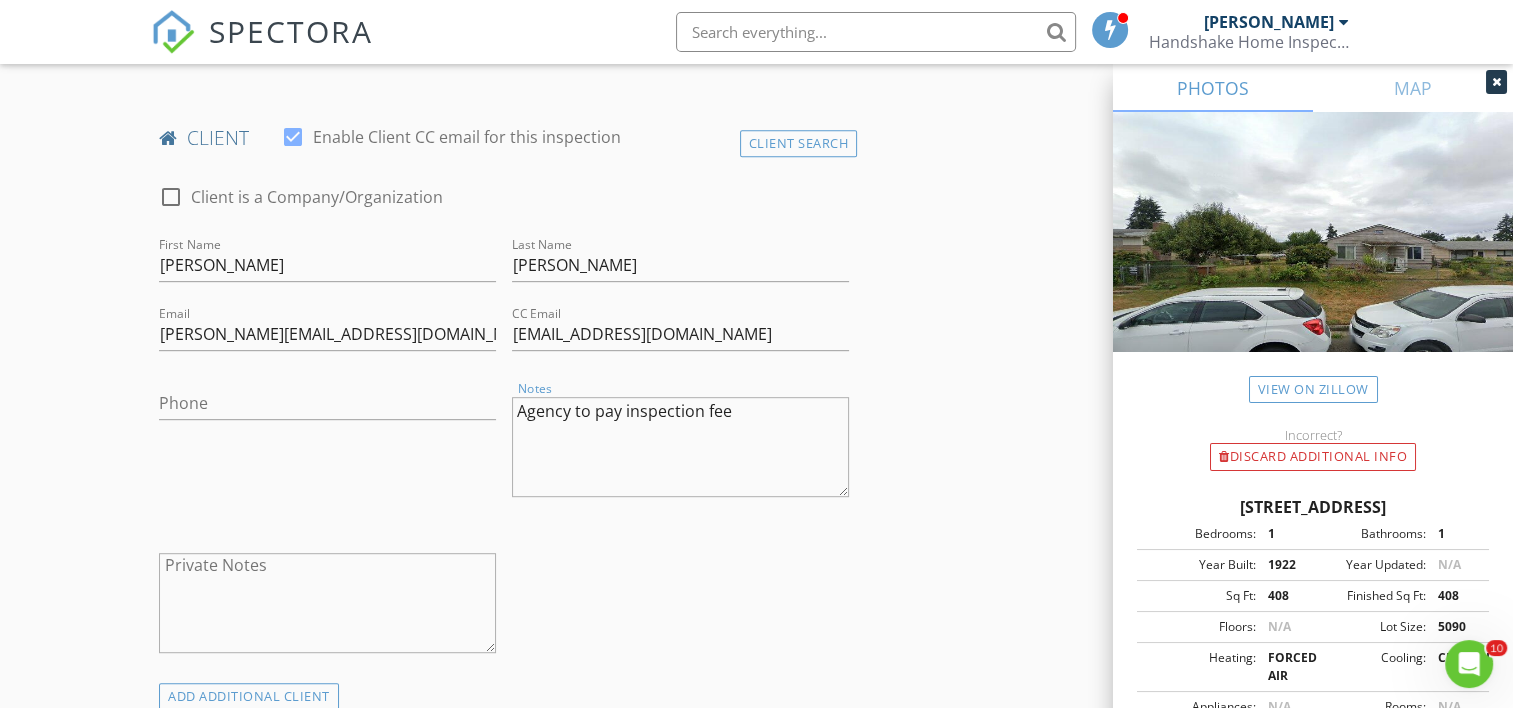 scroll, scrollTop: 948, scrollLeft: 0, axis: vertical 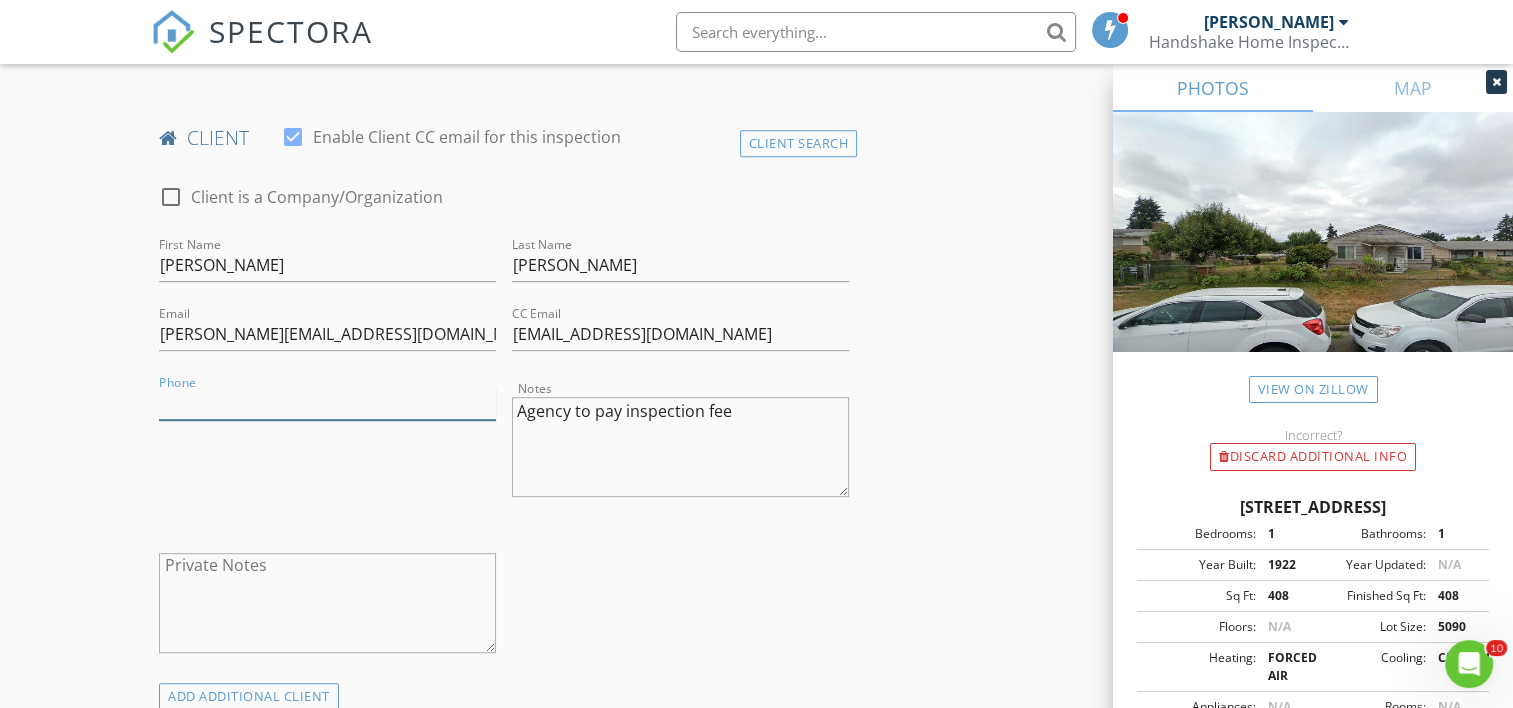 click on "Phone" at bounding box center (327, 403) 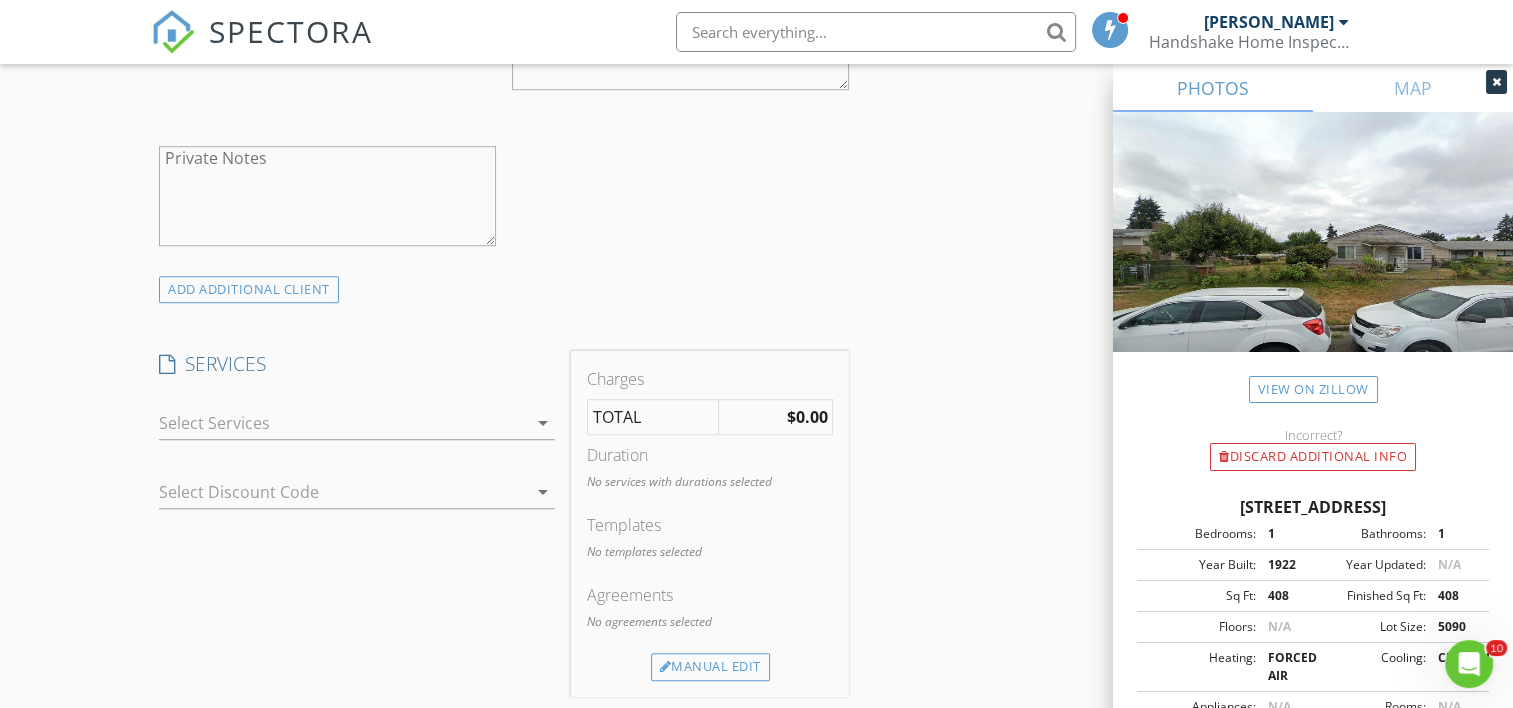 scroll, scrollTop: 1356, scrollLeft: 0, axis: vertical 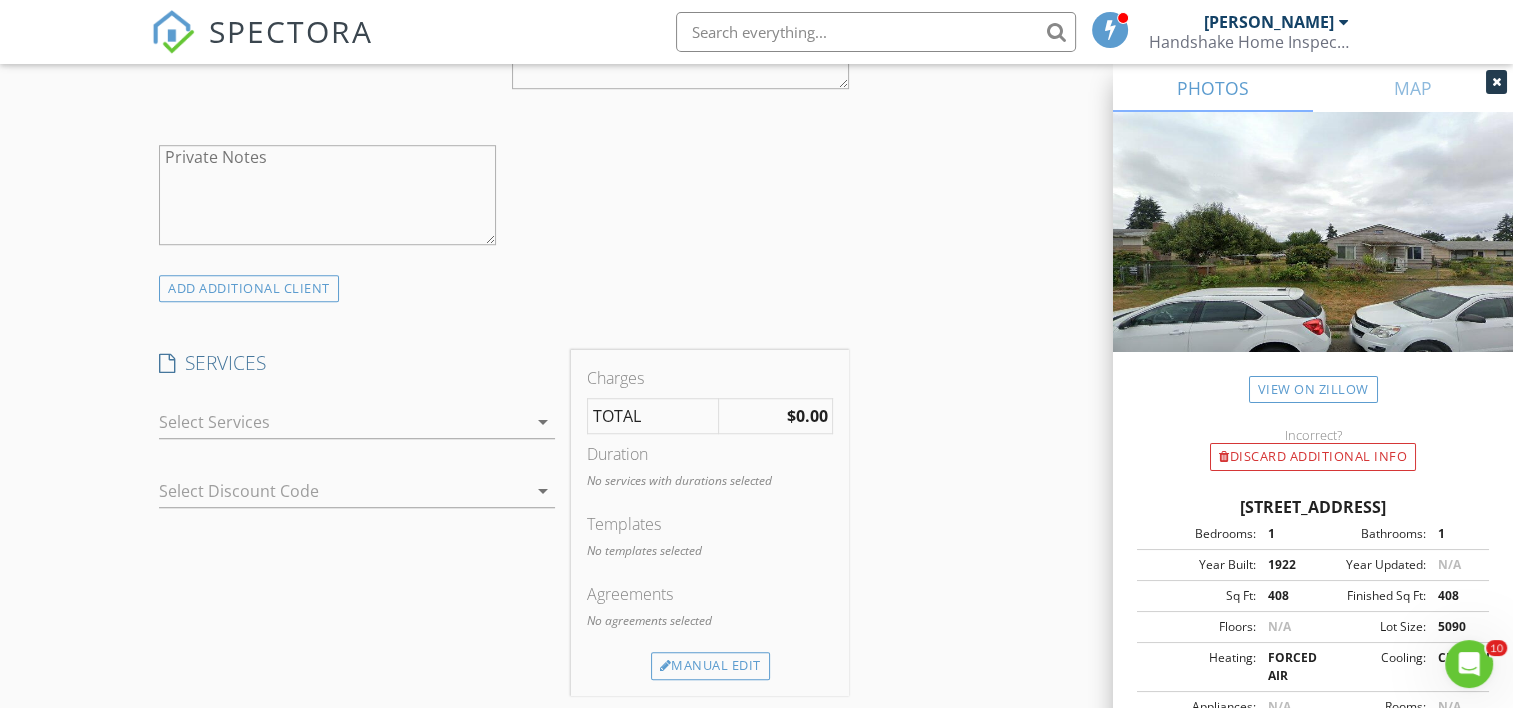 type on "[PHONE_NUMBER]" 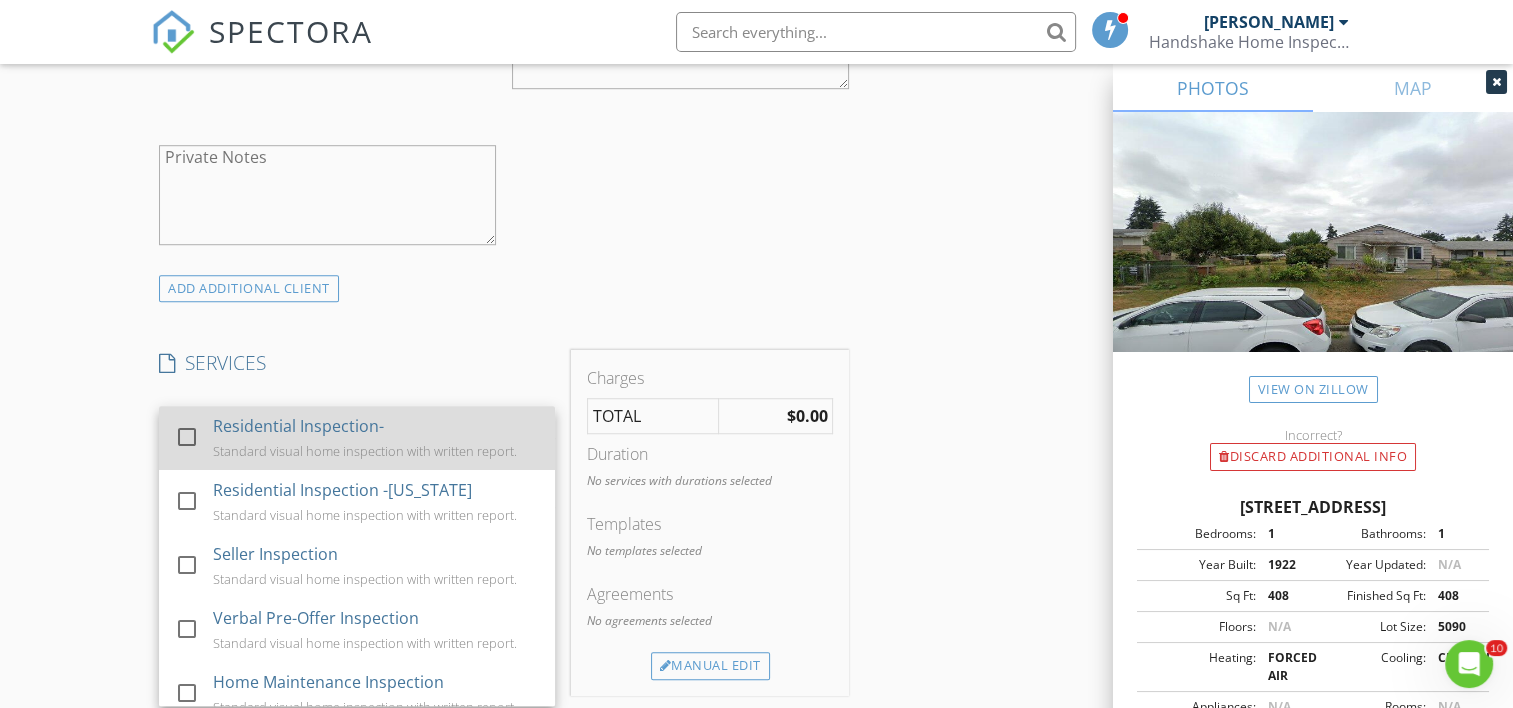 click at bounding box center (187, 437) 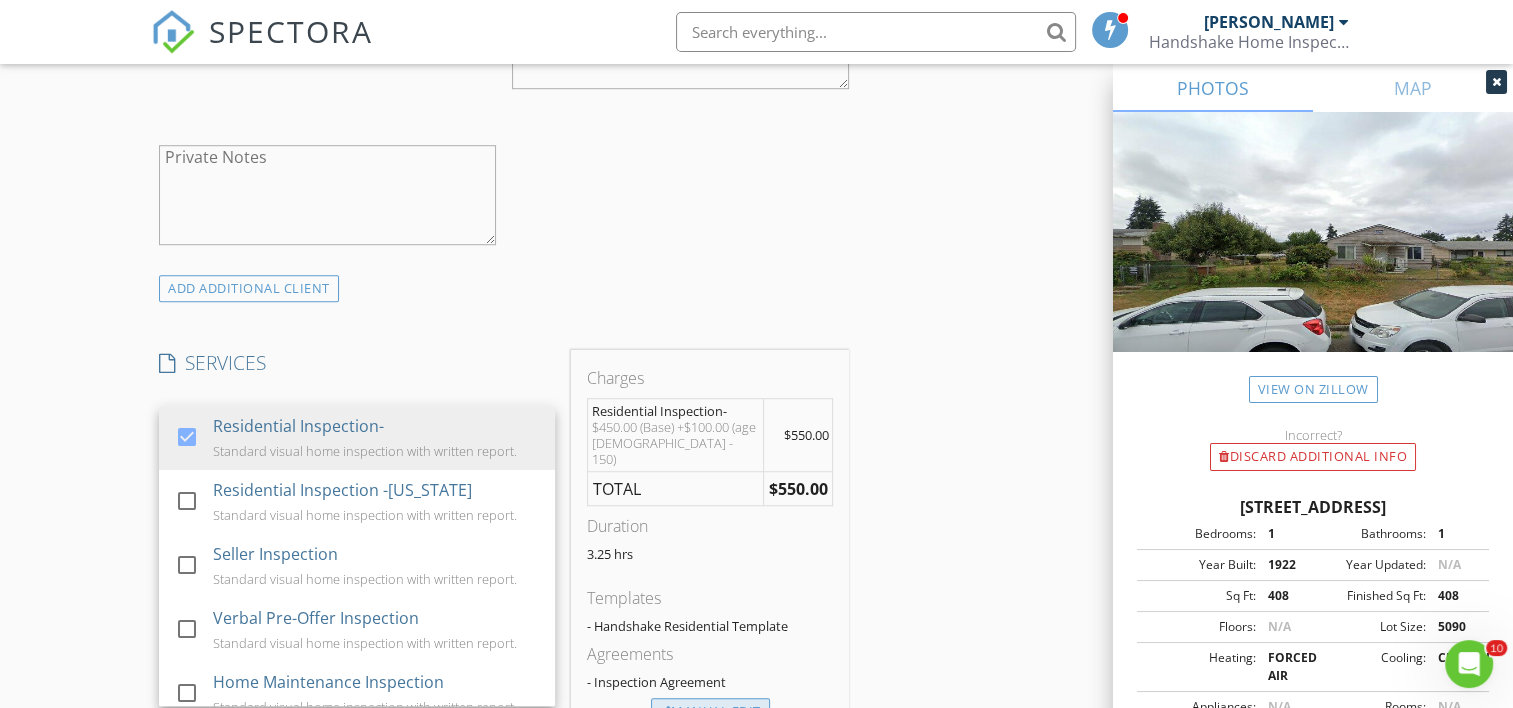 click on "Manual Edit" at bounding box center (710, 712) 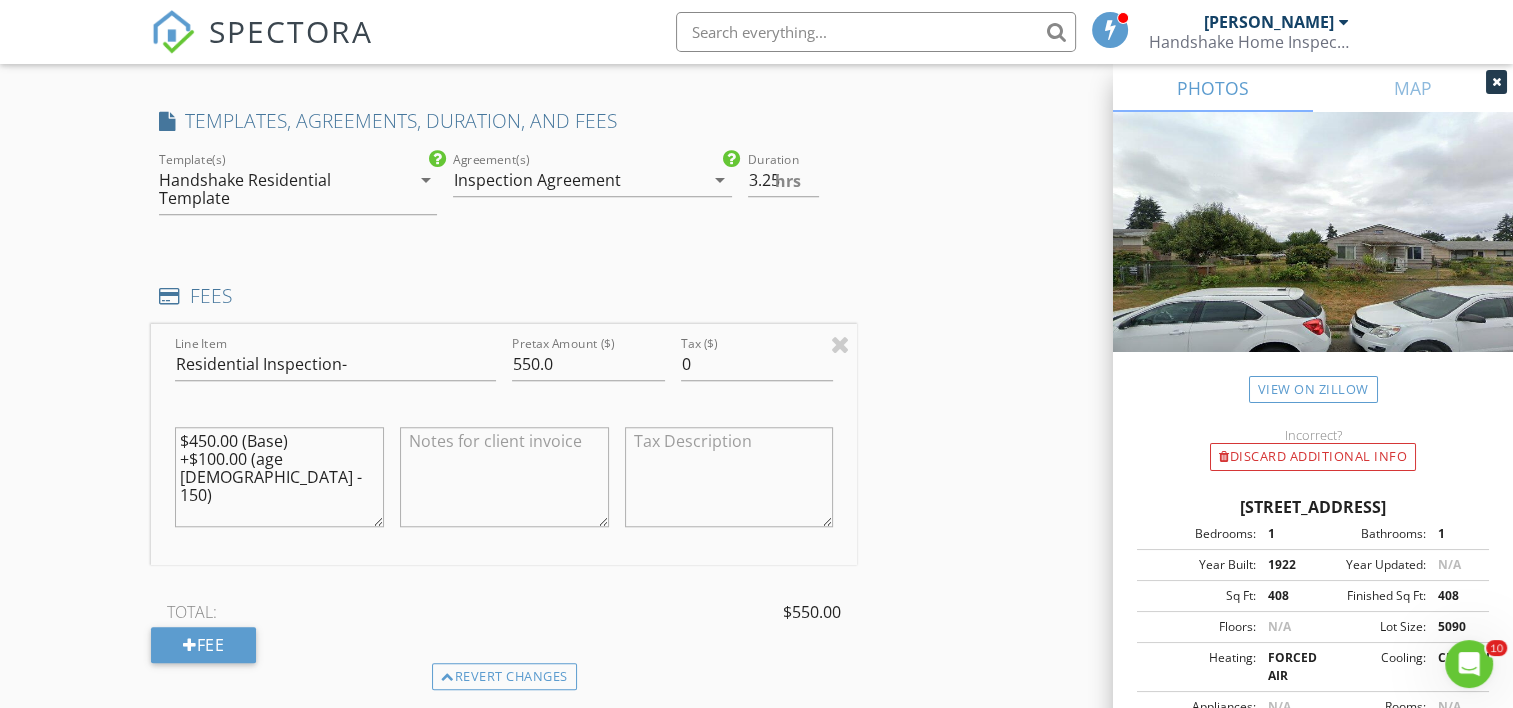 scroll, scrollTop: 1599, scrollLeft: 0, axis: vertical 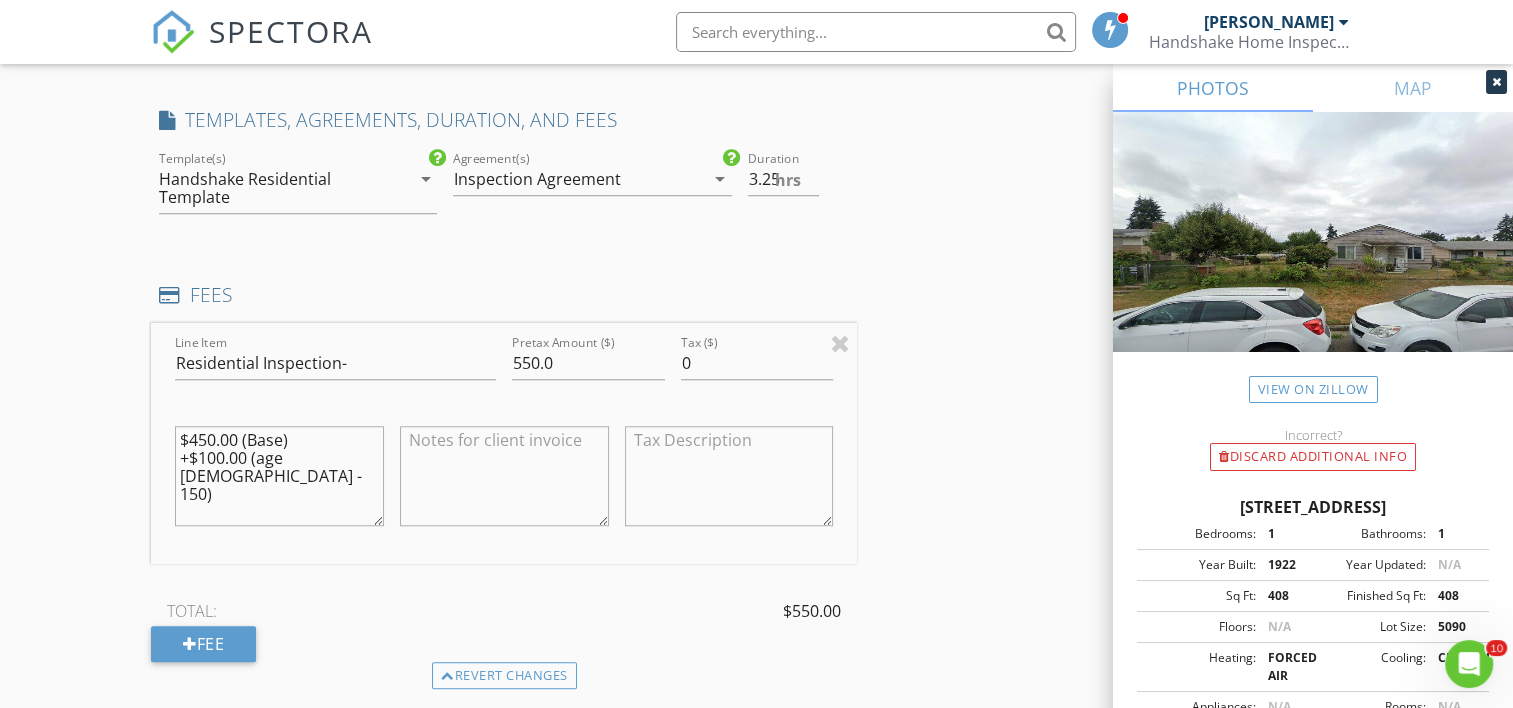 click at bounding box center (504, 476) 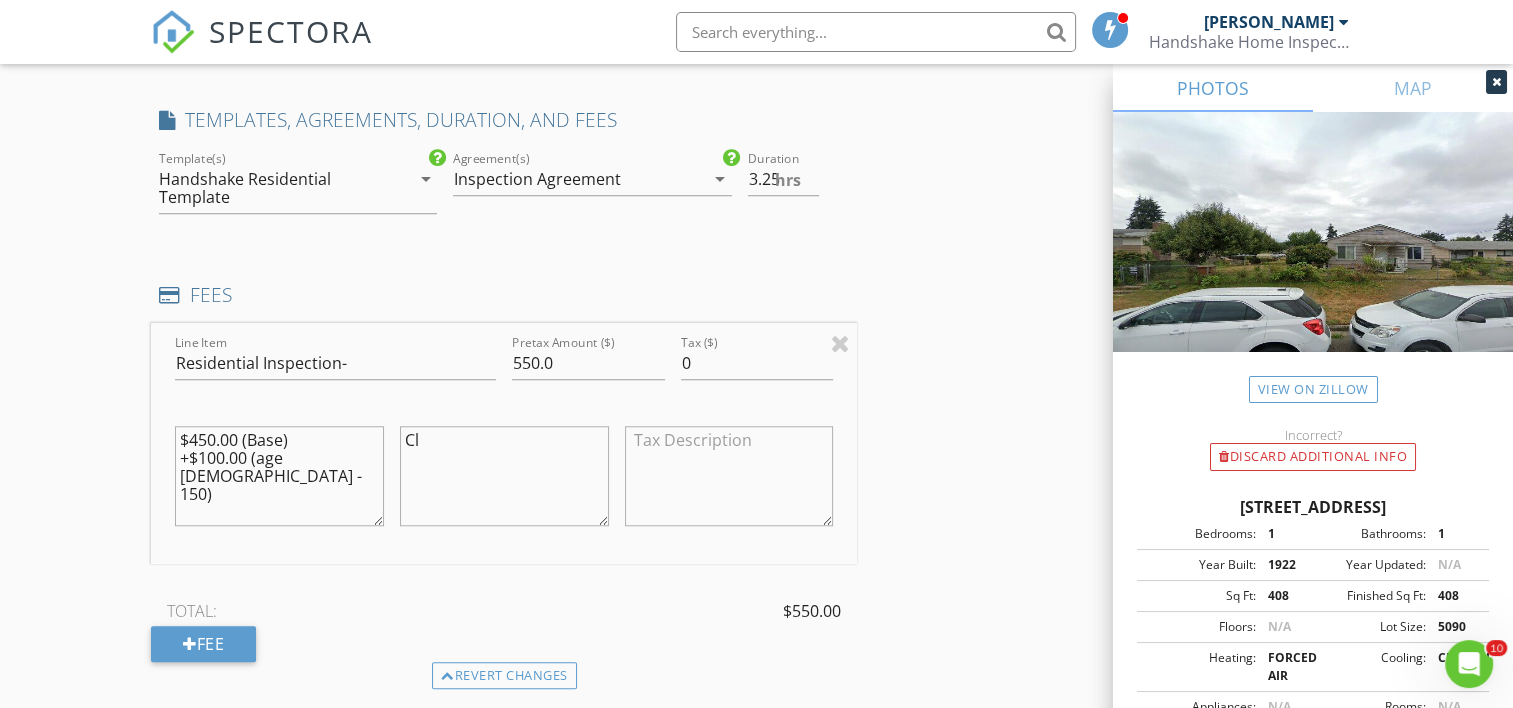 type on "C" 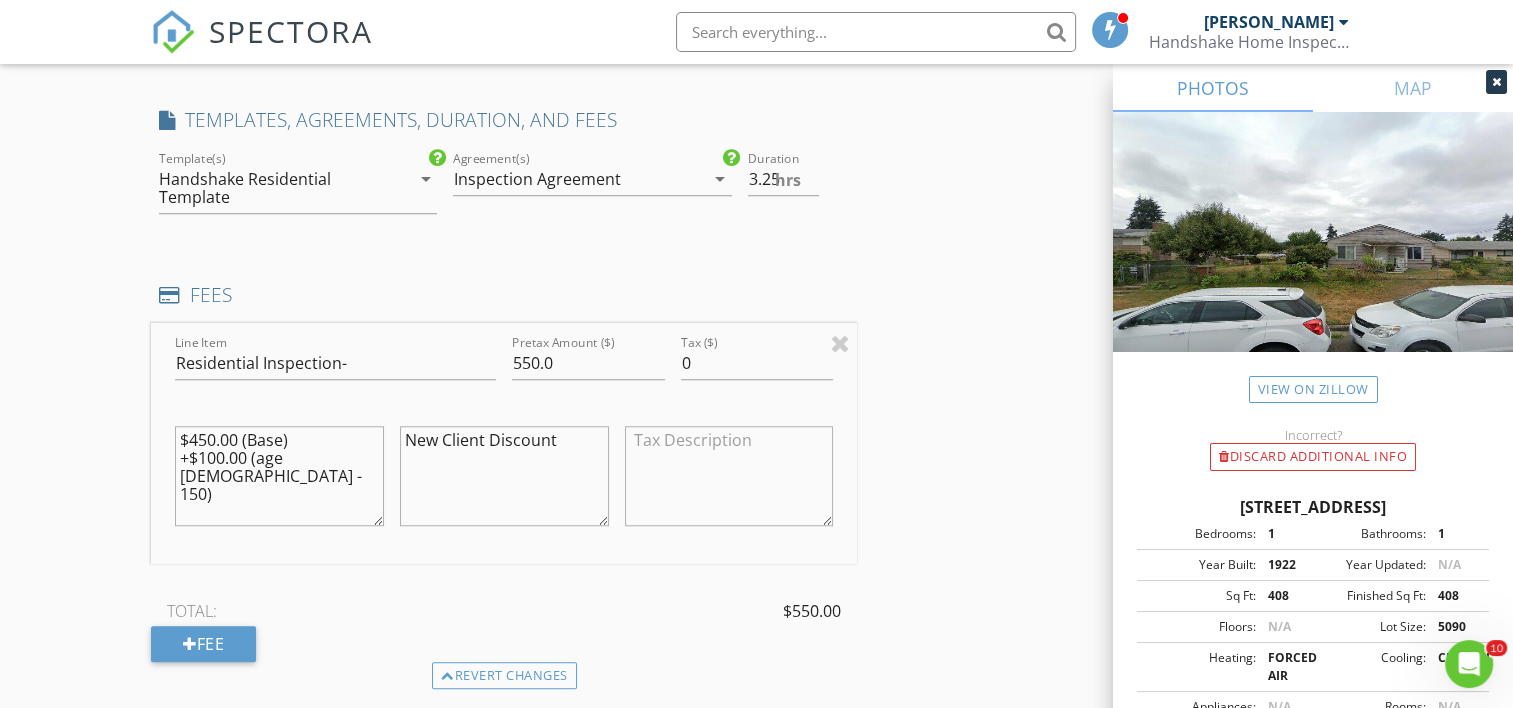 type on "New Client Discount" 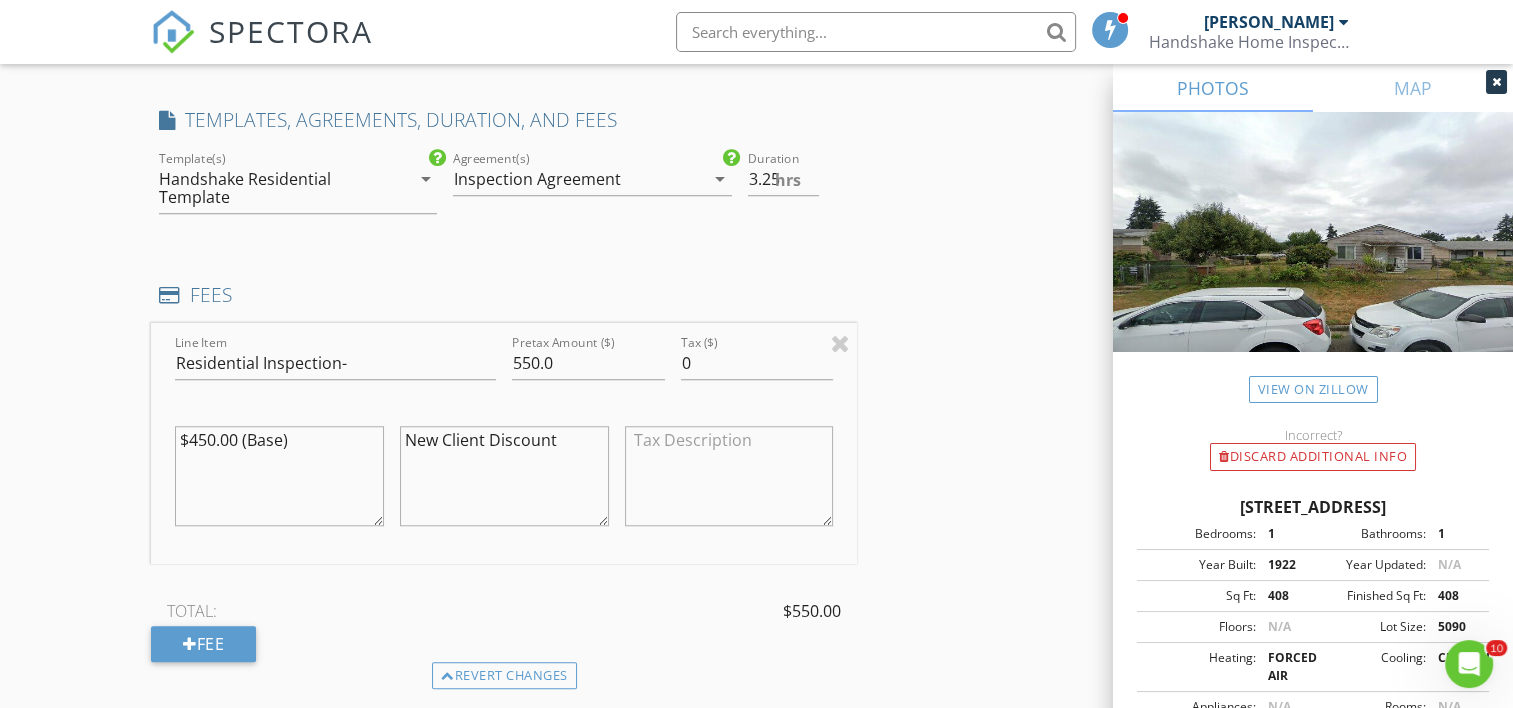 click on "$450.00 (Base)" at bounding box center (279, 476) 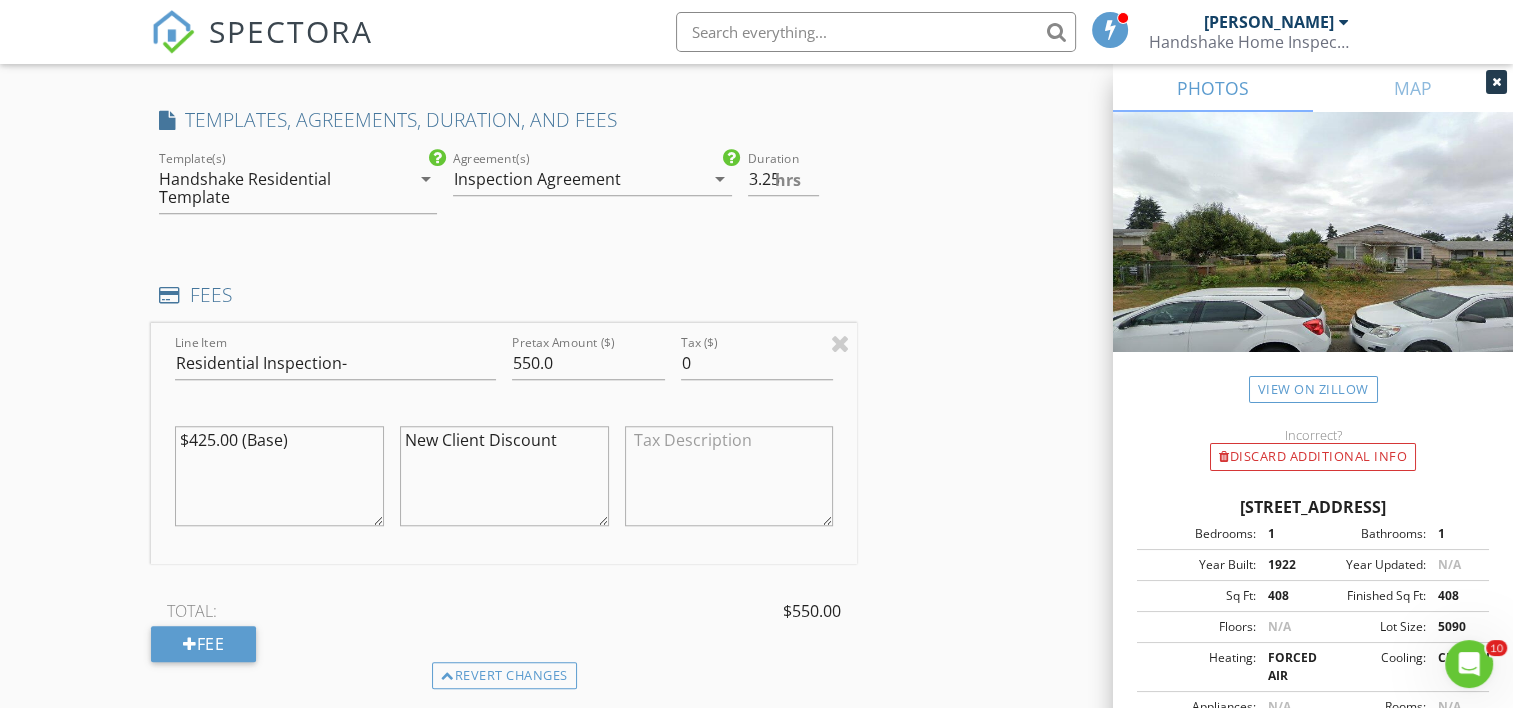 type on "$425.00 (Base)" 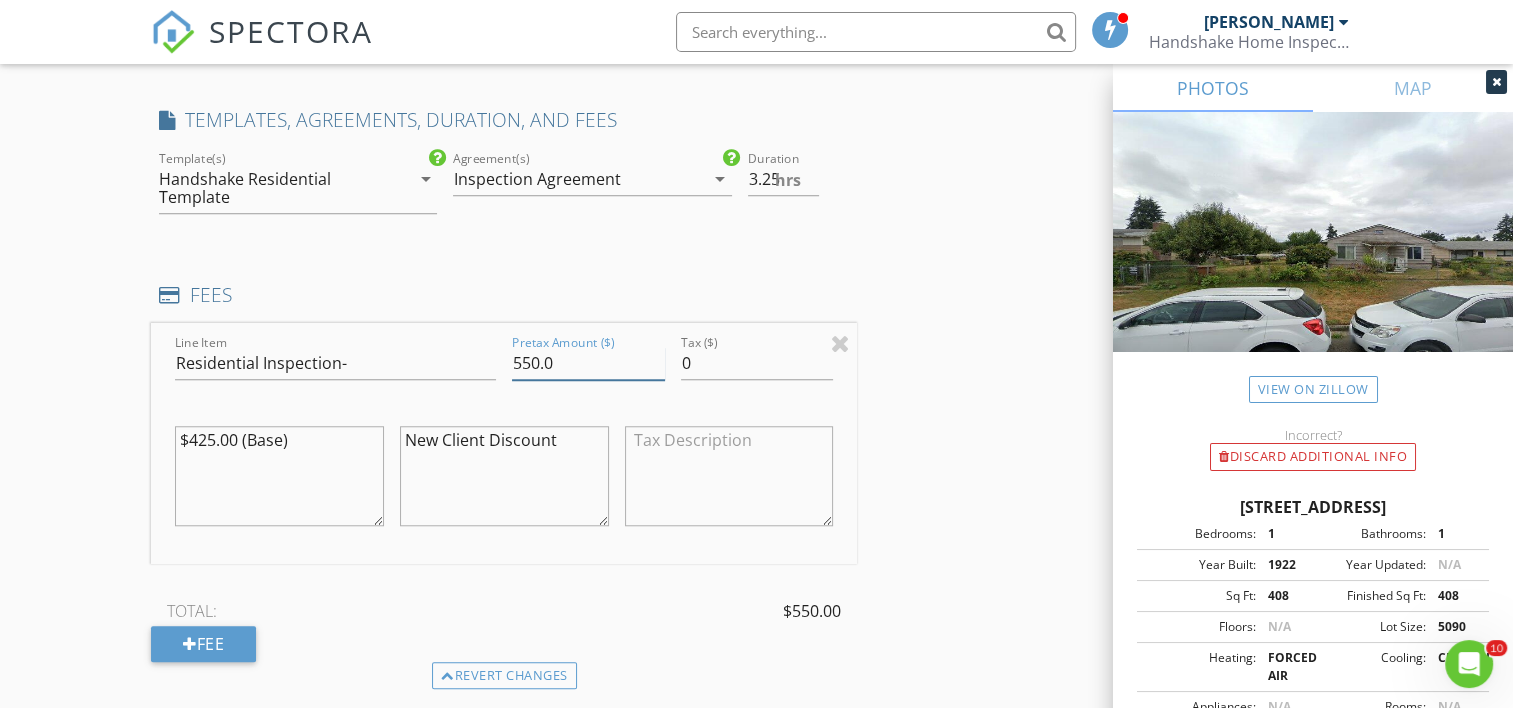 click on "550.0" at bounding box center (588, 363) 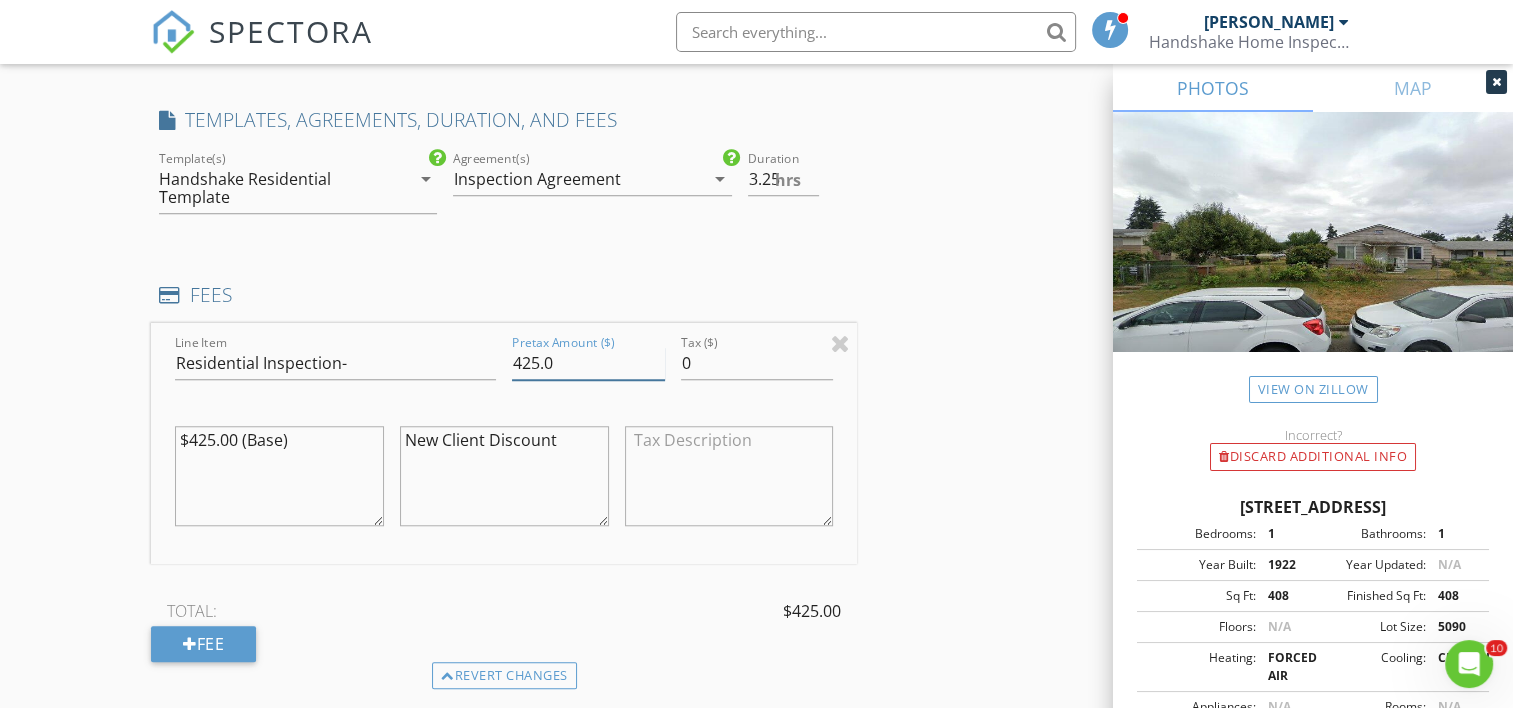 type on "425.0" 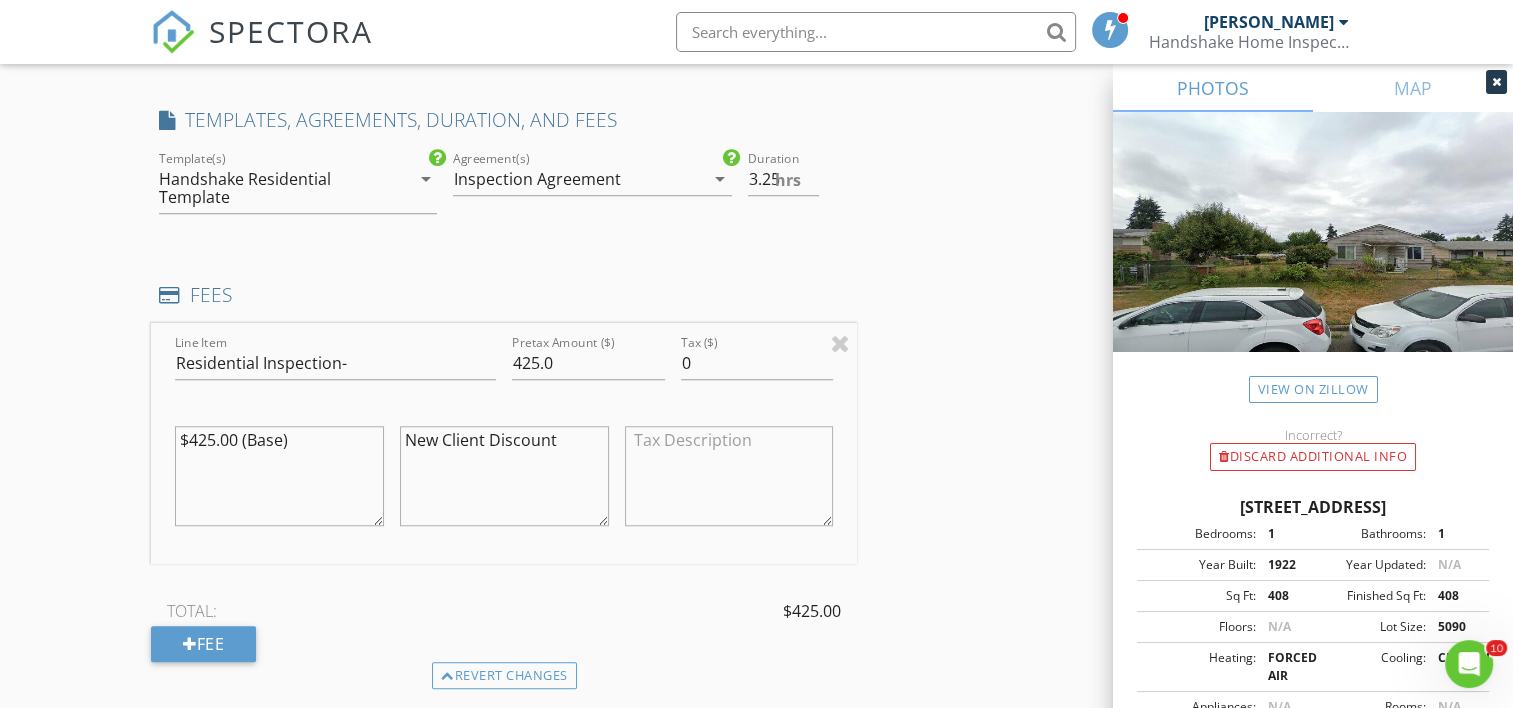 click at bounding box center (335, 394) 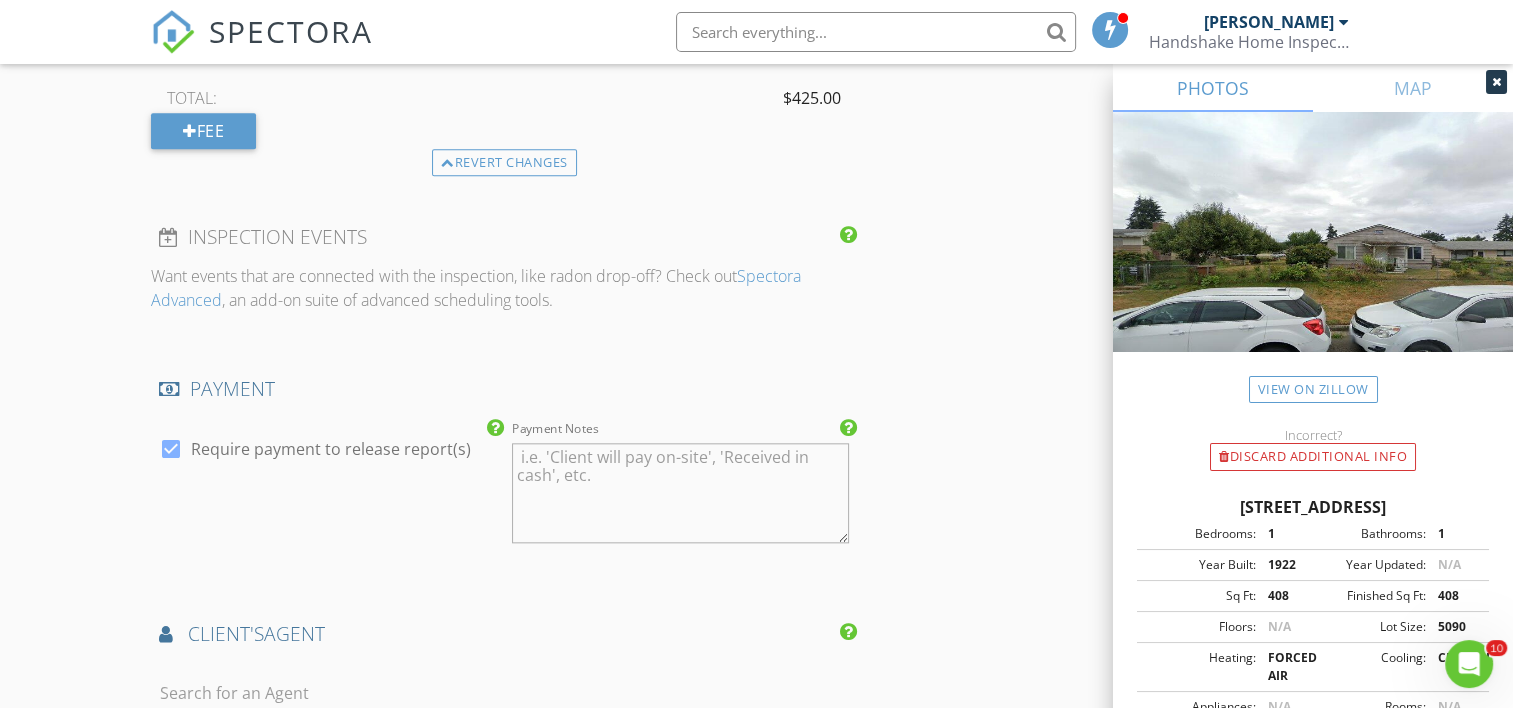 scroll, scrollTop: 2466, scrollLeft: 0, axis: vertical 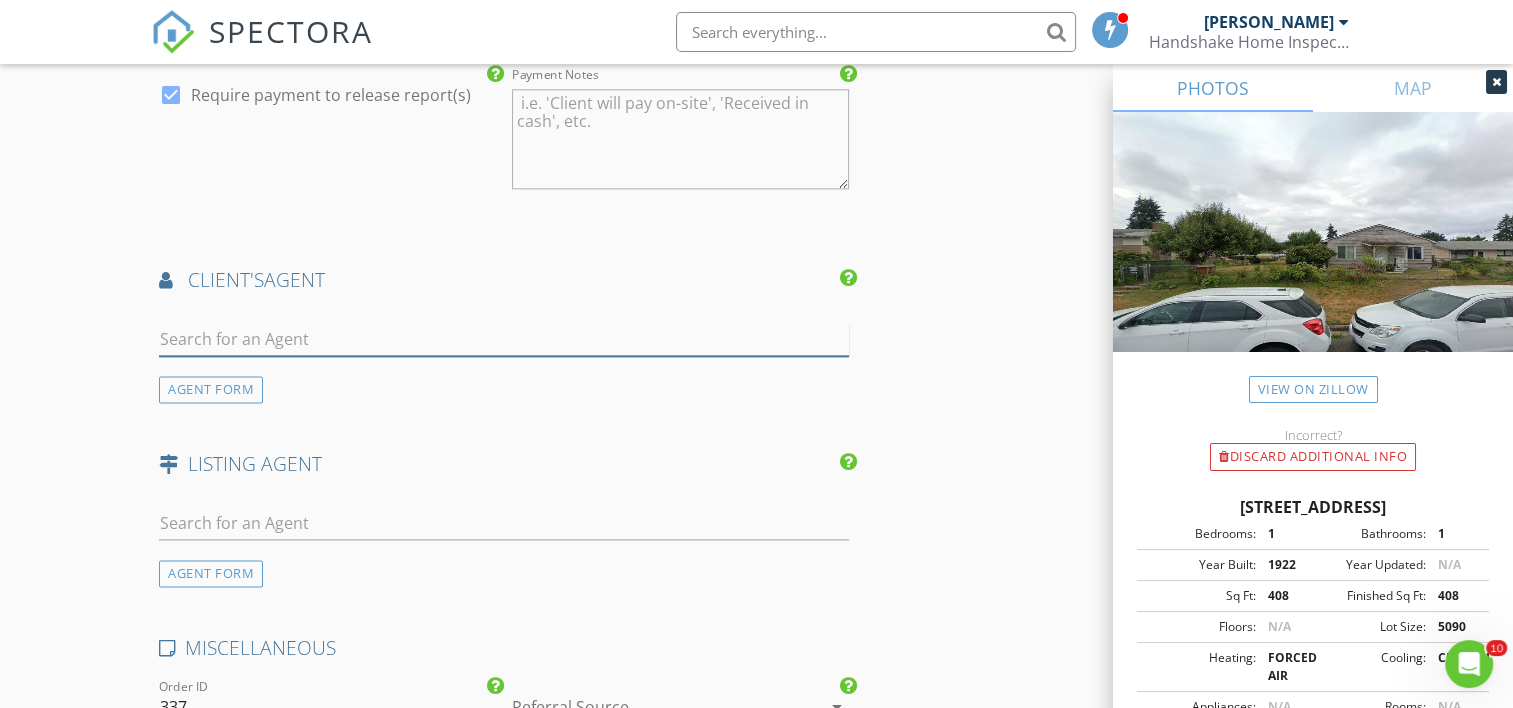 click at bounding box center (504, 339) 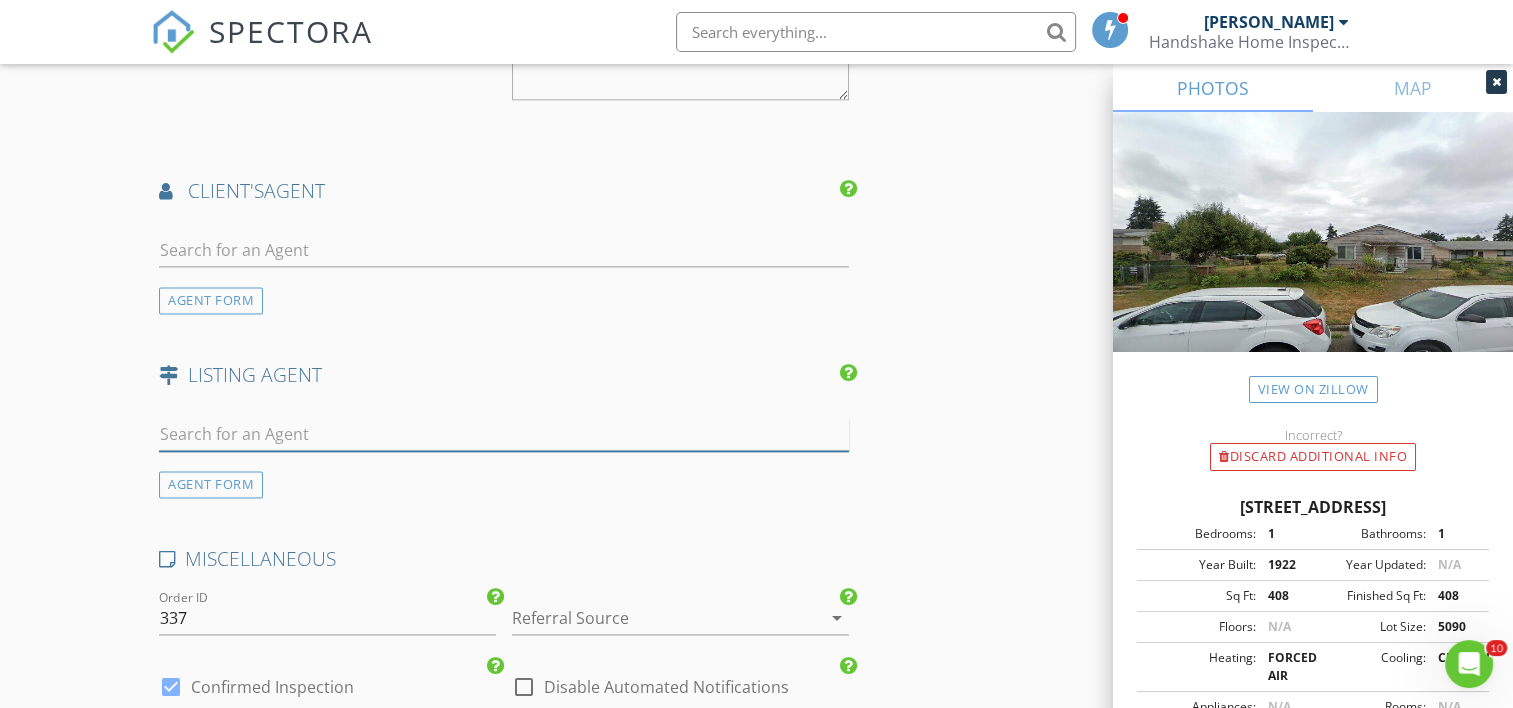 click at bounding box center [504, 434] 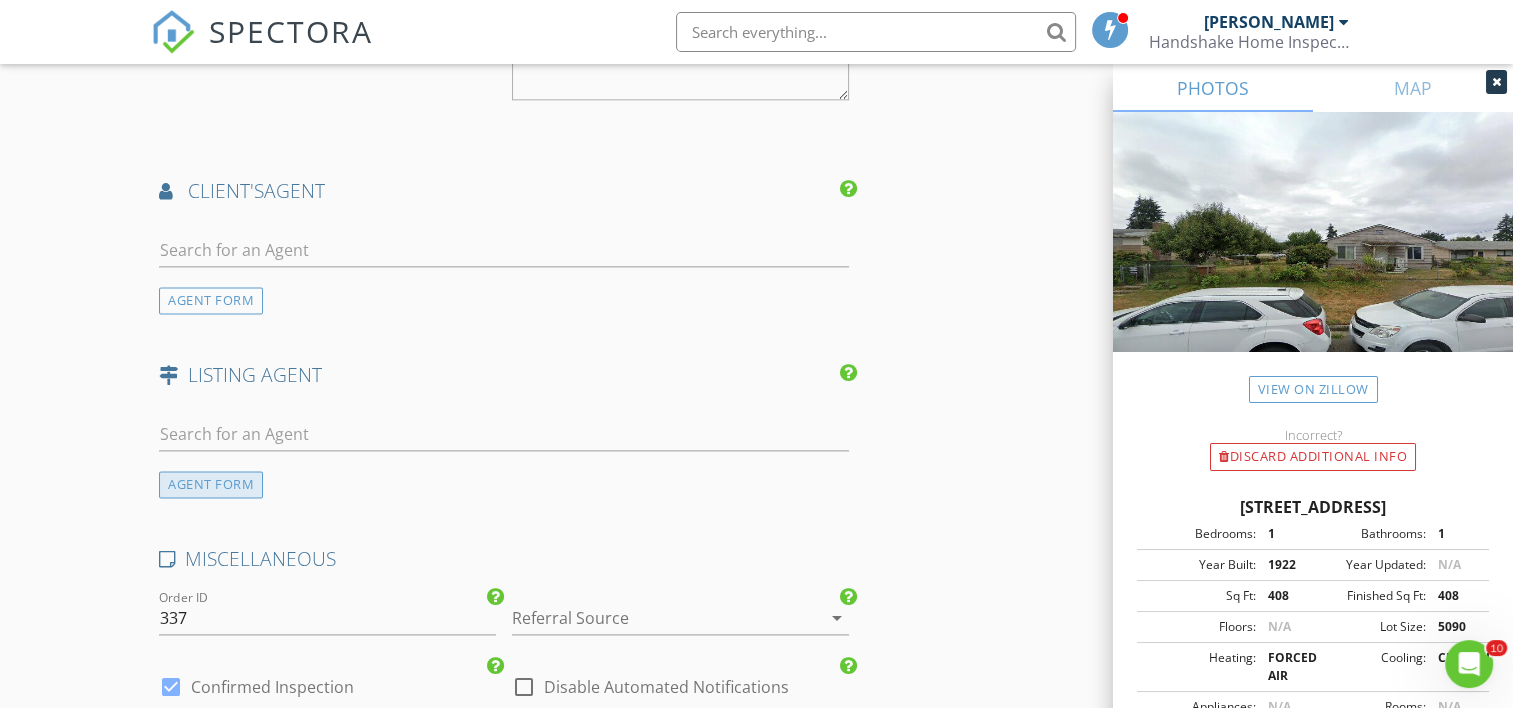 click on "AGENT FORM" at bounding box center [211, 484] 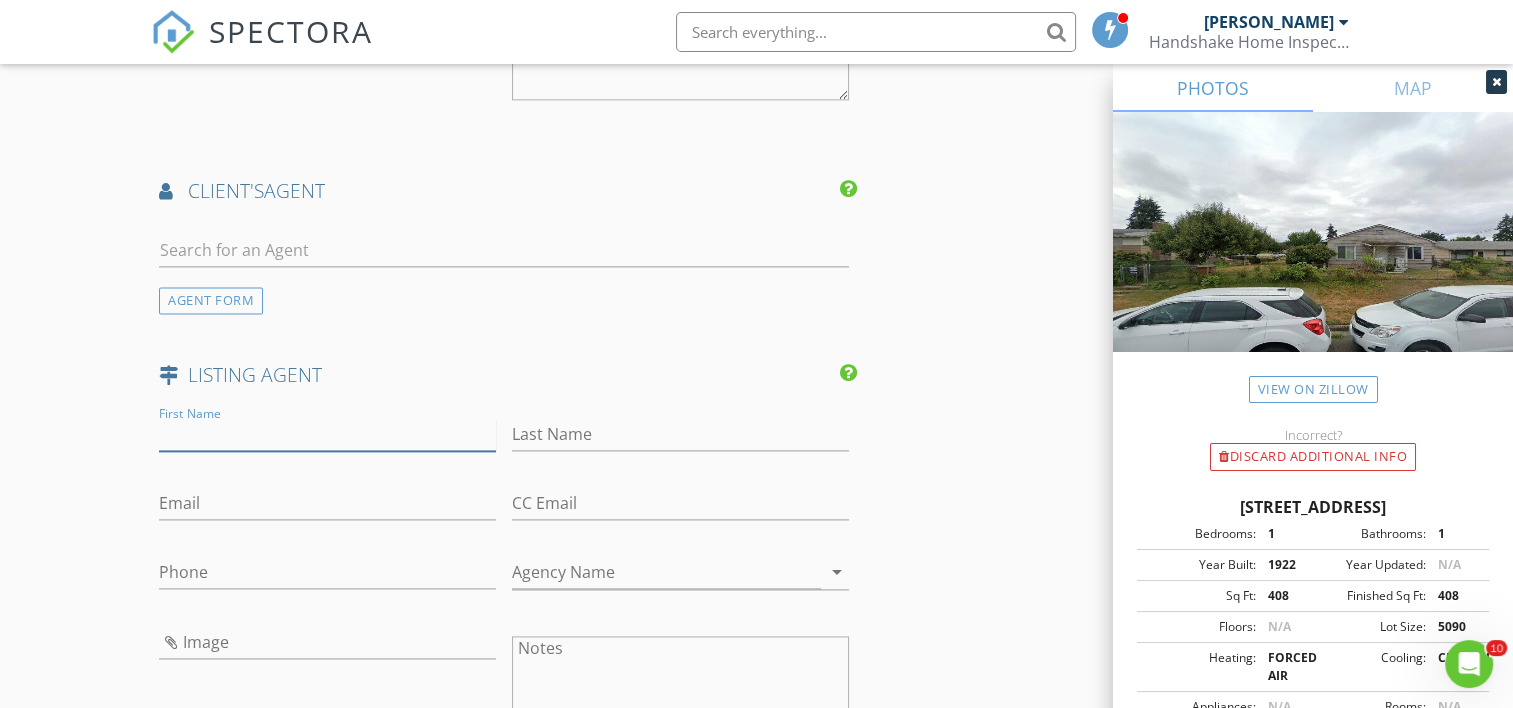 click on "First Name" at bounding box center [327, 434] 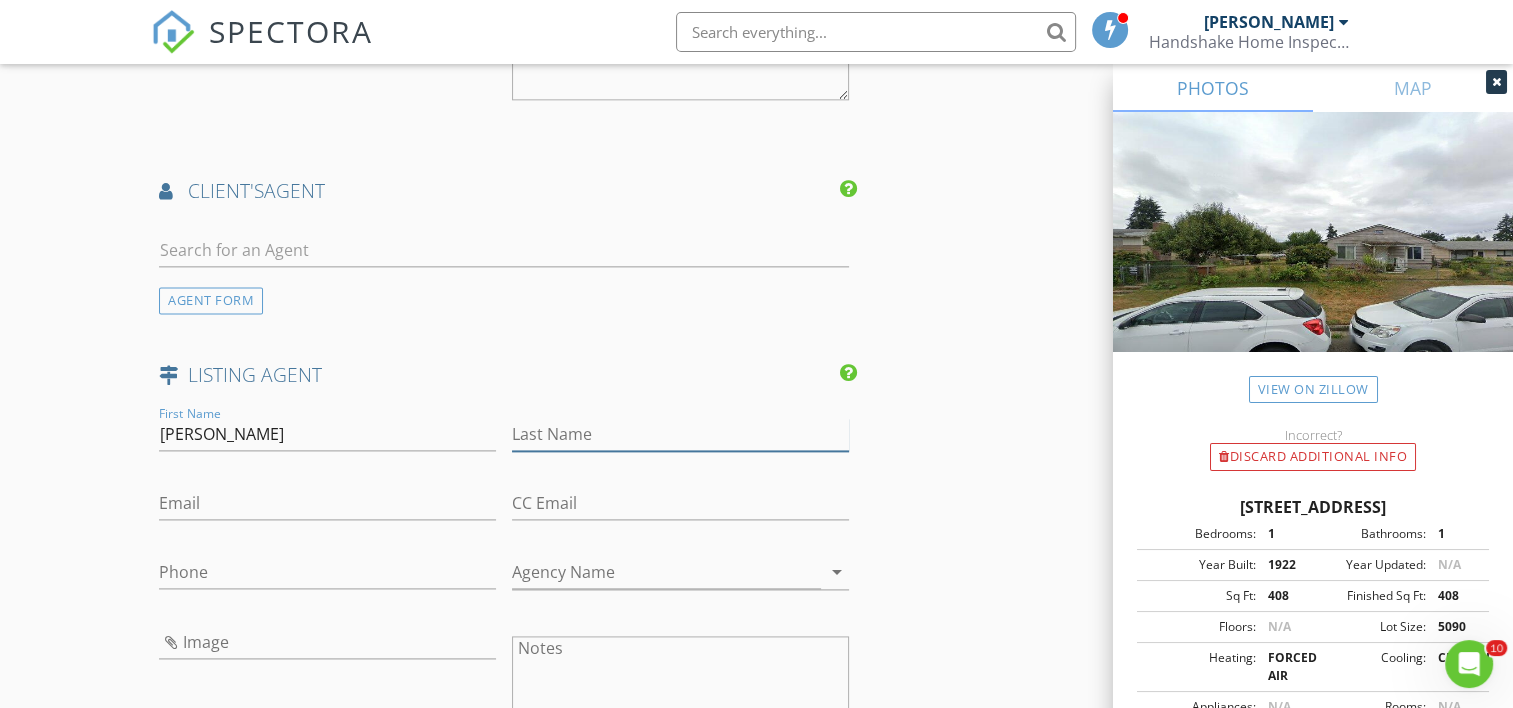 type on "[PERSON_NAME]" 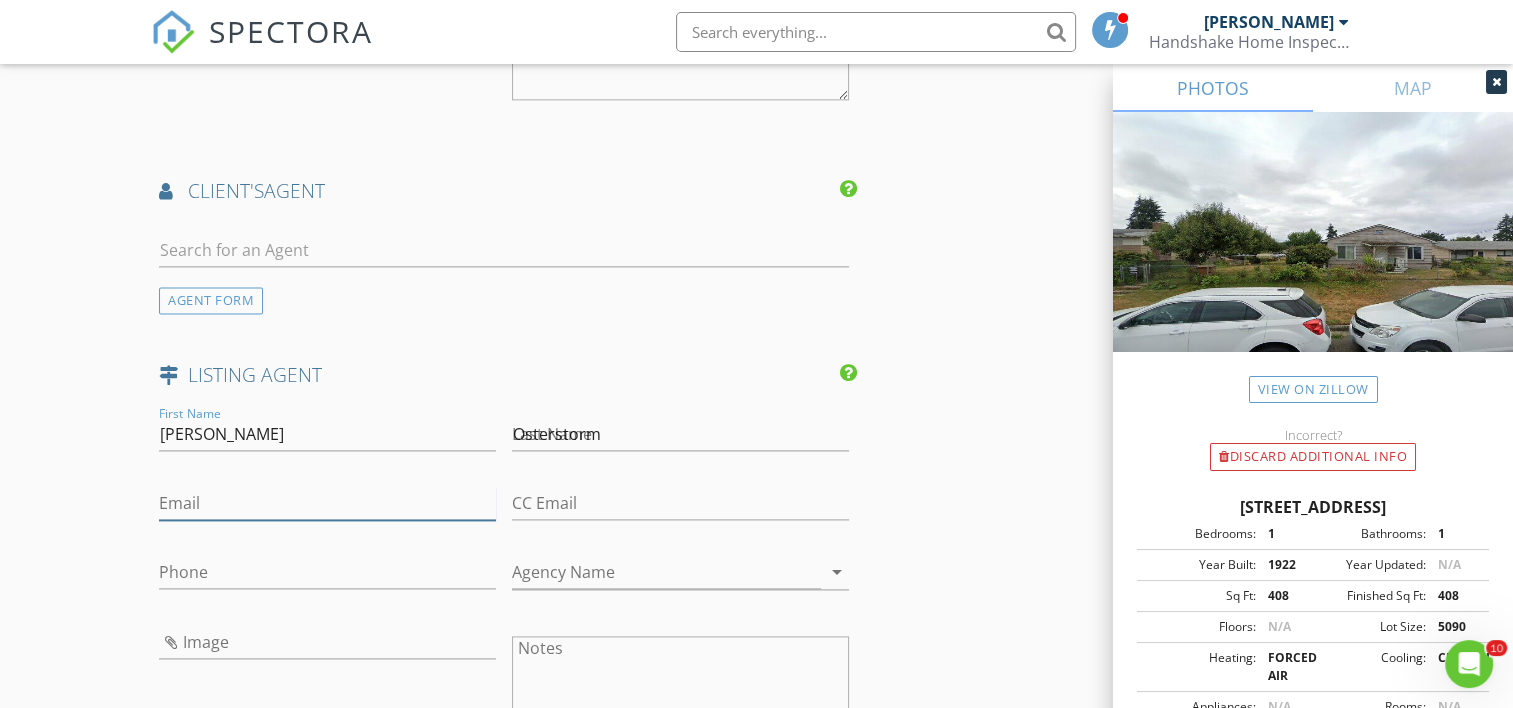 type on "[EMAIL_ADDRESS][DOMAIN_NAME]" 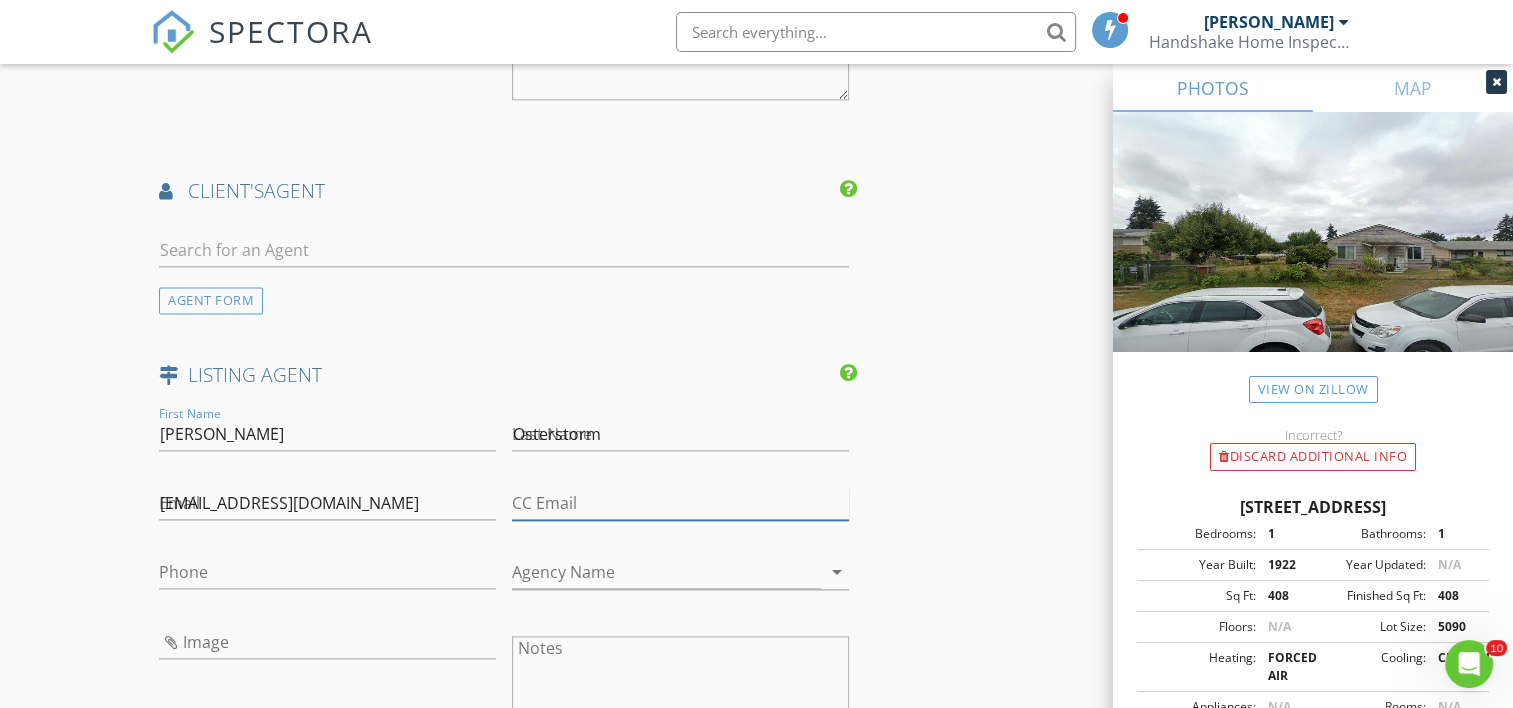 type on "[EMAIL_ADDRESS][DOMAIN_NAME]" 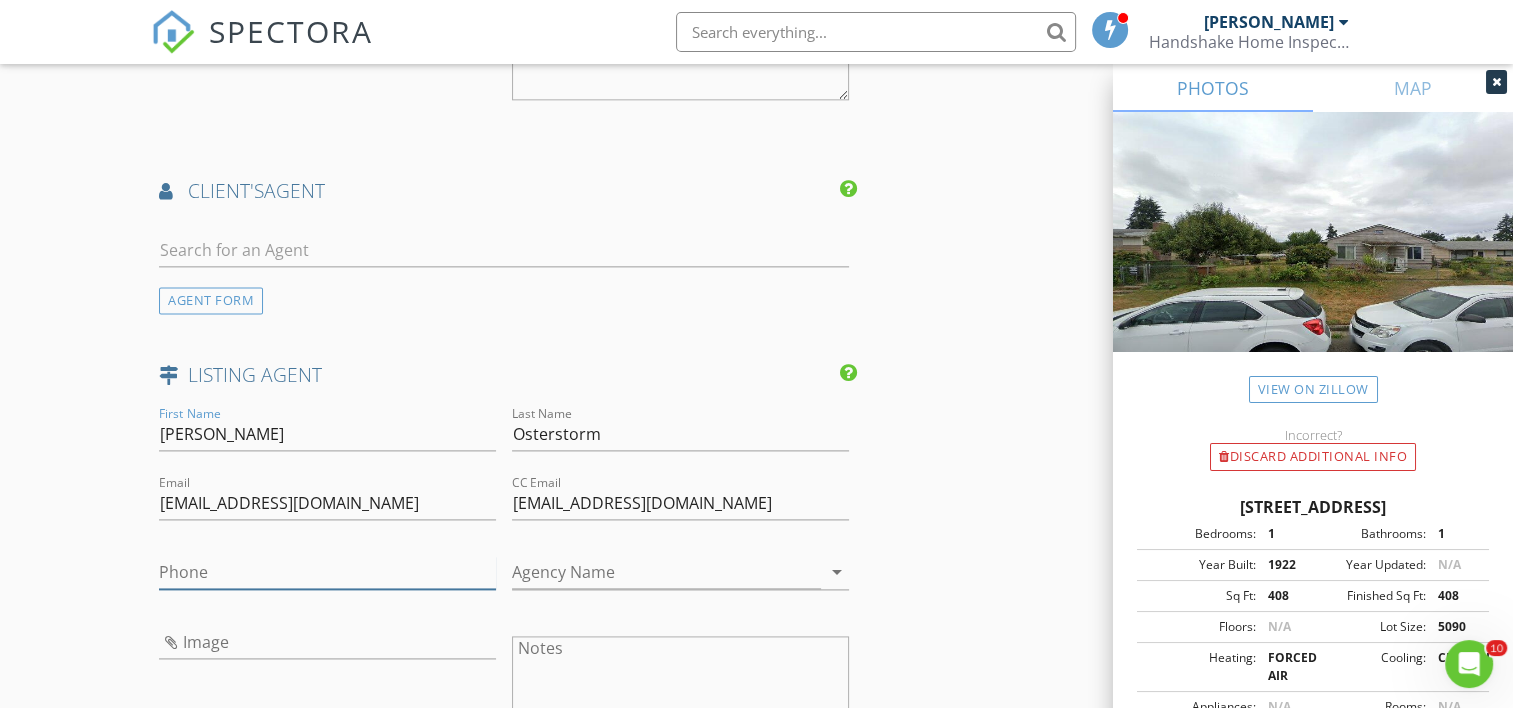 click on "Phone" at bounding box center [327, 572] 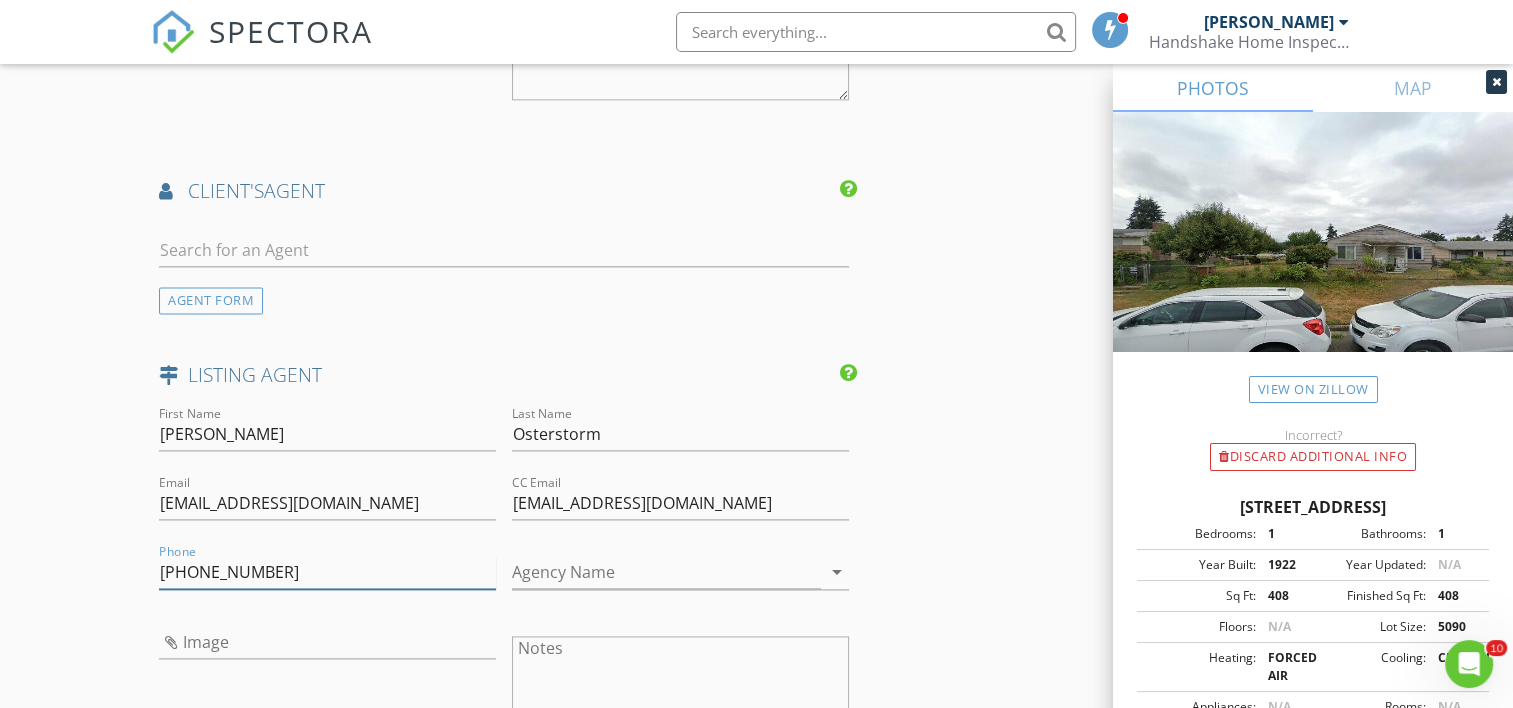 type on "[PHONE_NUMBER]" 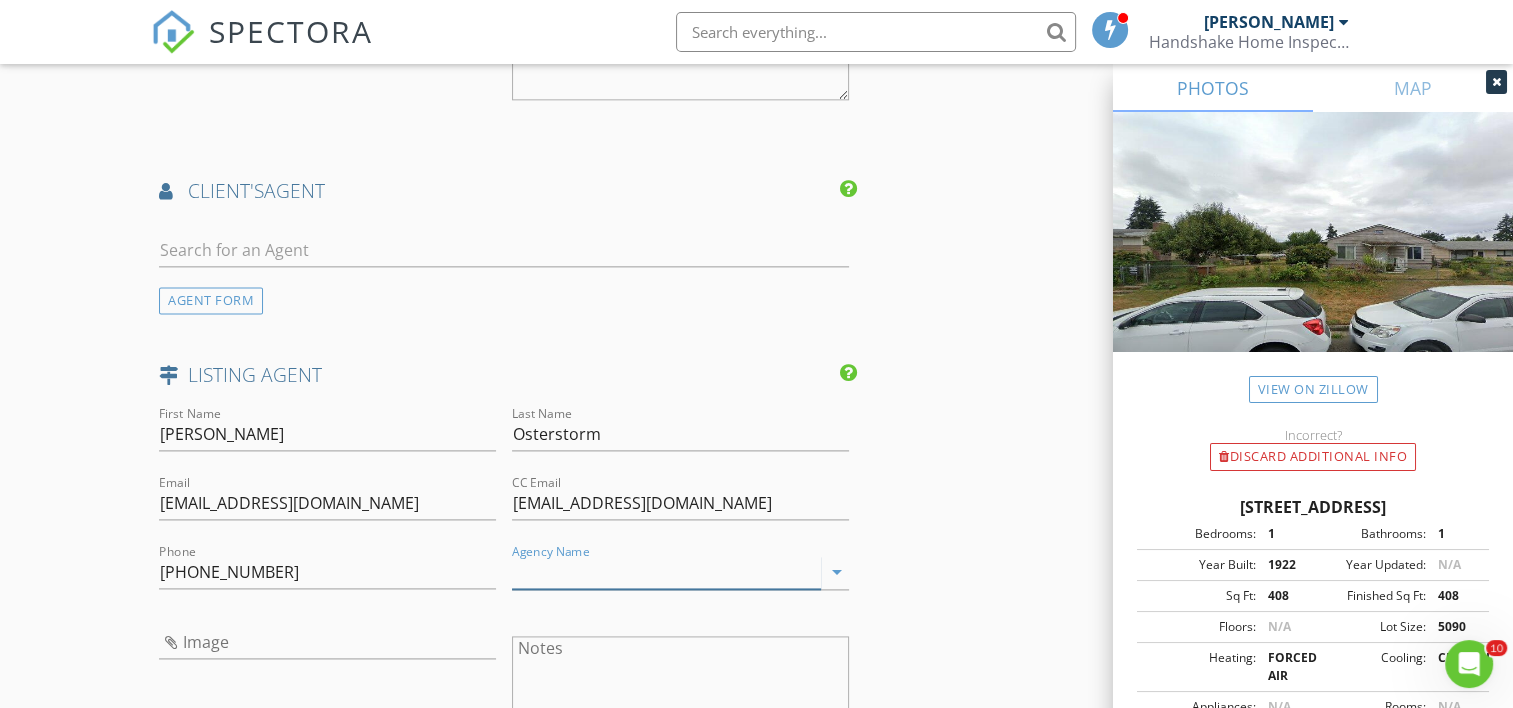 click on "Agency Name" at bounding box center [666, 572] 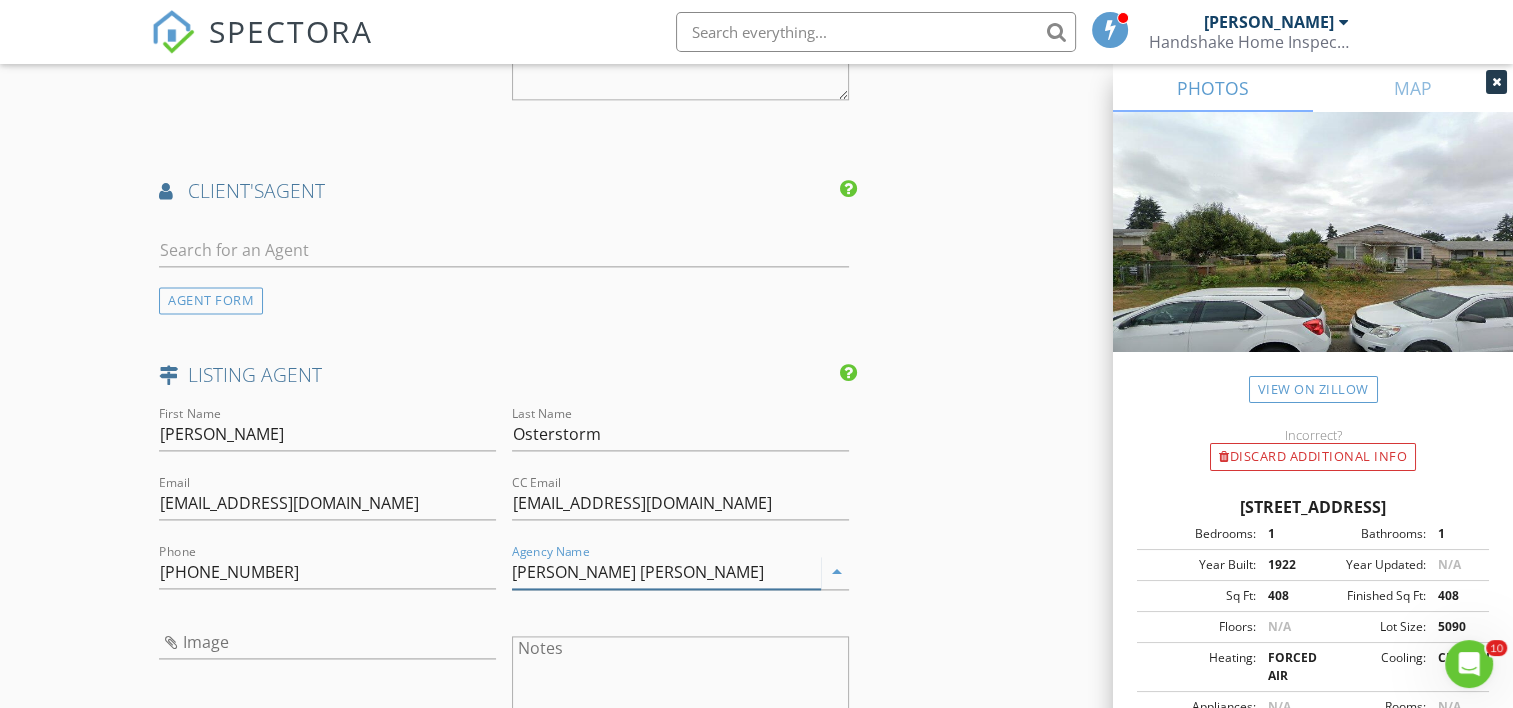 type on "[PERSON_NAME] [PERSON_NAME]" 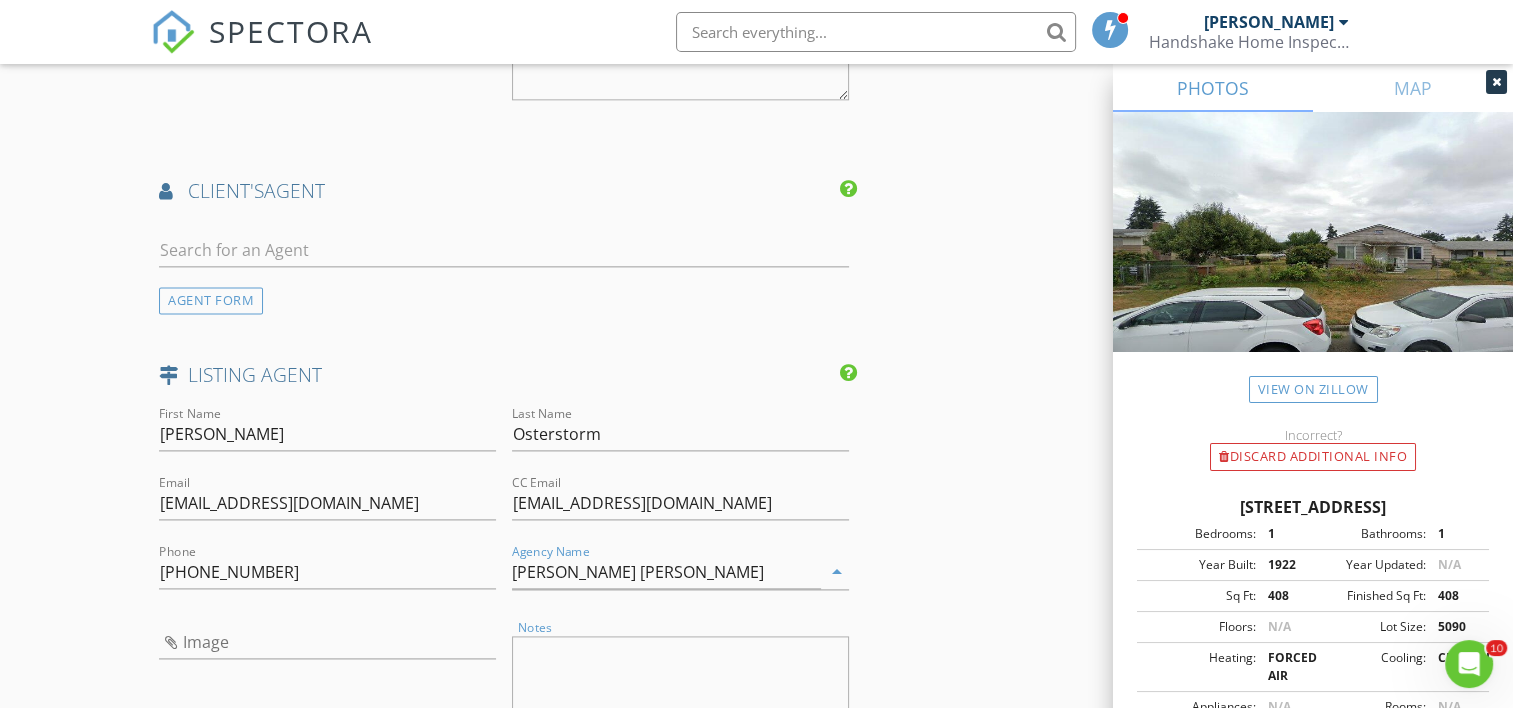 click at bounding box center (680, 686) 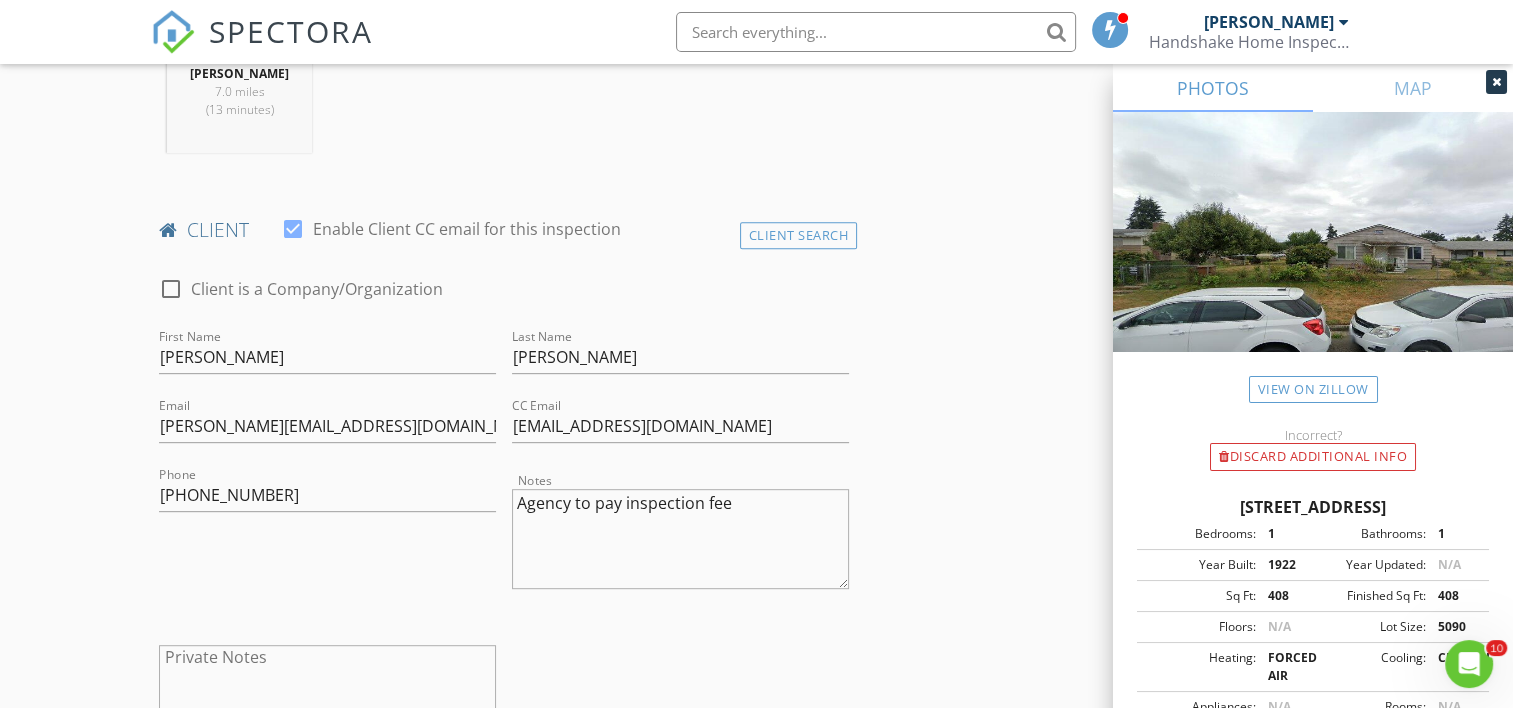 scroll, scrollTop: 854, scrollLeft: 0, axis: vertical 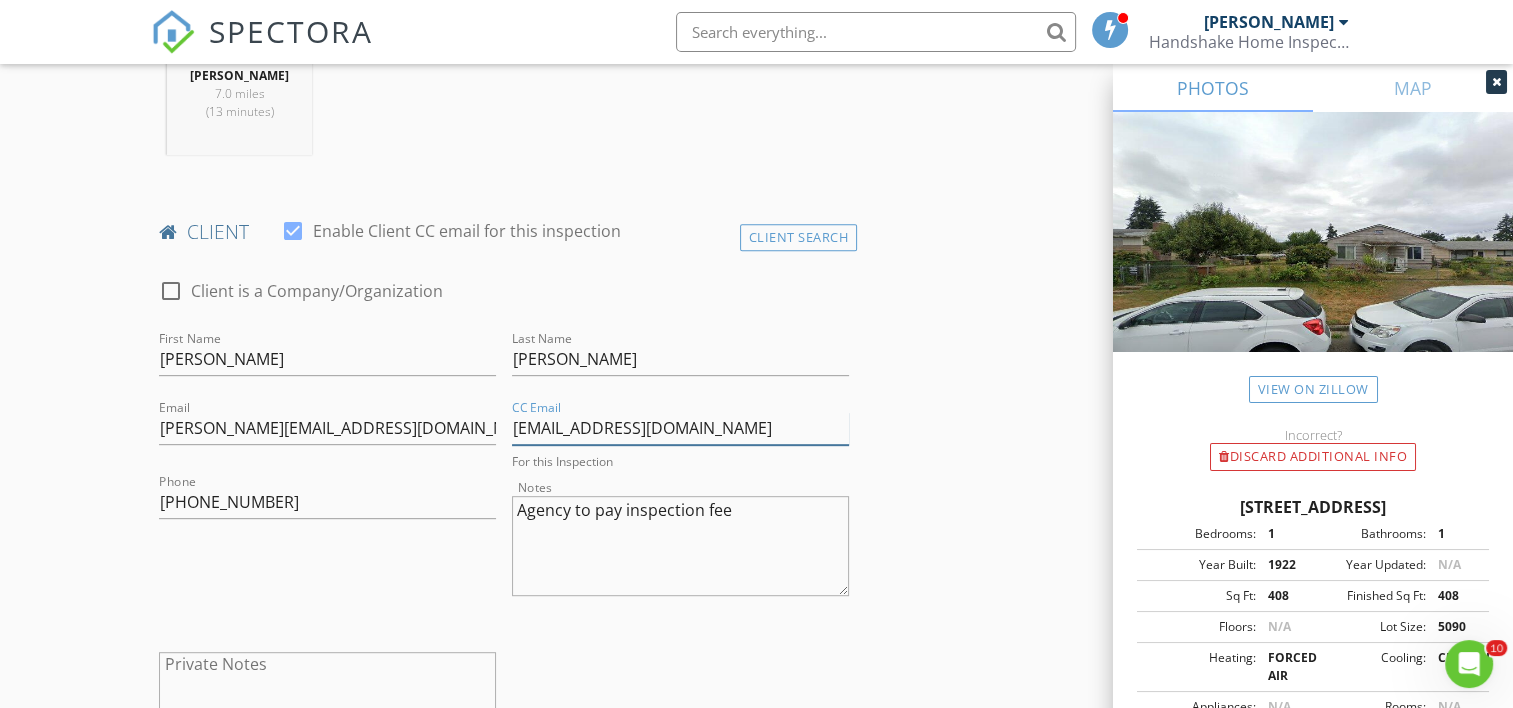 drag, startPoint x: 740, startPoint y: 427, endPoint x: 510, endPoint y: 418, distance: 230.17603 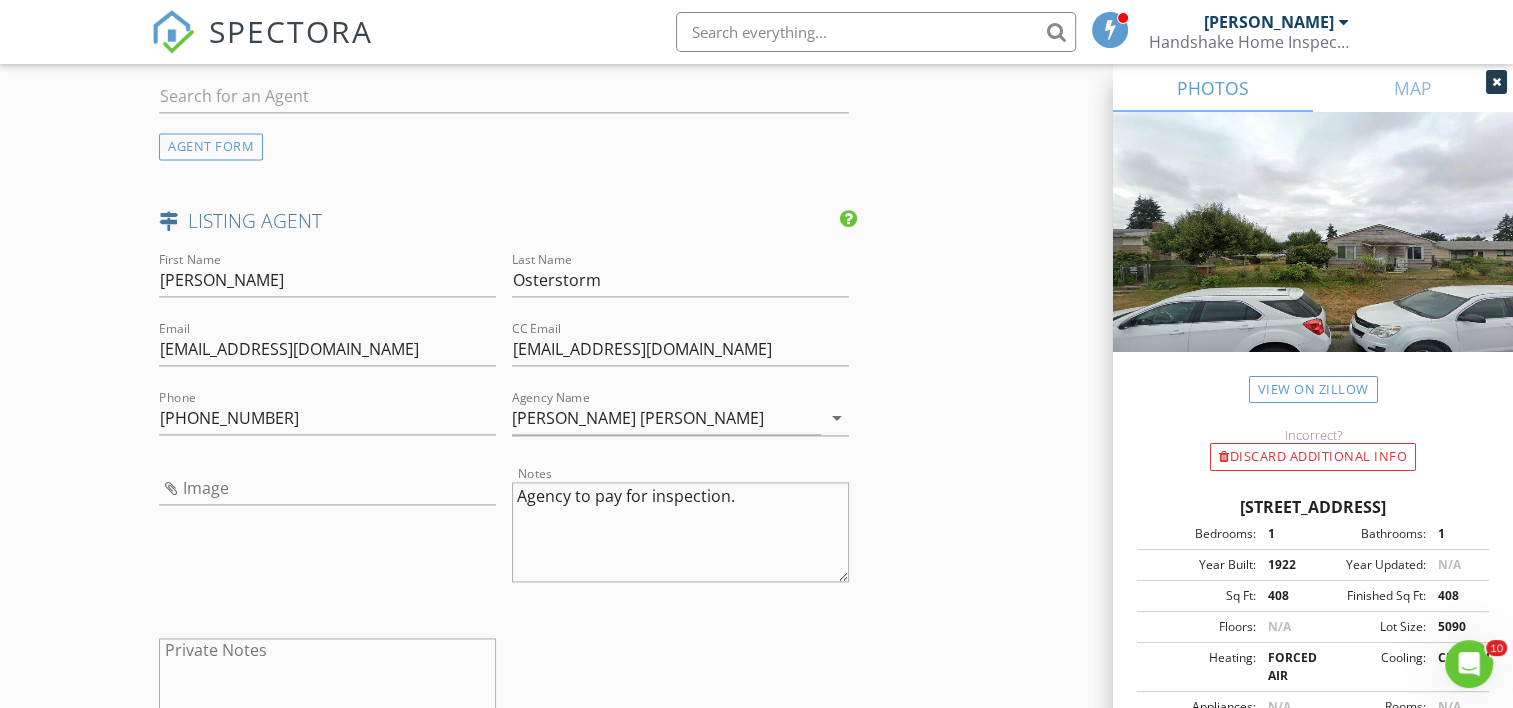 scroll, scrollTop: 2712, scrollLeft: 0, axis: vertical 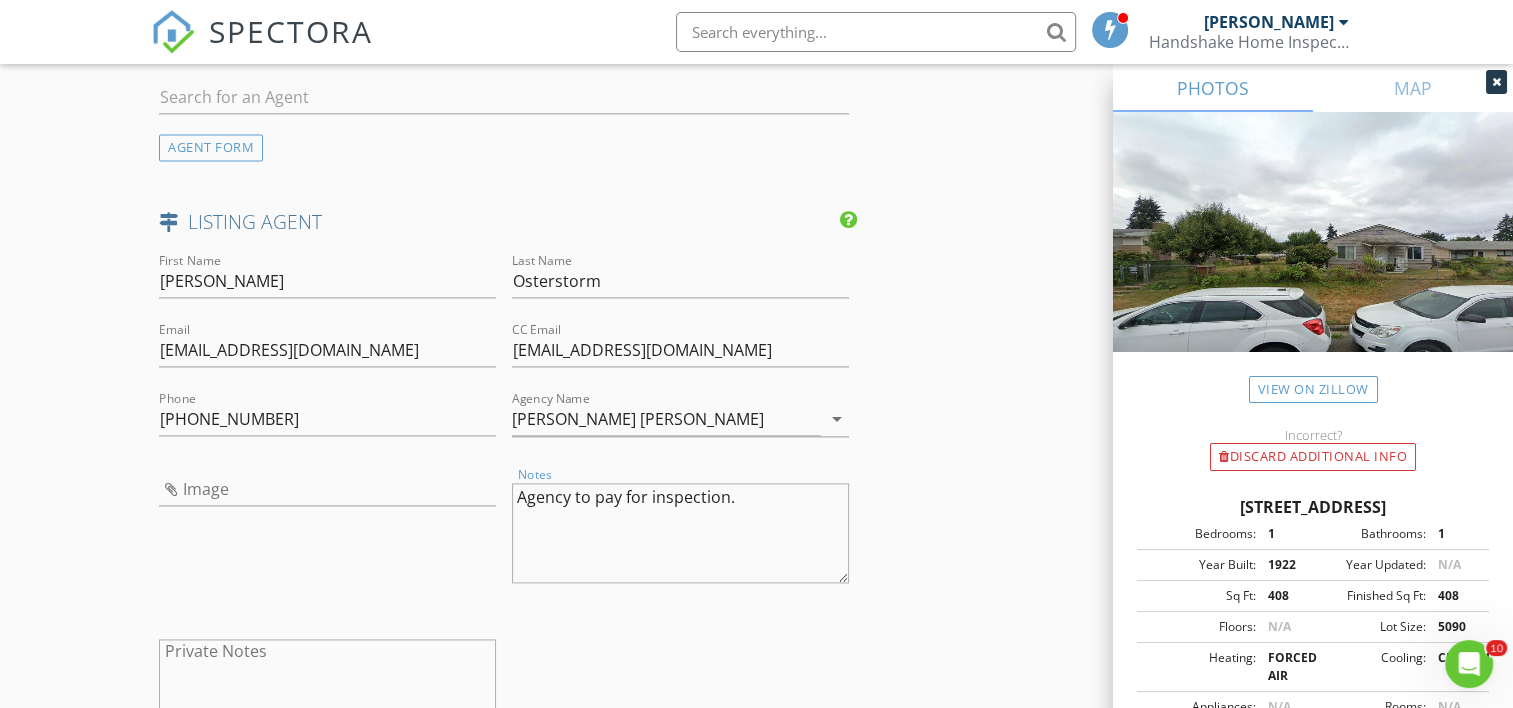 click on "Agency to pay for inspection." at bounding box center [680, 533] 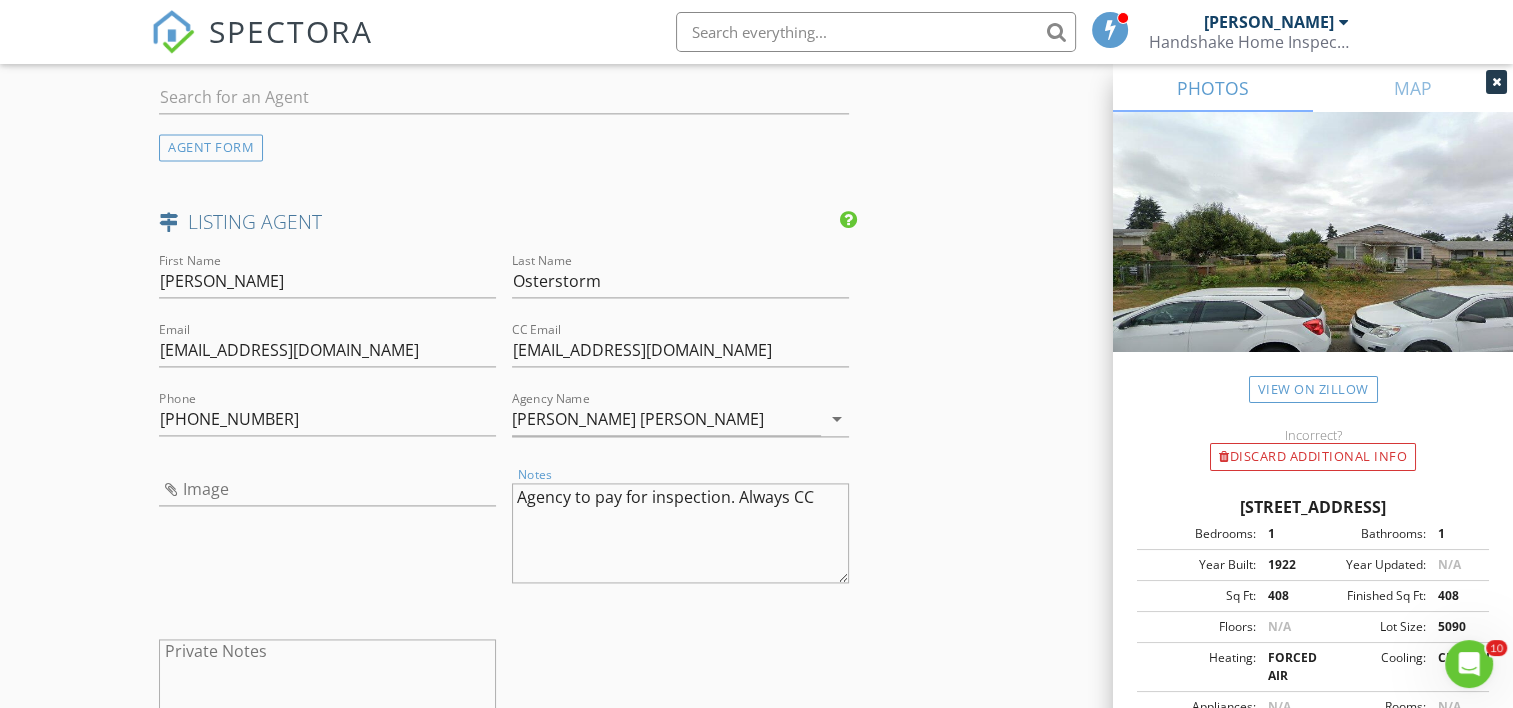 paste on "juiliannegibsonre@gmail.com" 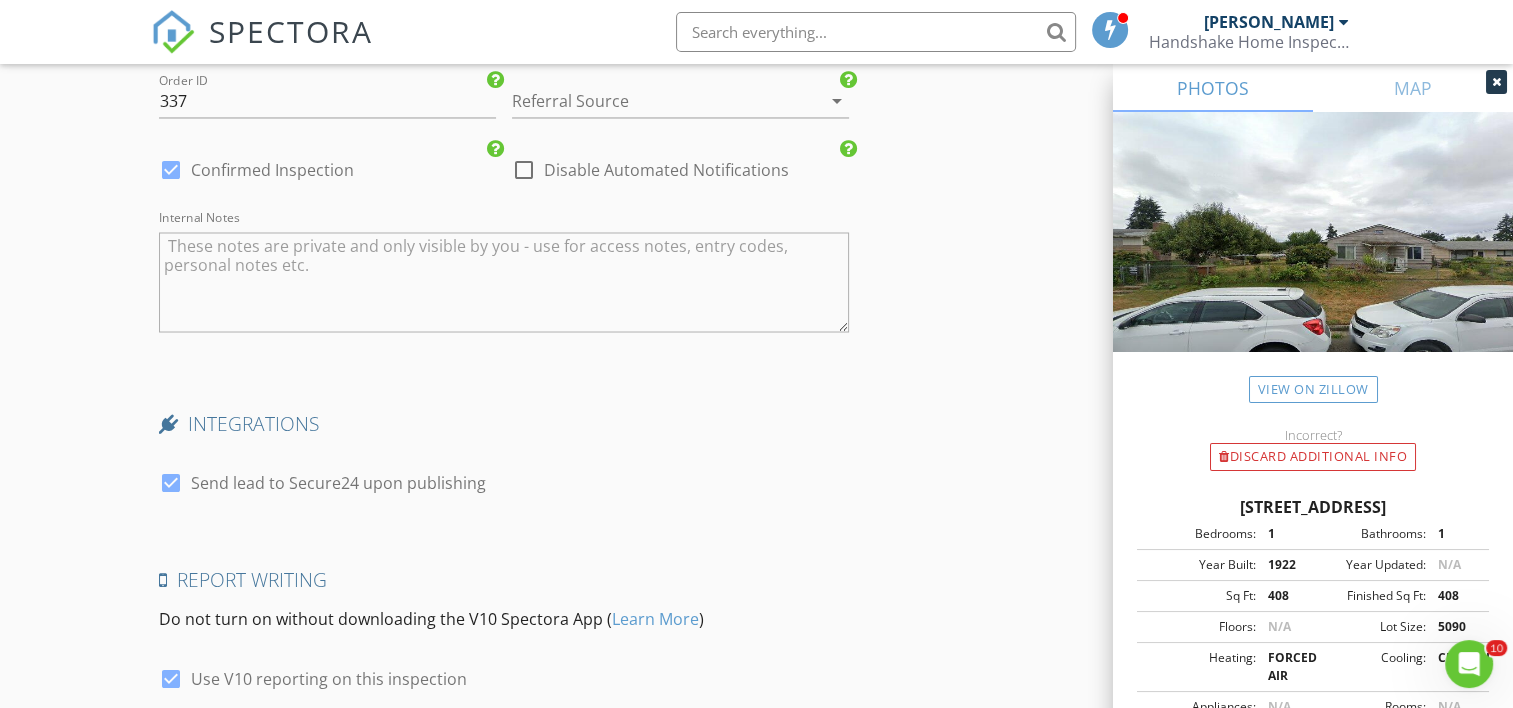 scroll, scrollTop: 3547, scrollLeft: 0, axis: vertical 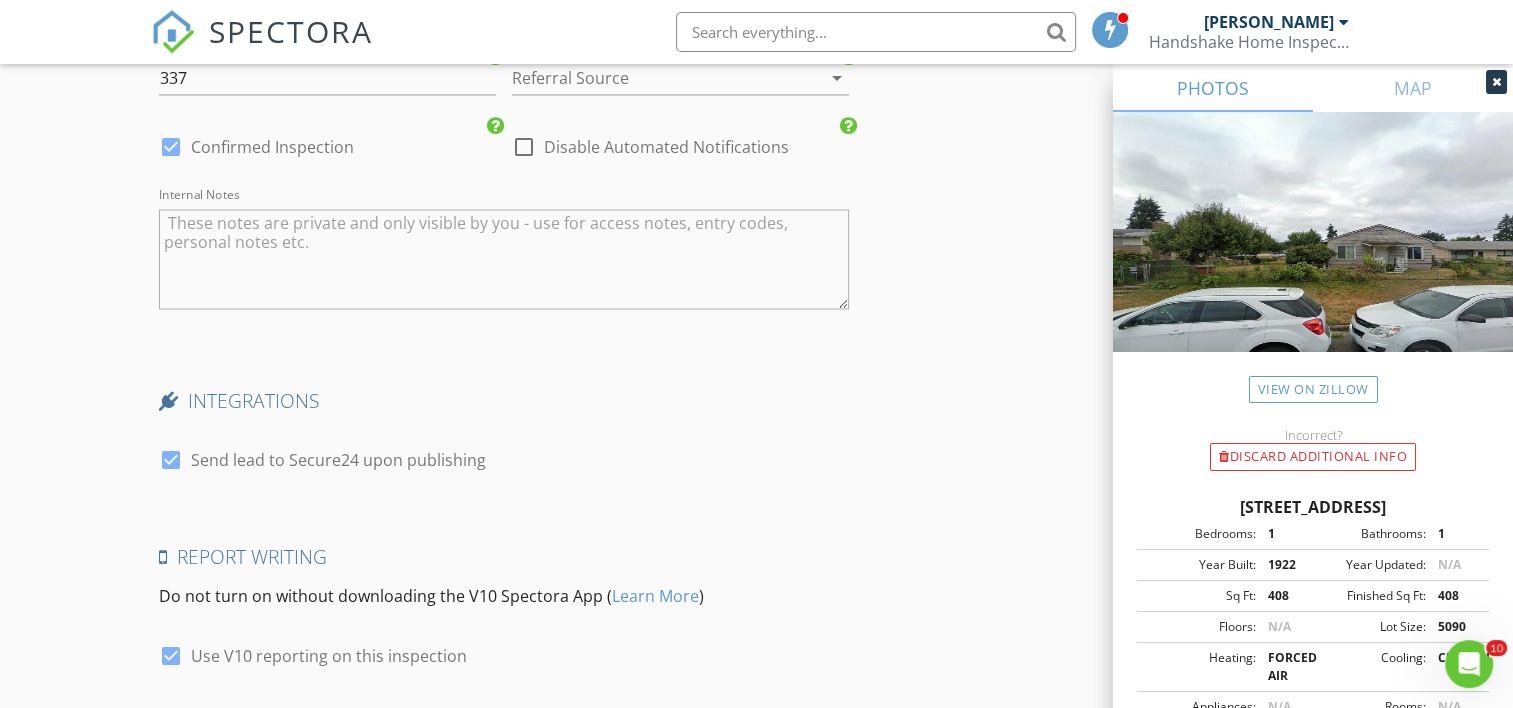 type on "Agency to pay for inspection. Always CC juiliannegibsonre@gmail.com" 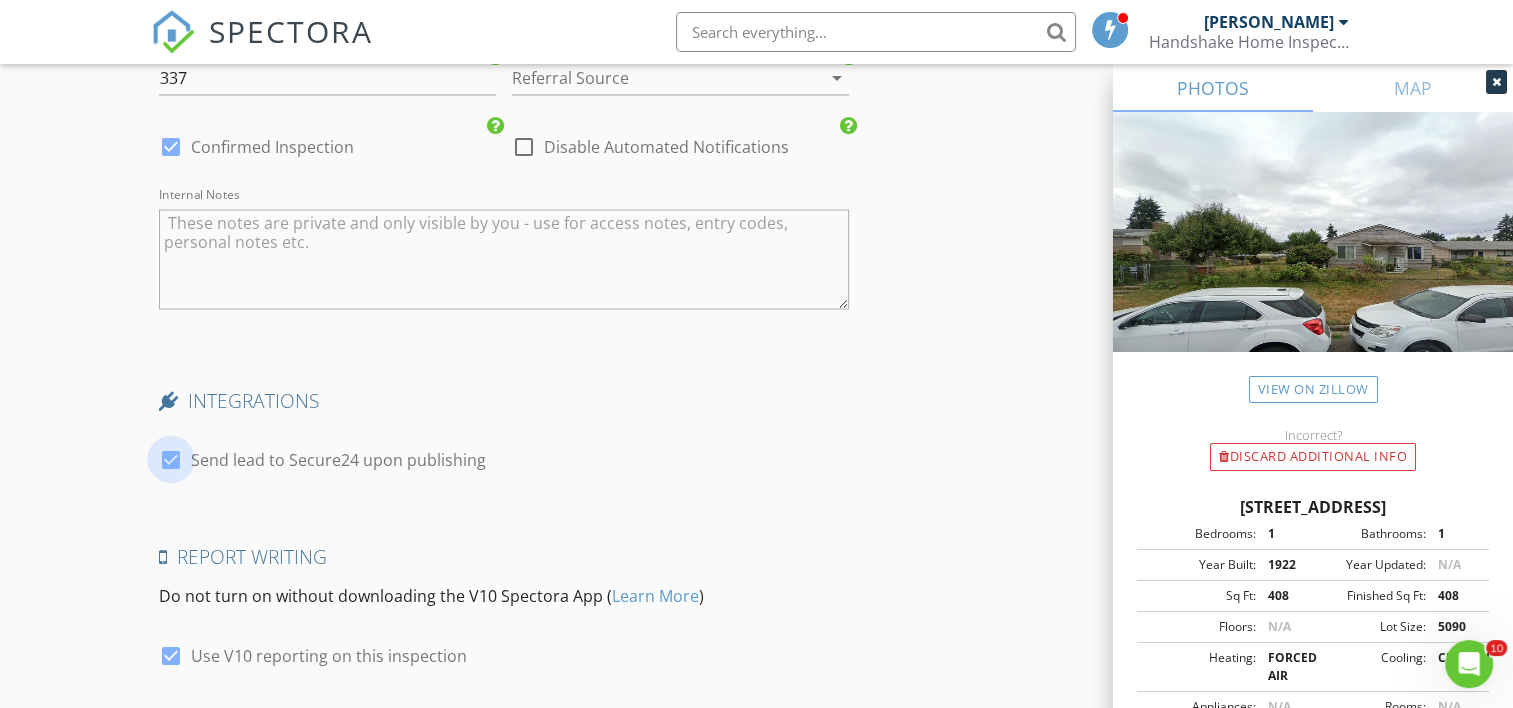 click at bounding box center (171, 459) 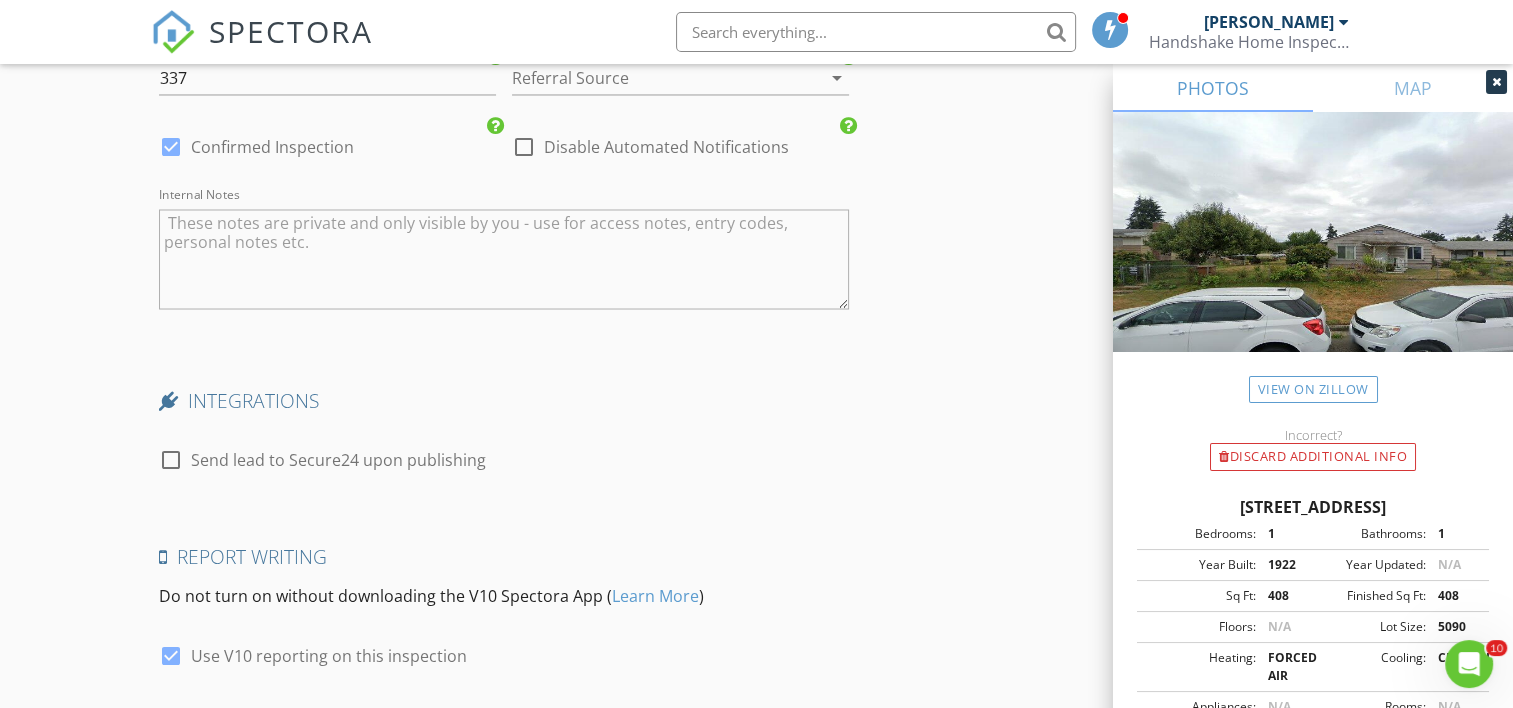 scroll, scrollTop: 3688, scrollLeft: 0, axis: vertical 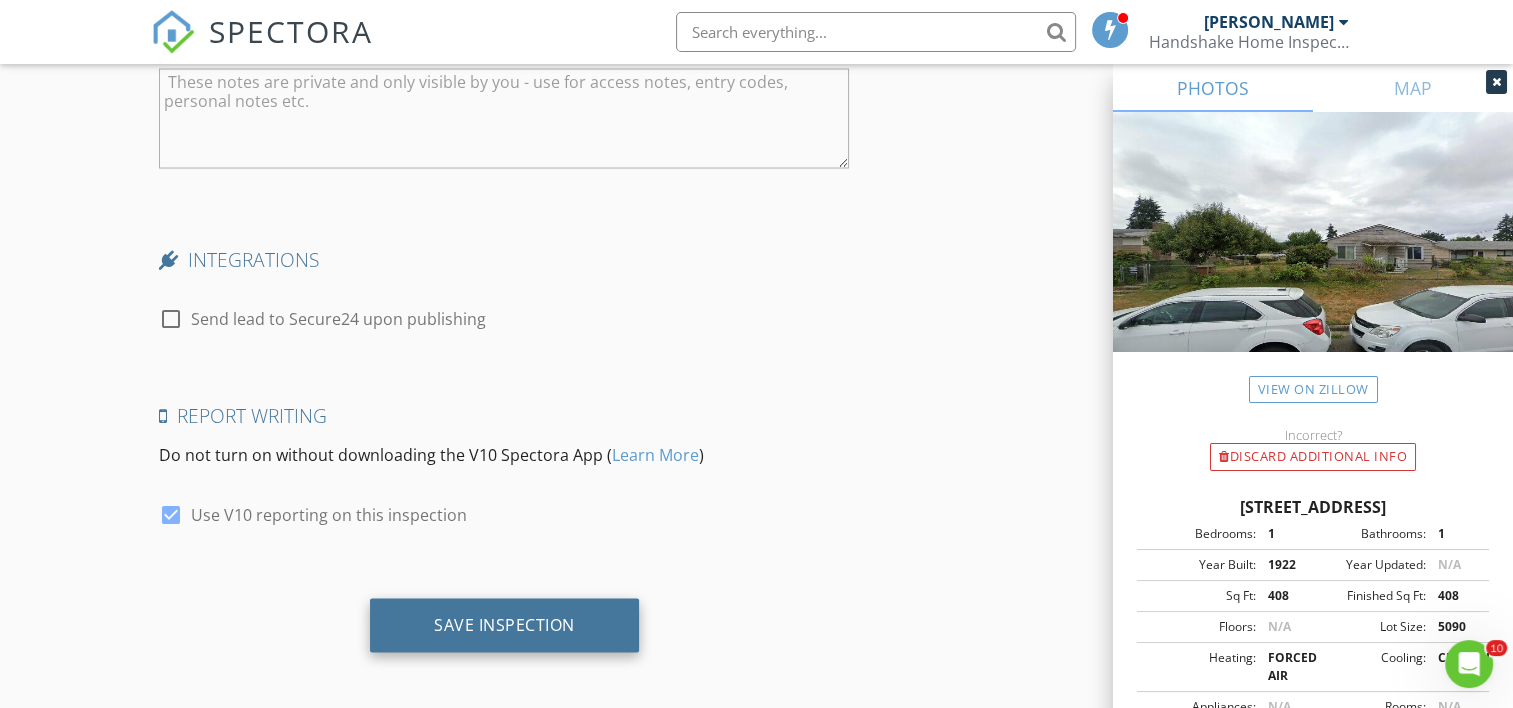 click on "Save Inspection" at bounding box center (504, 624) 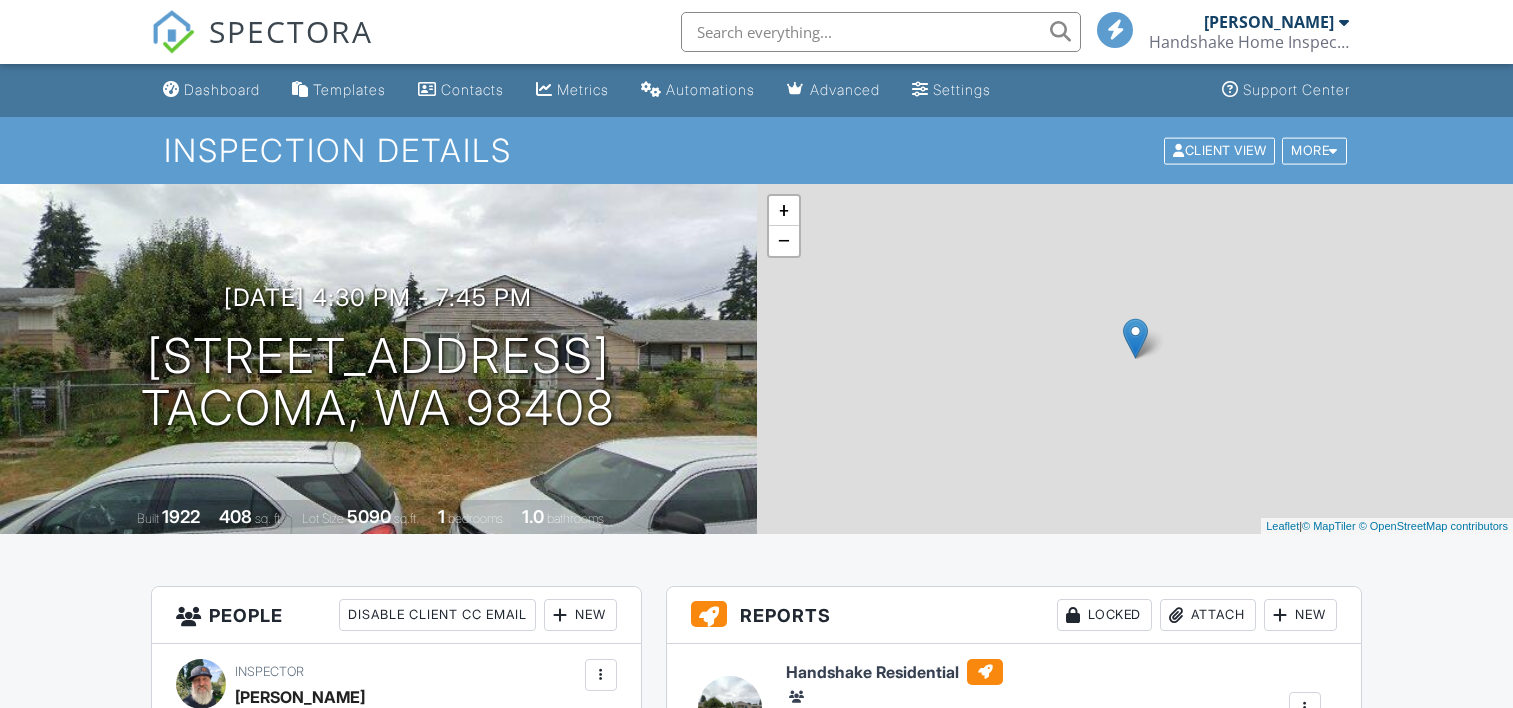 scroll, scrollTop: 0, scrollLeft: 0, axis: both 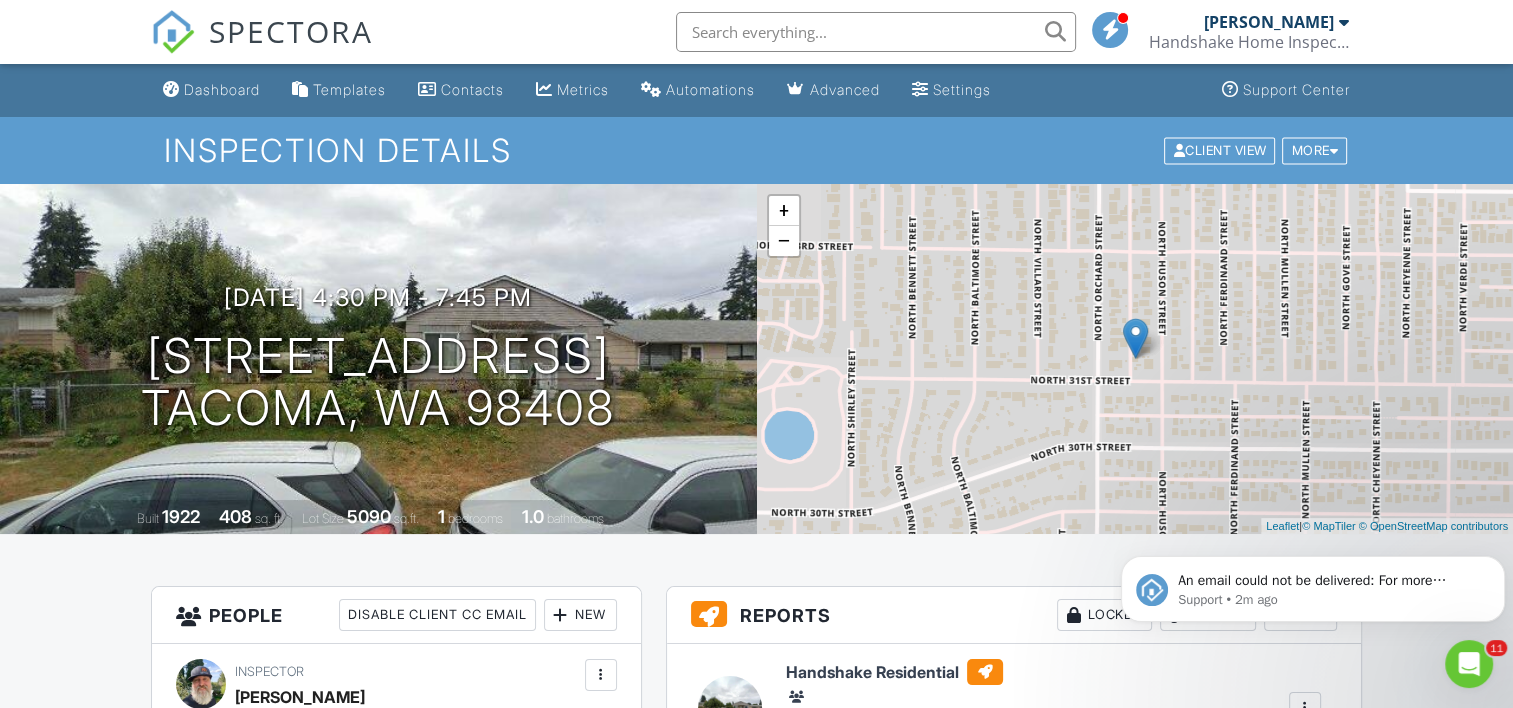 click on "SPECTORA" at bounding box center (291, 31) 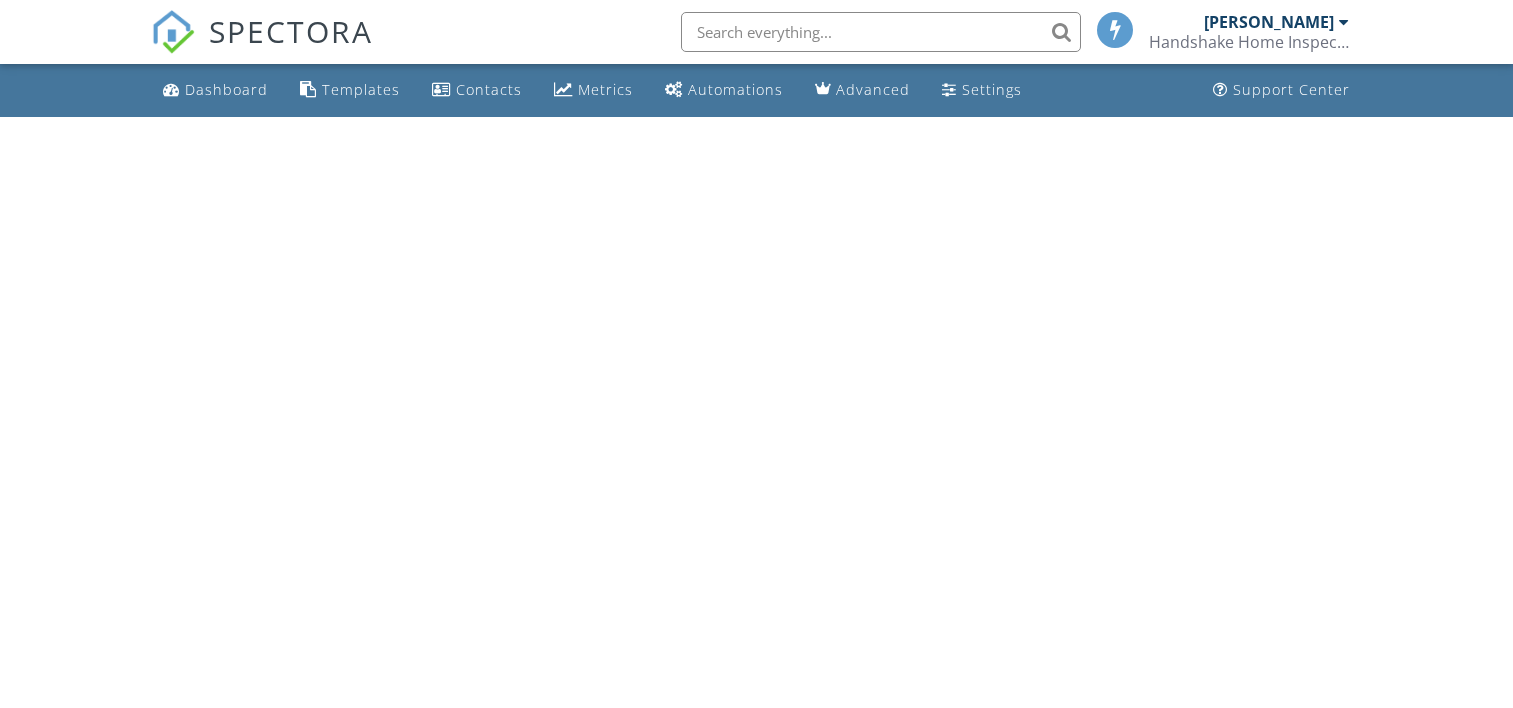 scroll, scrollTop: 0, scrollLeft: 0, axis: both 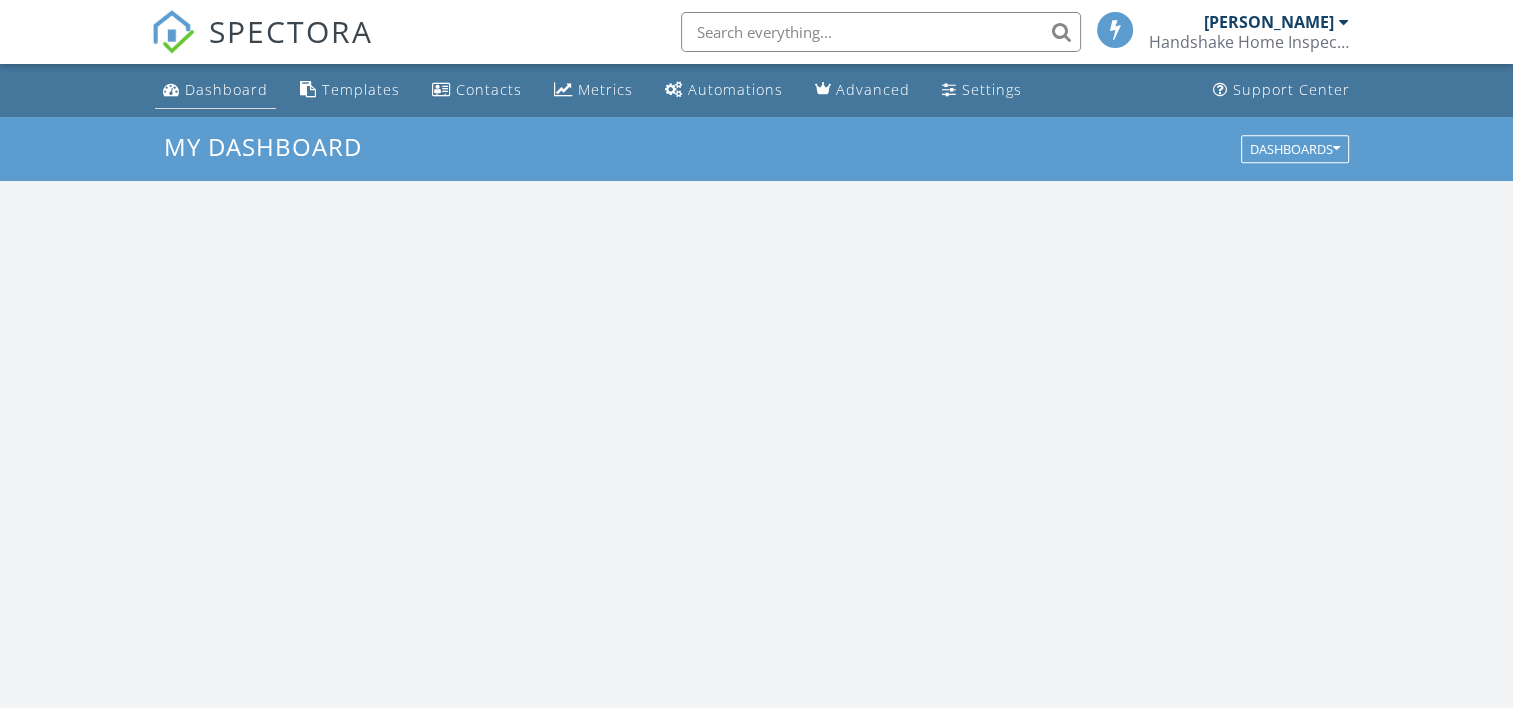 click on "Dashboard" at bounding box center [226, 89] 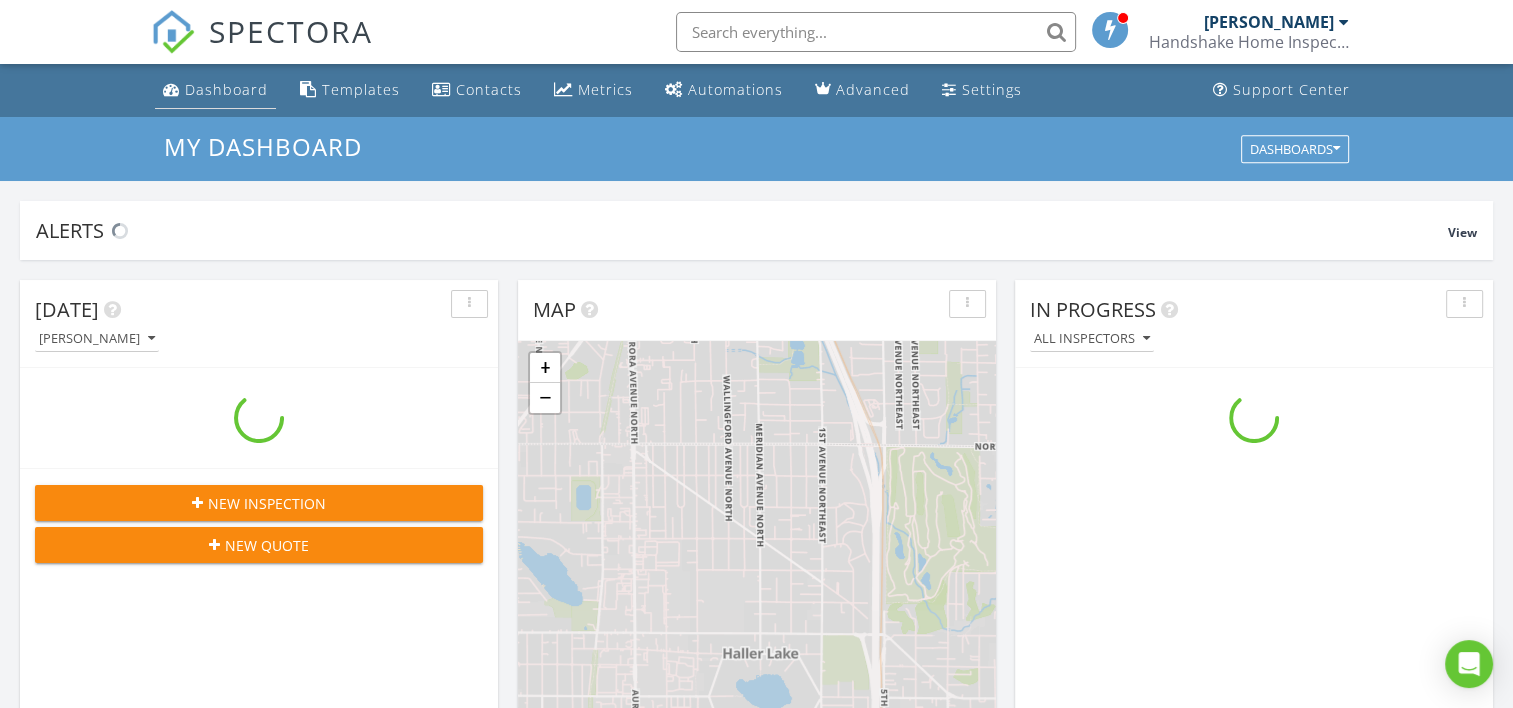 scroll, scrollTop: 9, scrollLeft: 10, axis: both 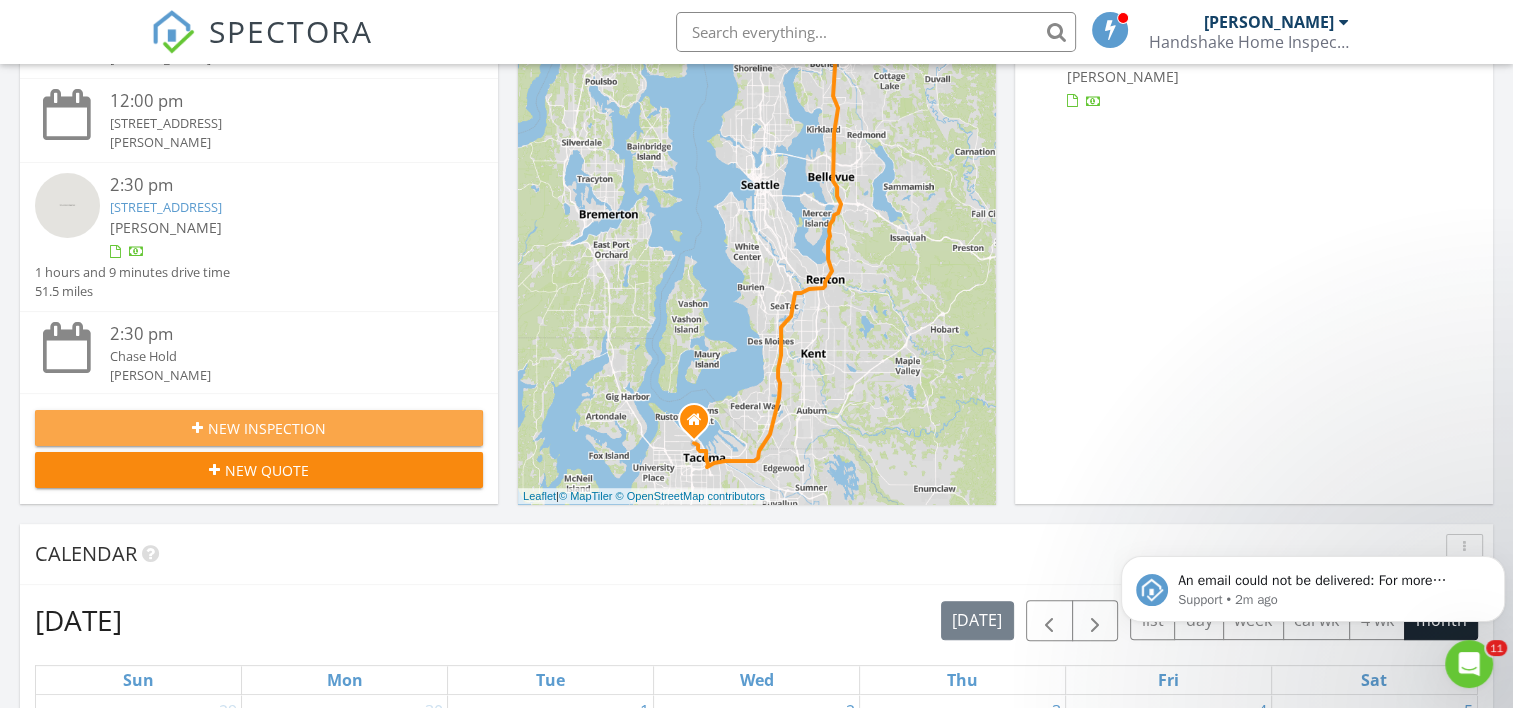 click on "New Inspection" at bounding box center [267, 428] 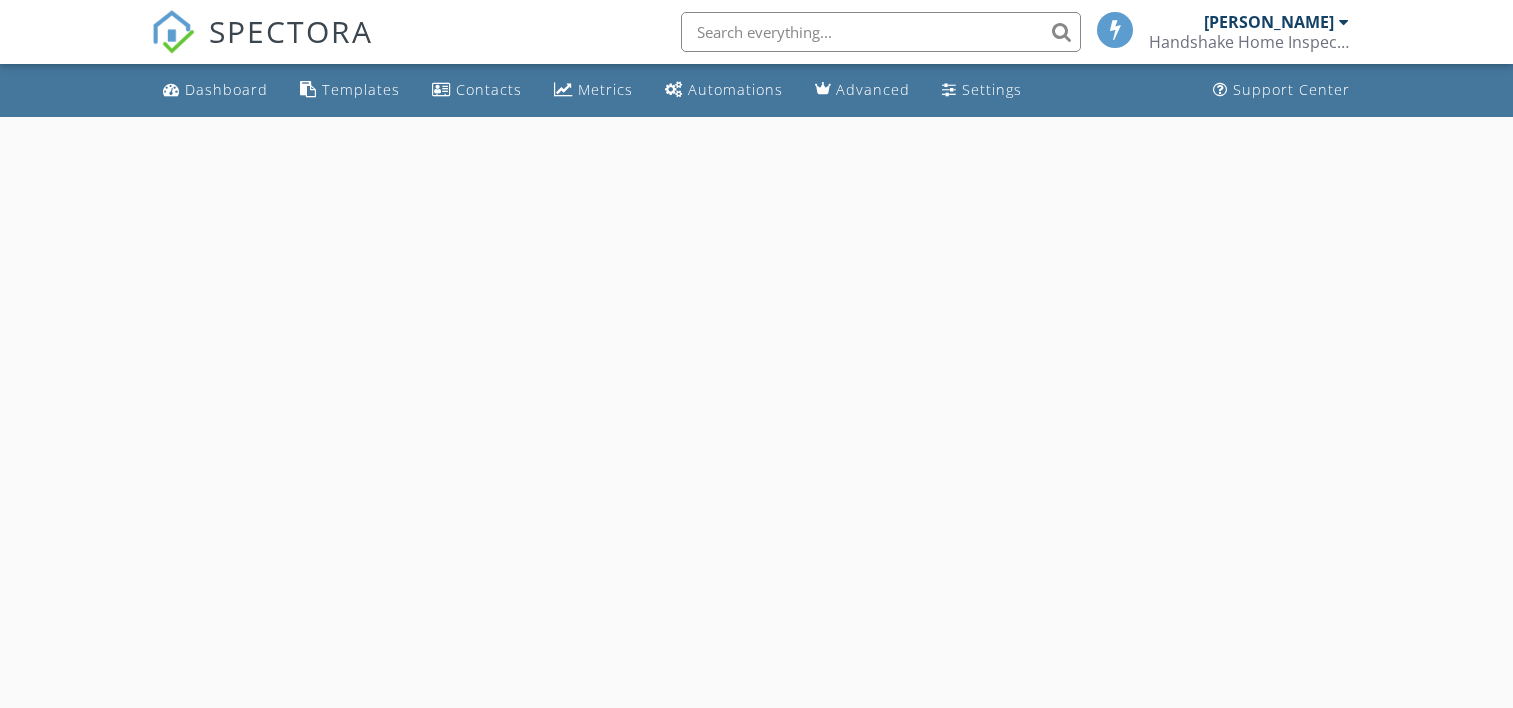 scroll, scrollTop: 0, scrollLeft: 0, axis: both 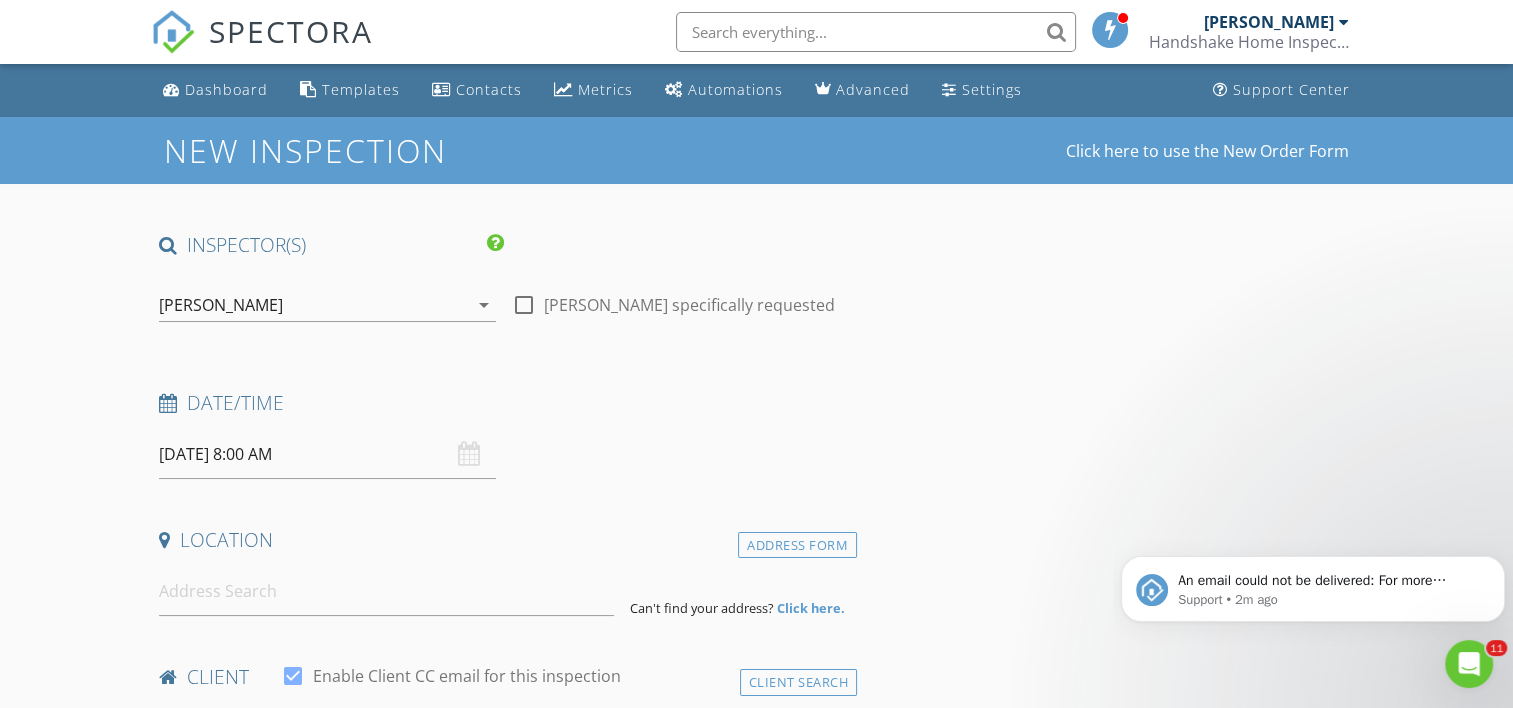 click on "[DATE] 8:00 AM" at bounding box center [327, 454] 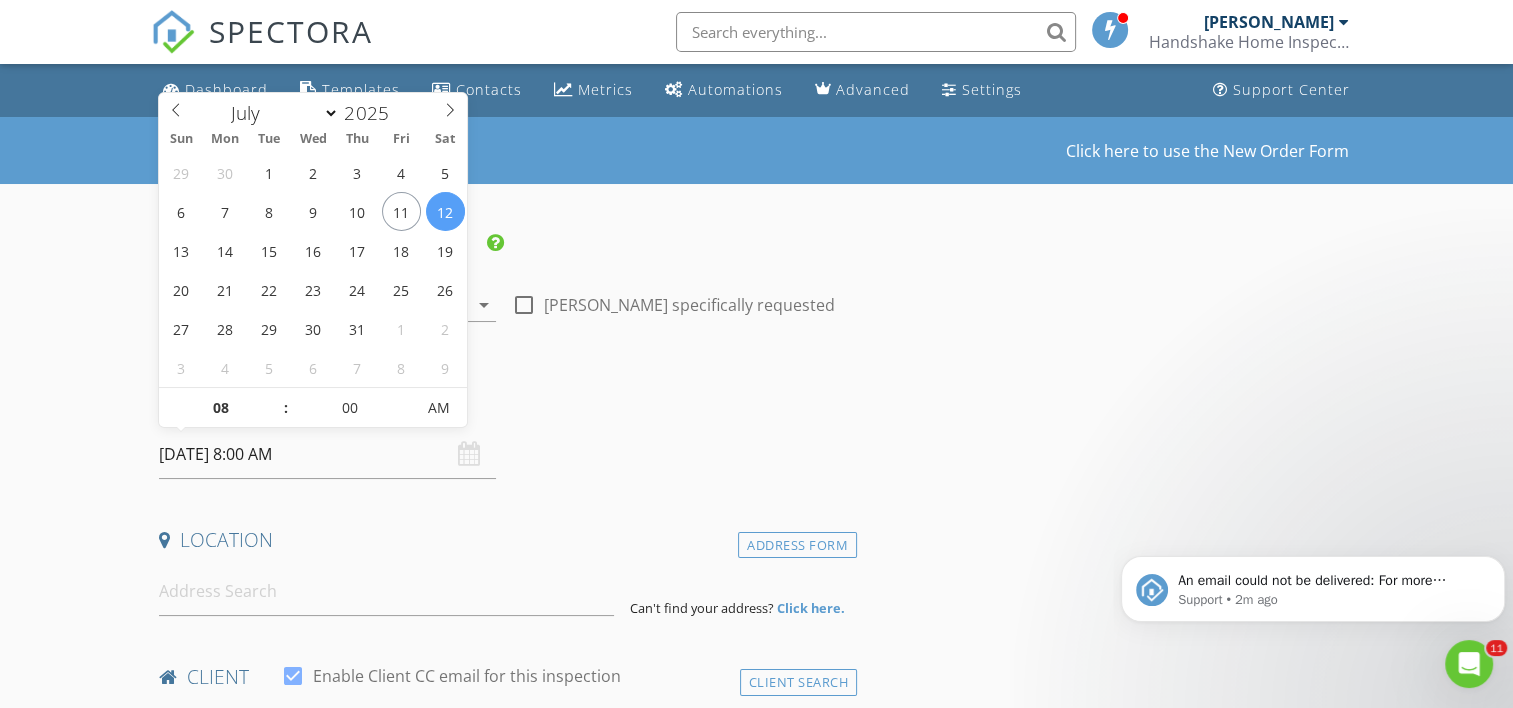 click on "07/12/2025 8:00 AM" at bounding box center (327, 454) 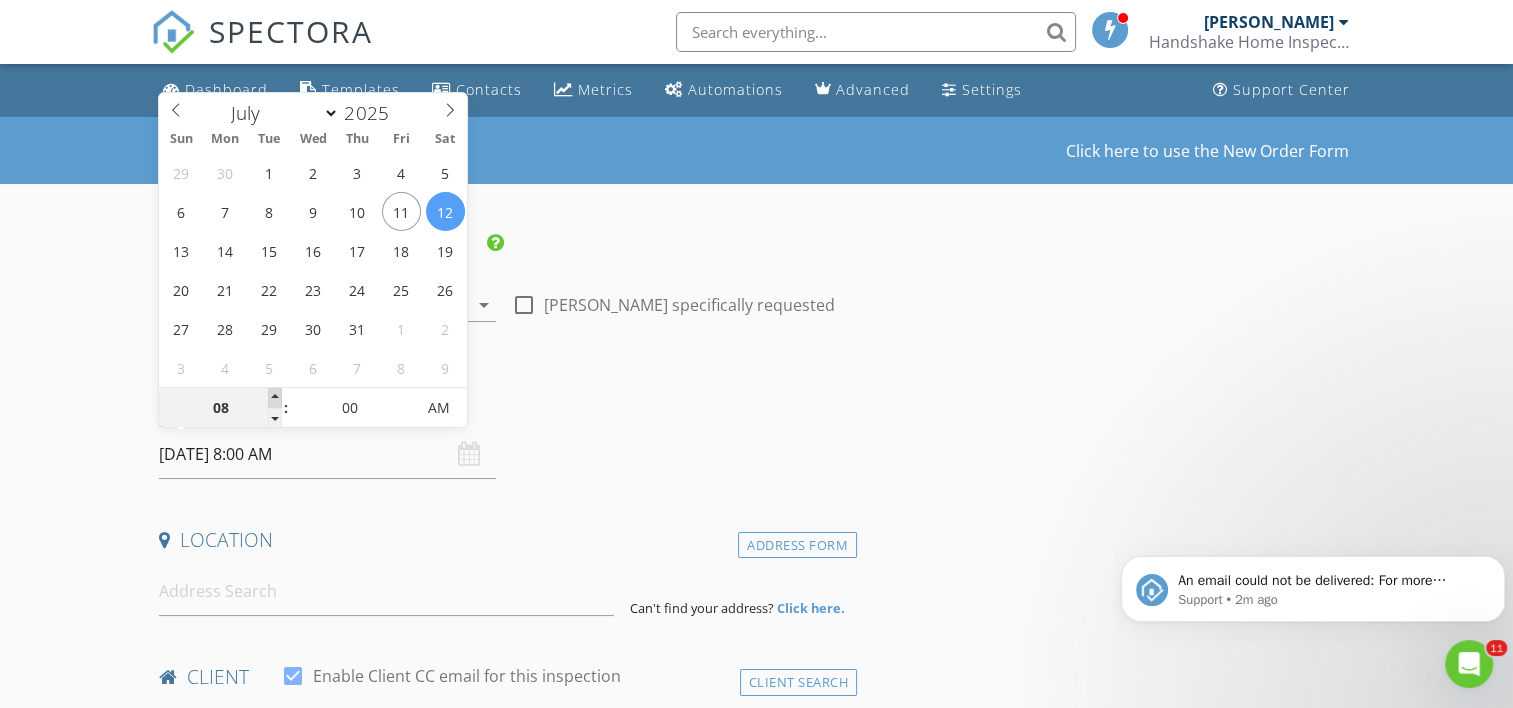 type on "09" 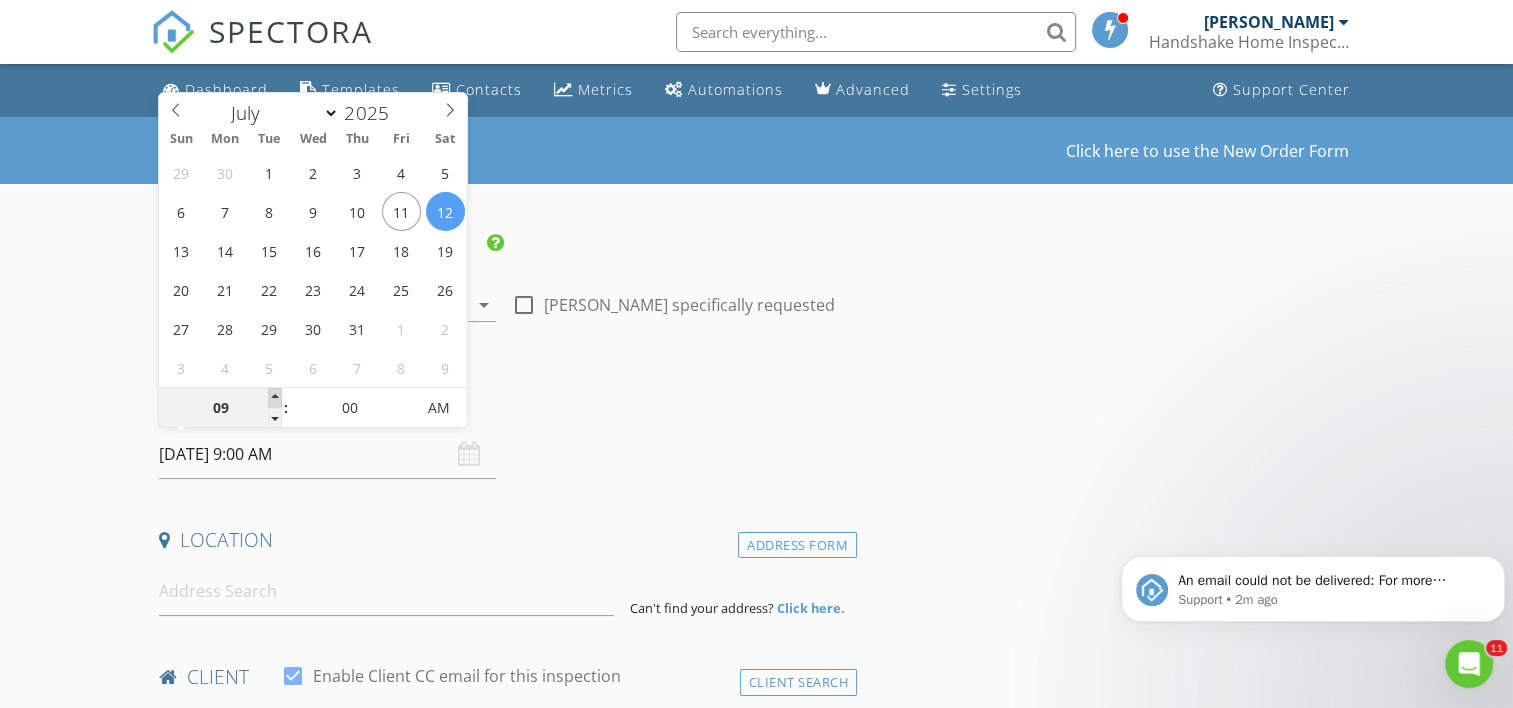 click at bounding box center [275, 398] 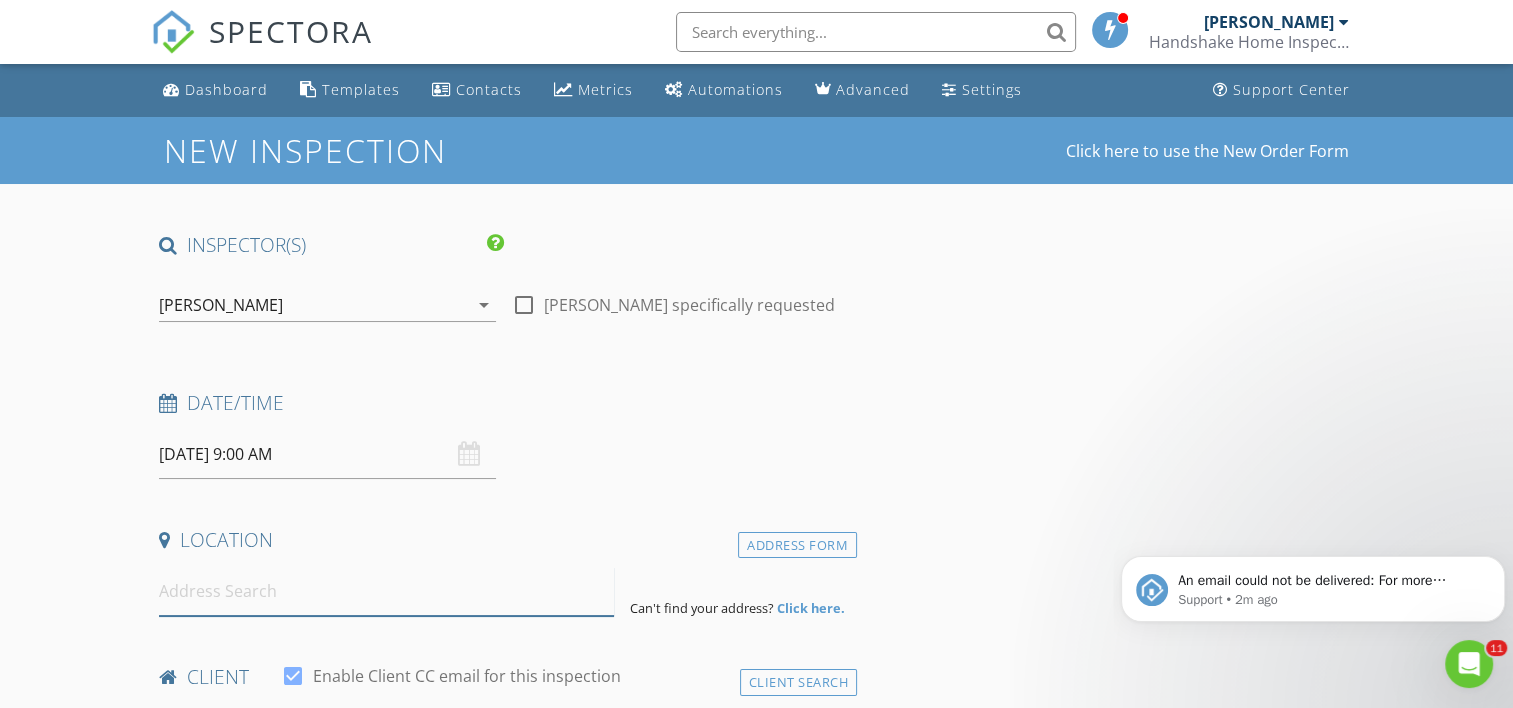click at bounding box center [386, 591] 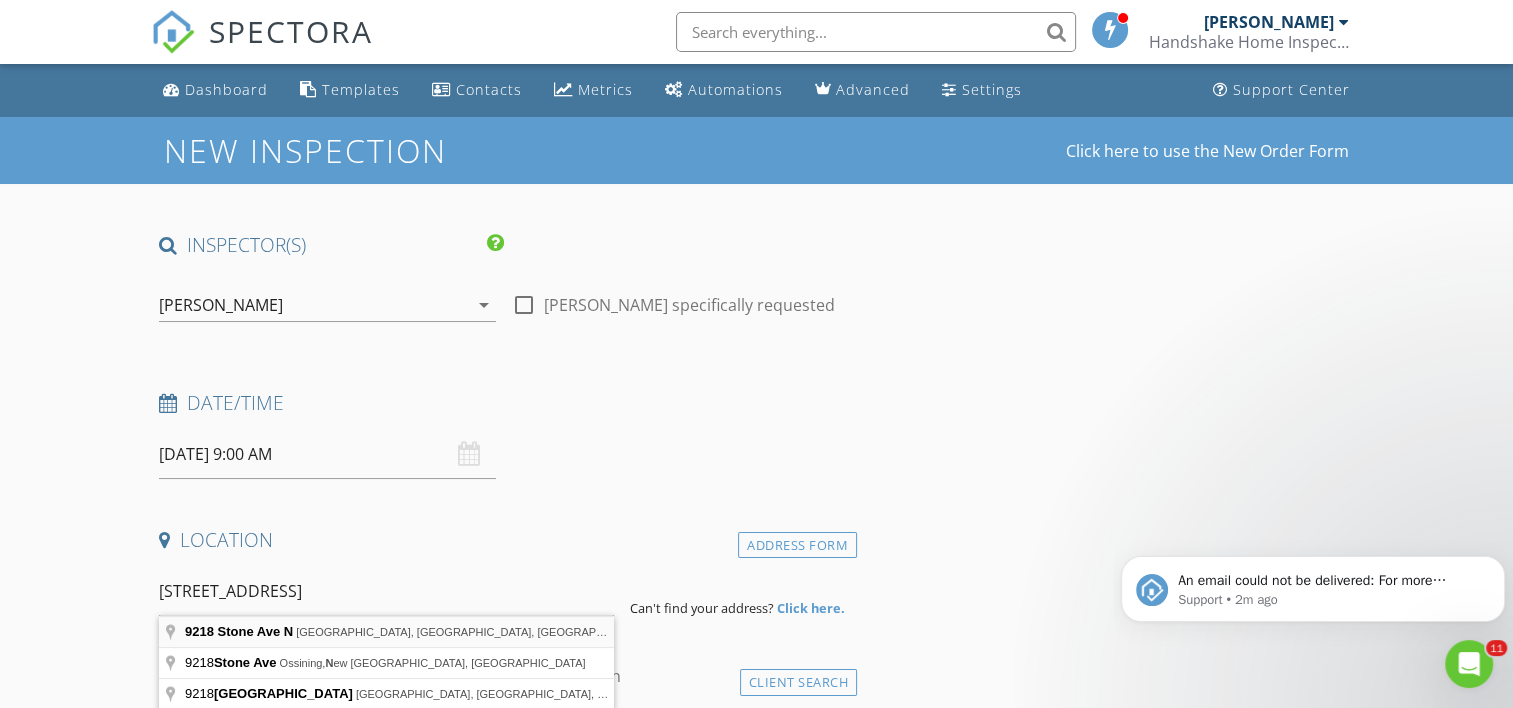 type on "9218 Stone Ave N, Seattle, WA, USA" 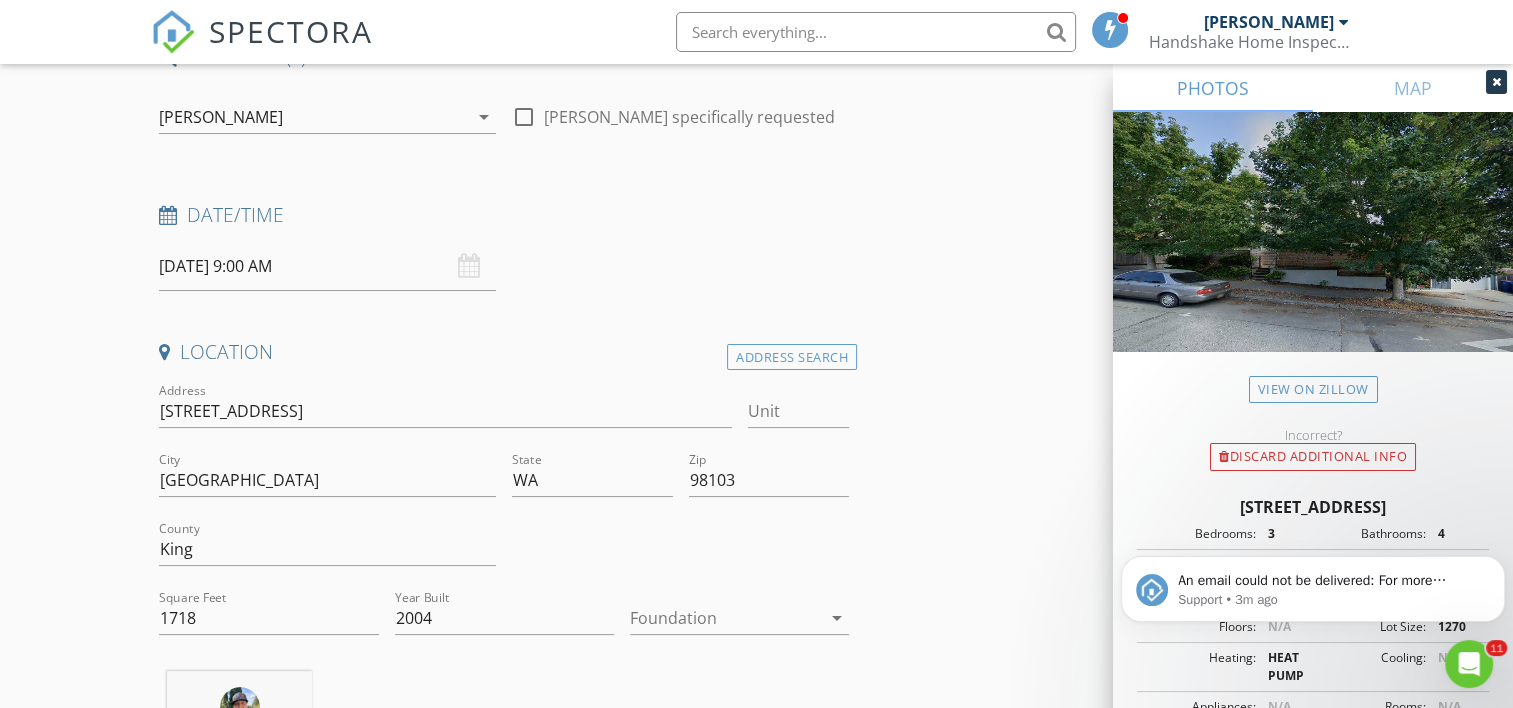 scroll, scrollTop: 190, scrollLeft: 0, axis: vertical 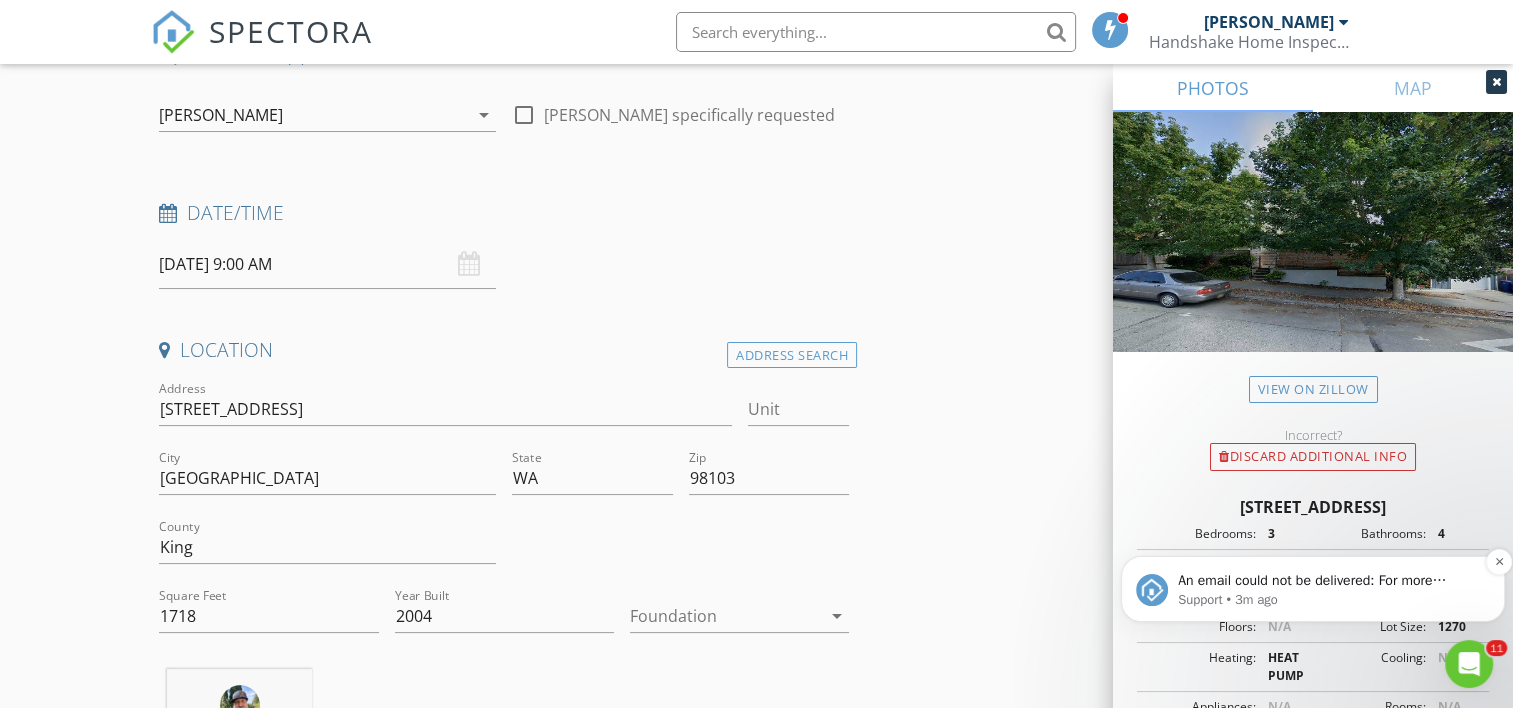 click on "An email could not be delivered:  For more information, view Why emails don't get delivered (Support Article)" at bounding box center [1329, 581] 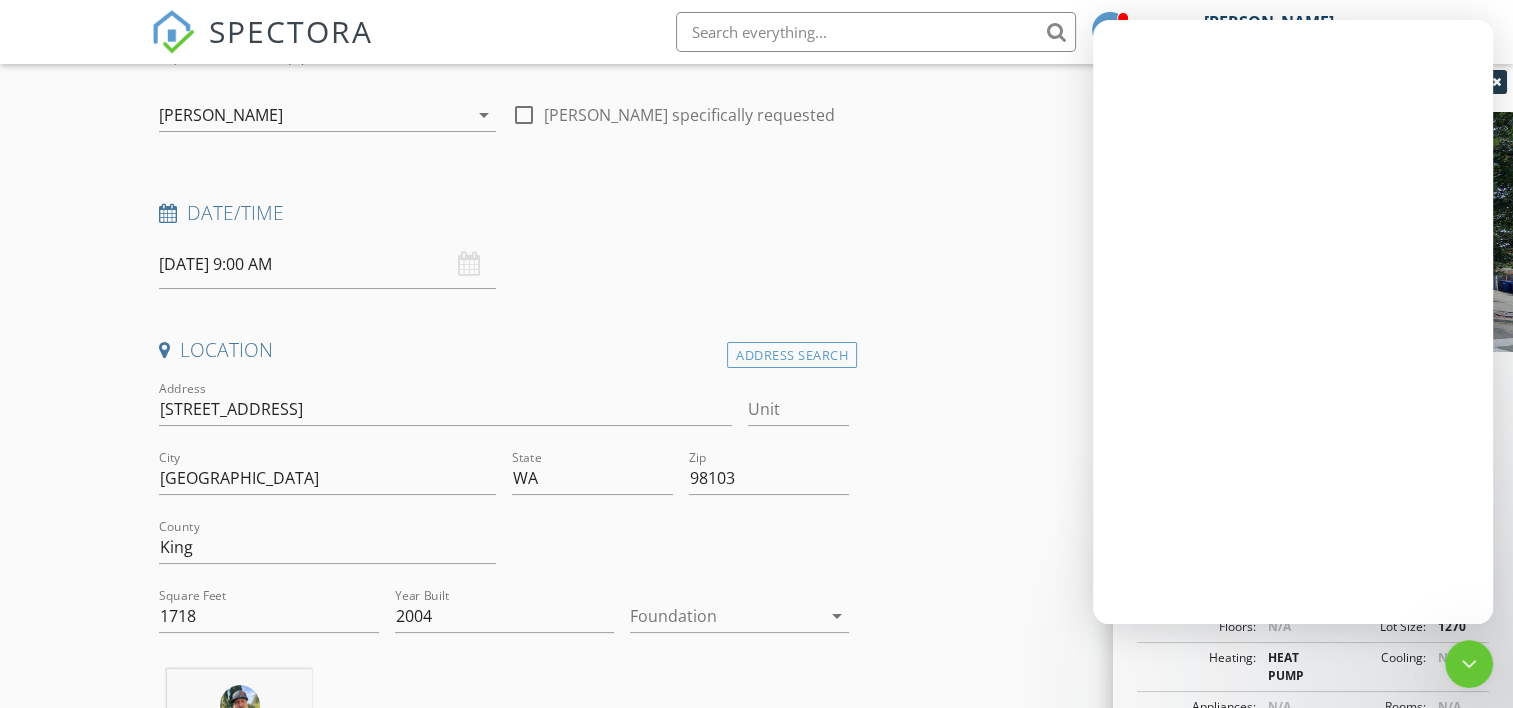 scroll, scrollTop: 0, scrollLeft: 0, axis: both 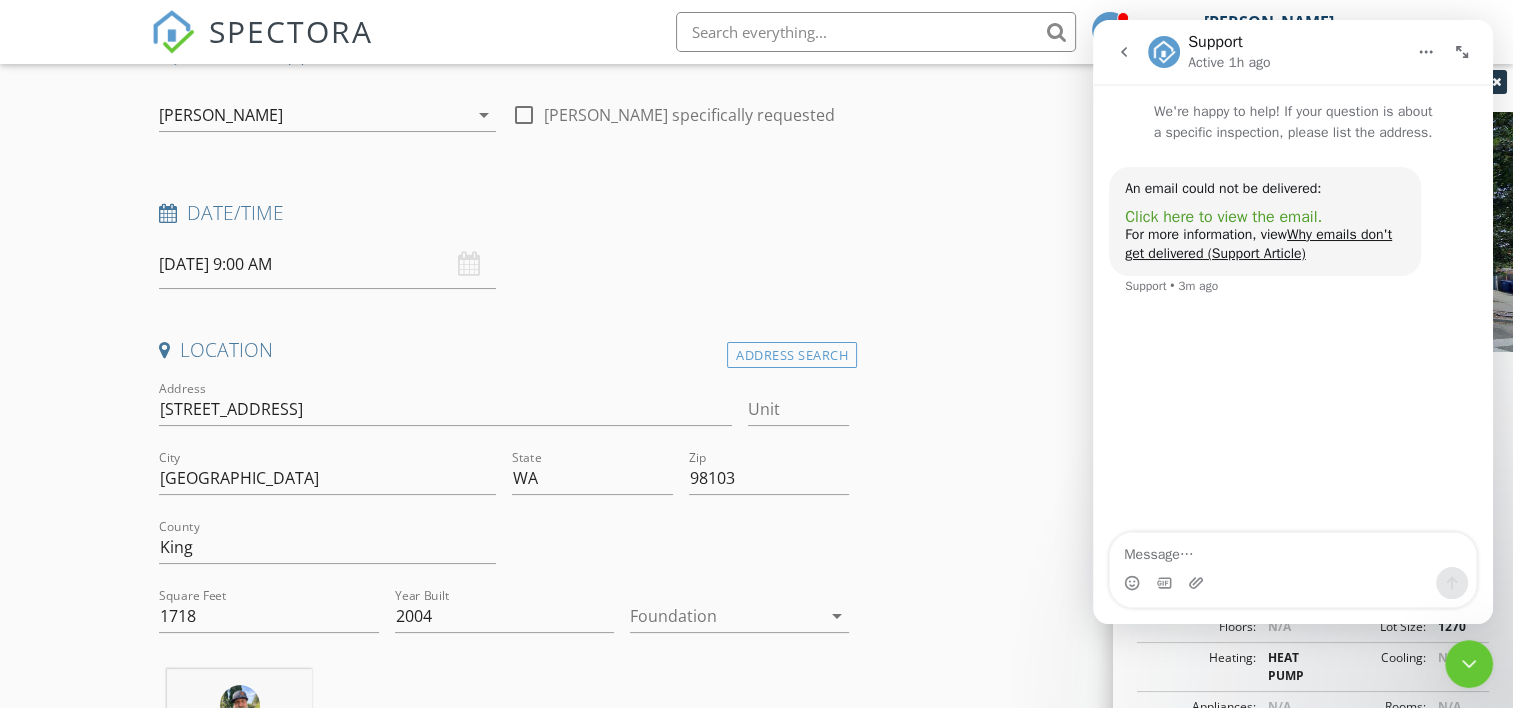 click on "Click here to view the email." at bounding box center [1223, 217] 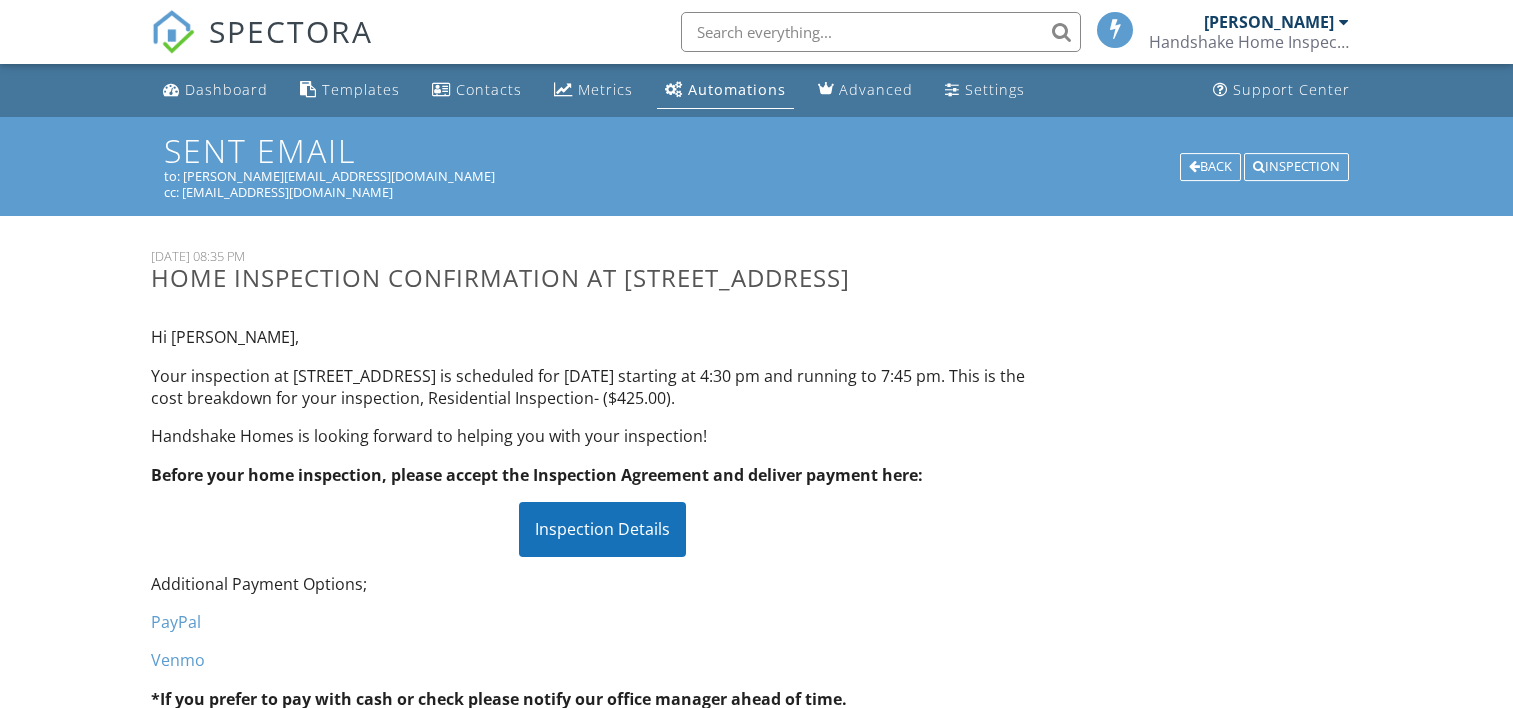 scroll, scrollTop: 0, scrollLeft: 0, axis: both 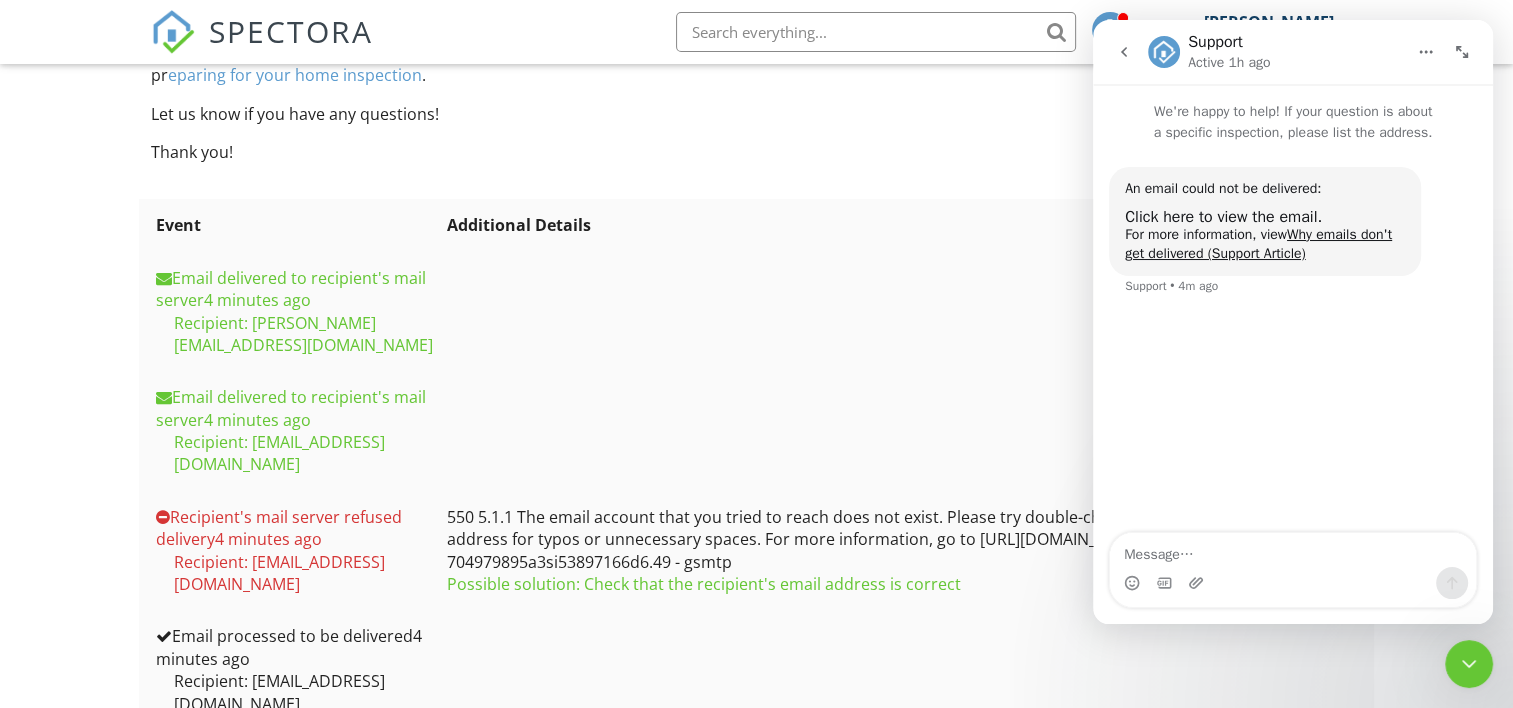 click on "Possible solution:
Check that the recipient's email address is correct" at bounding box center (901, 584) 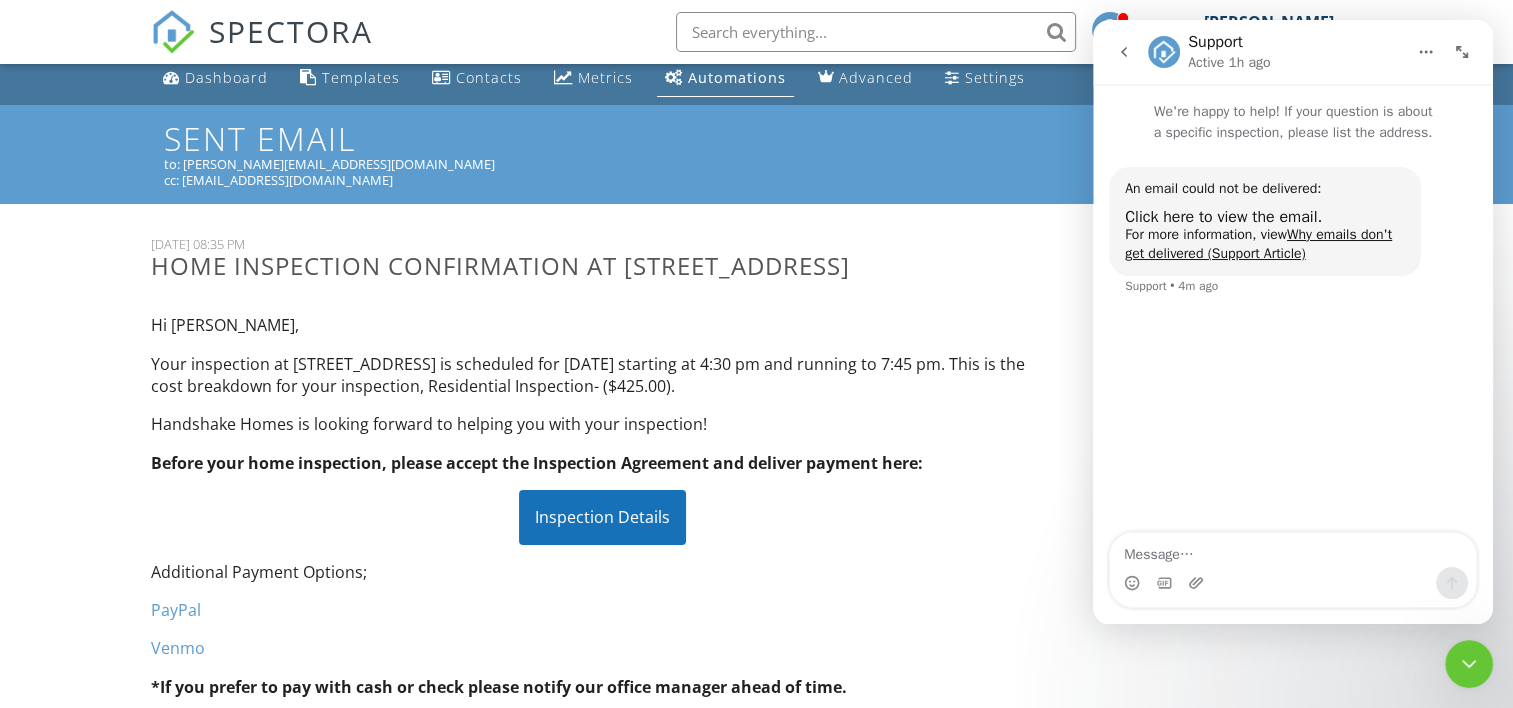 scroll, scrollTop: 0, scrollLeft: 0, axis: both 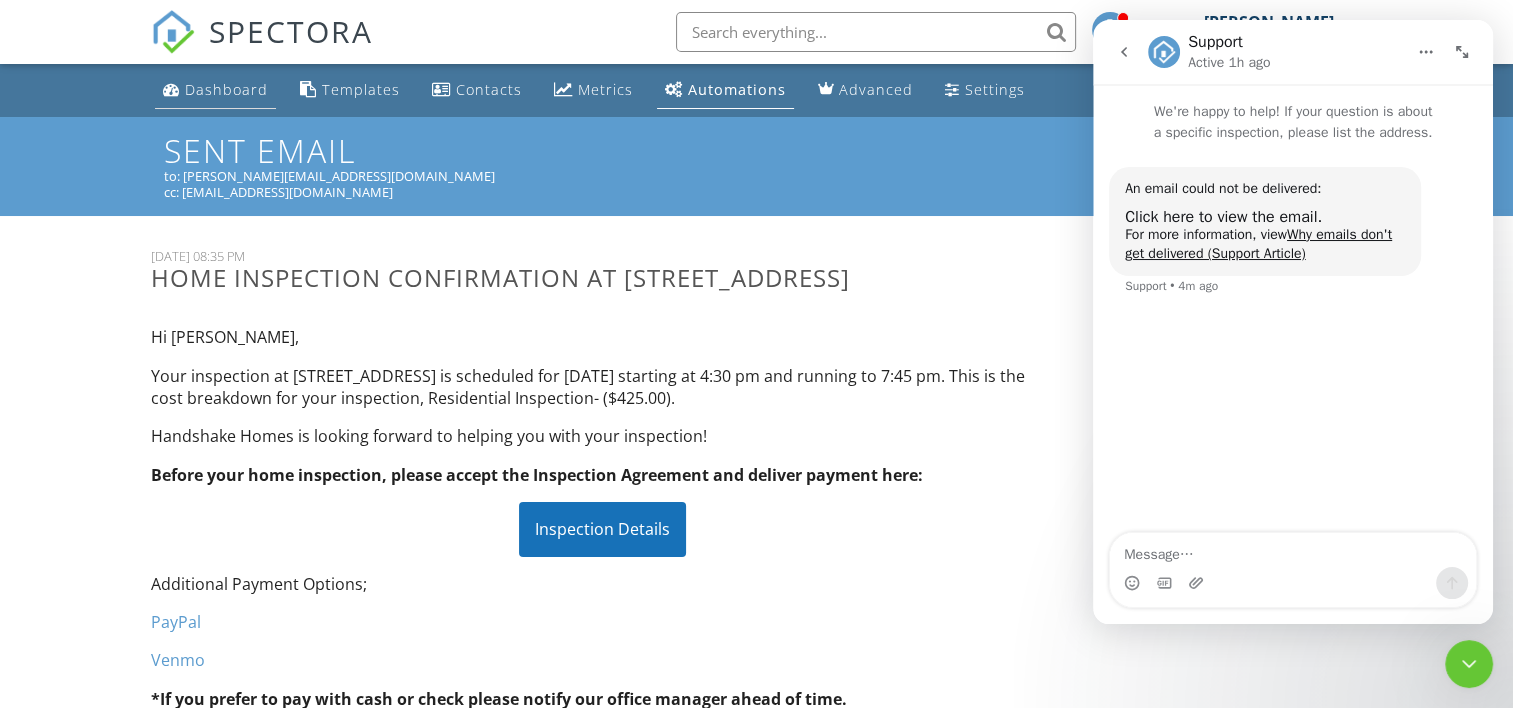 click on "Dashboard" at bounding box center (226, 89) 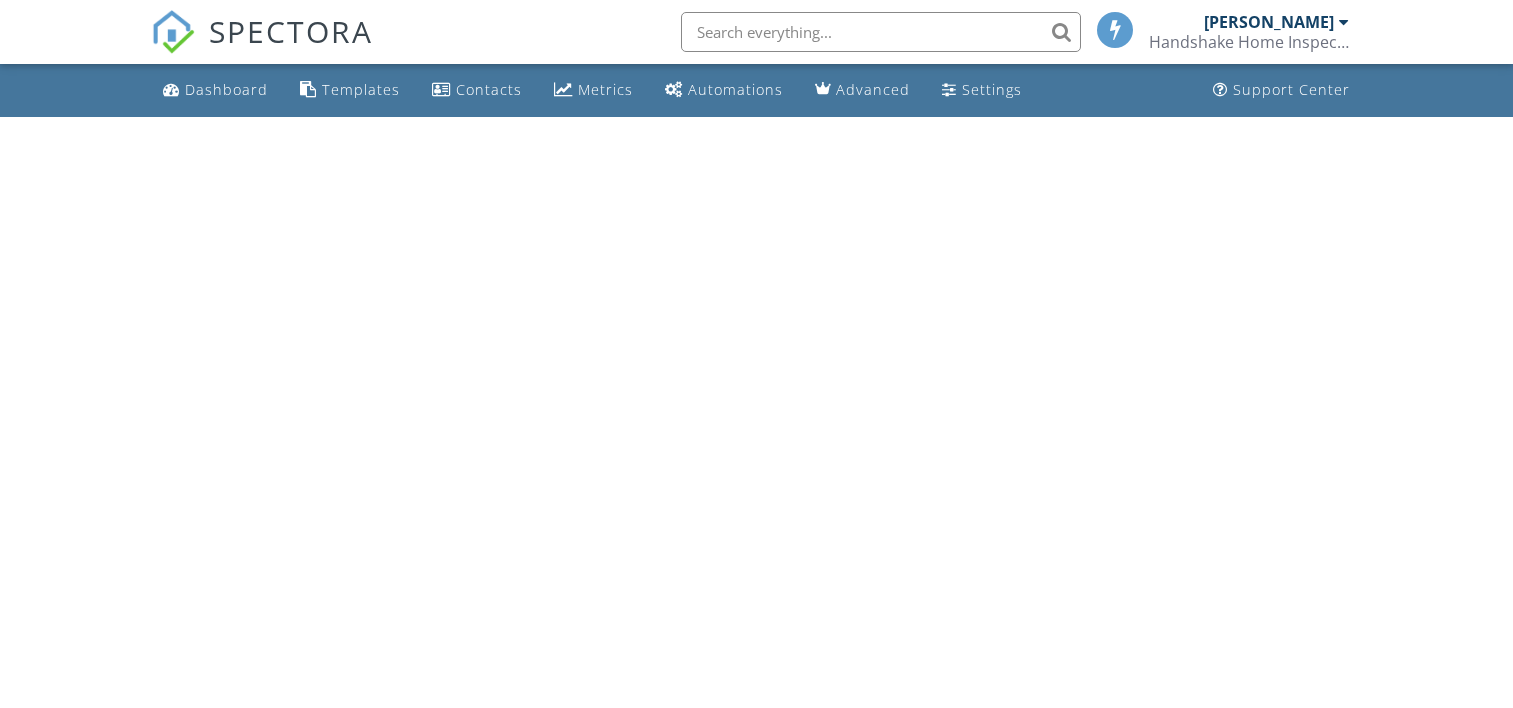 scroll, scrollTop: 0, scrollLeft: 0, axis: both 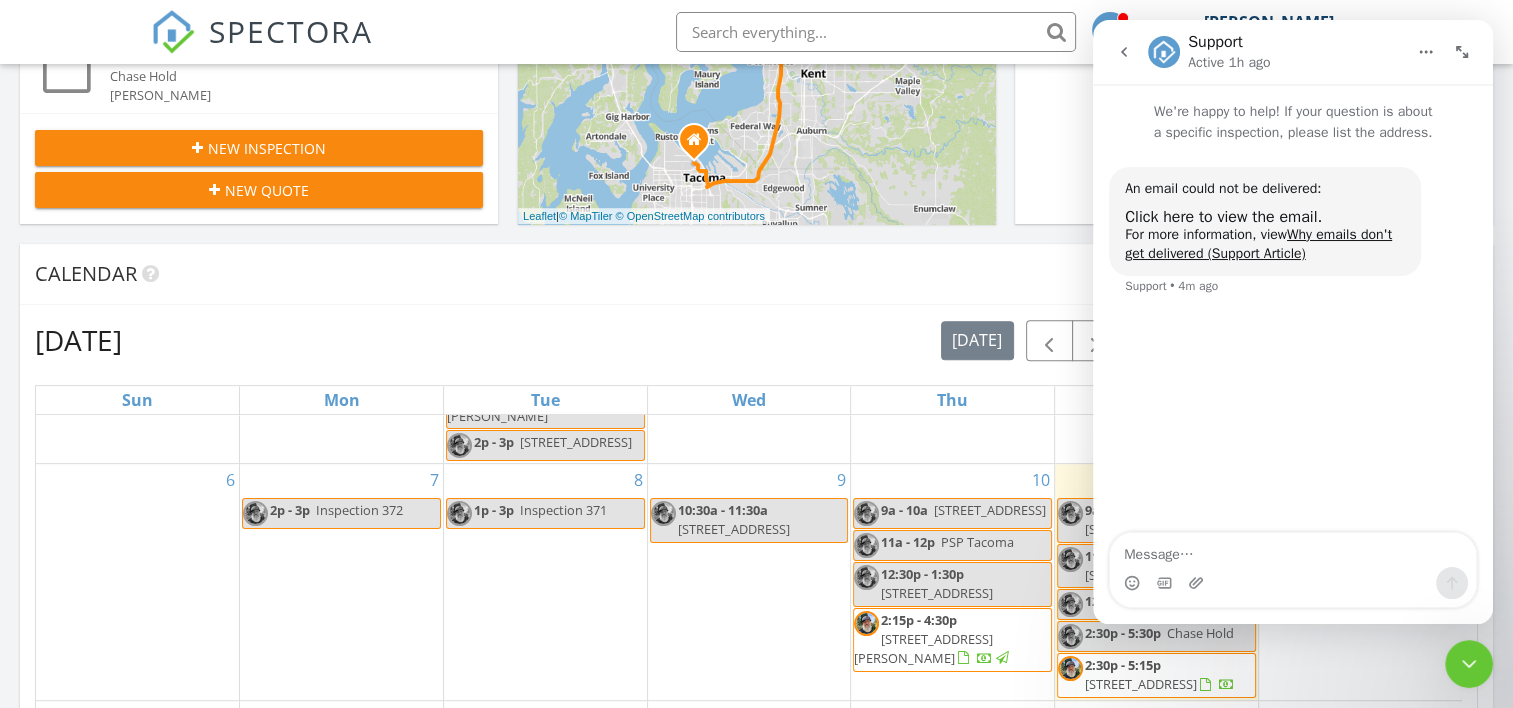 click 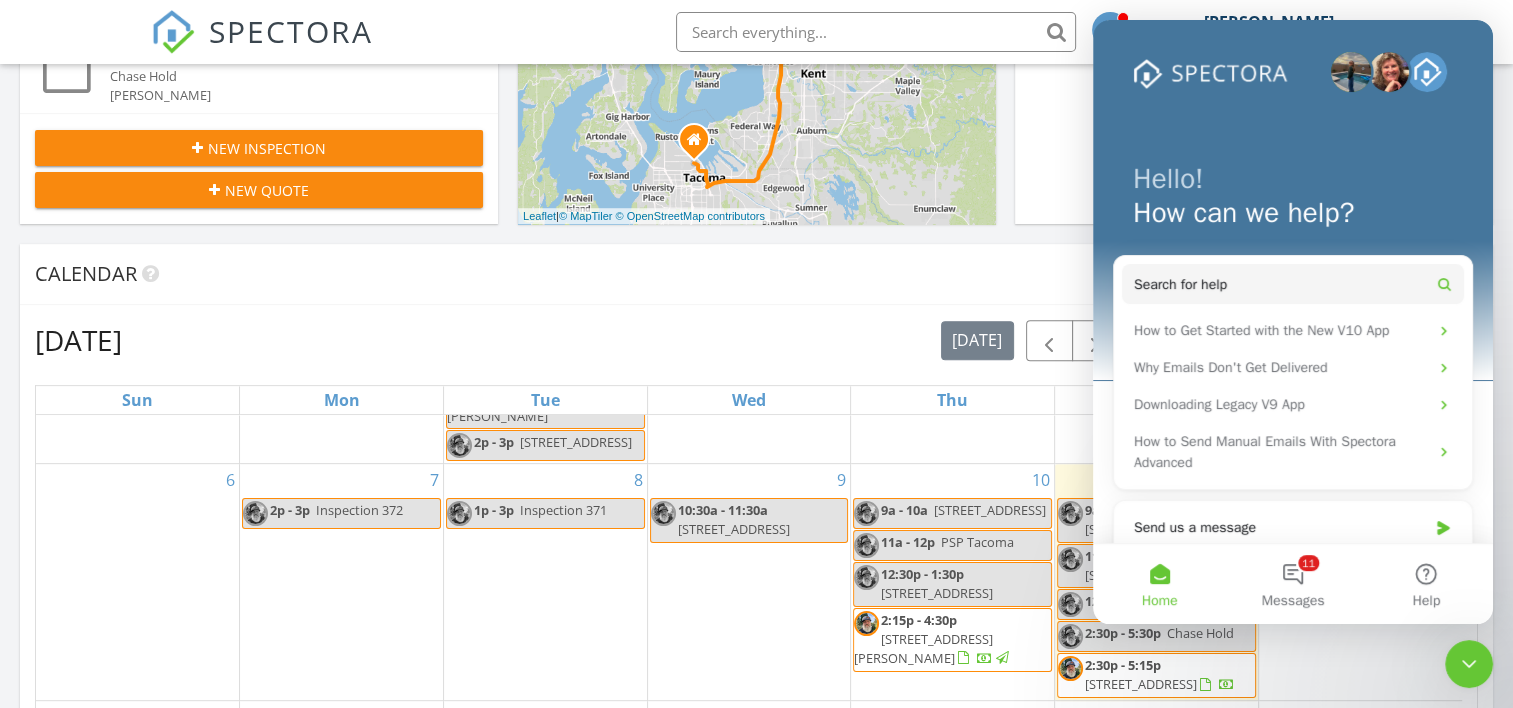 scroll, scrollTop: 40, scrollLeft: 0, axis: vertical 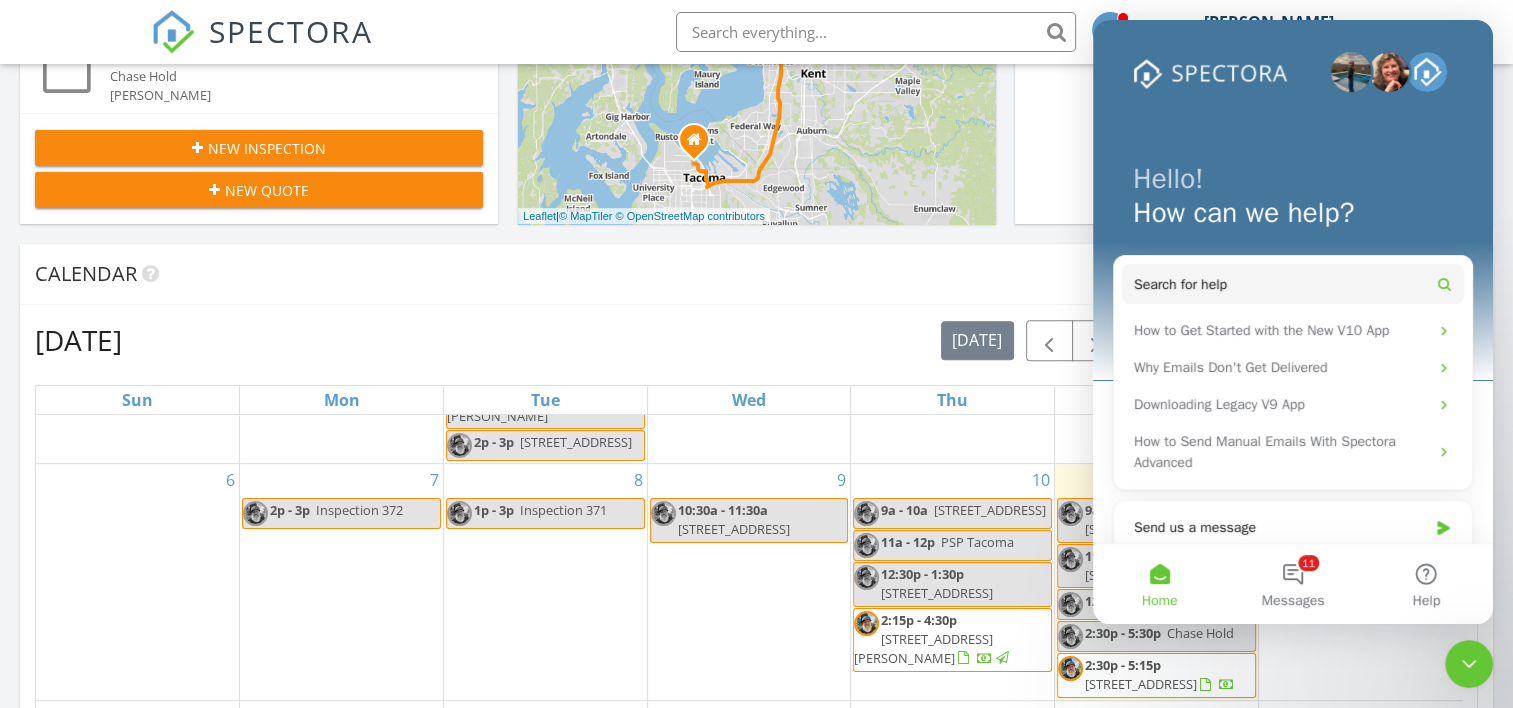 click 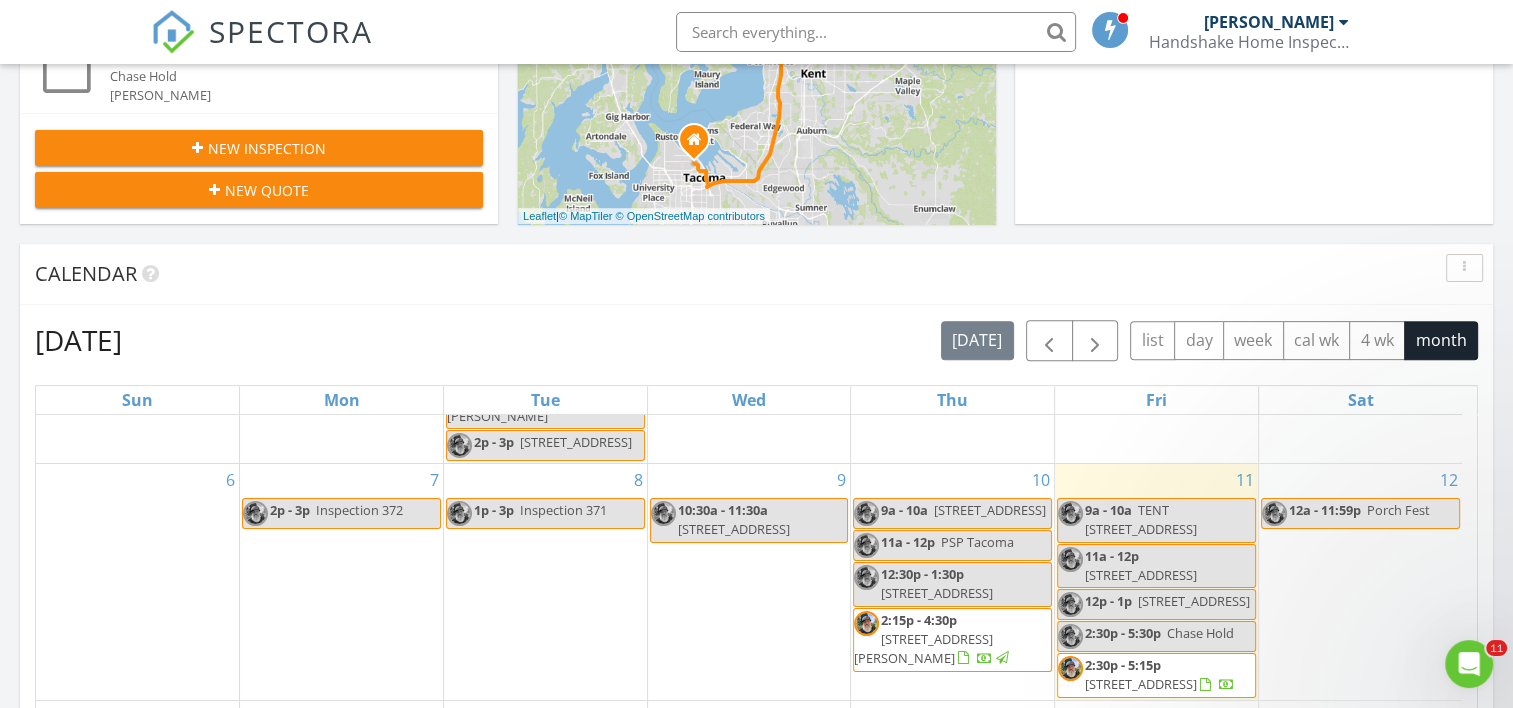 scroll, scrollTop: 0, scrollLeft: 0, axis: both 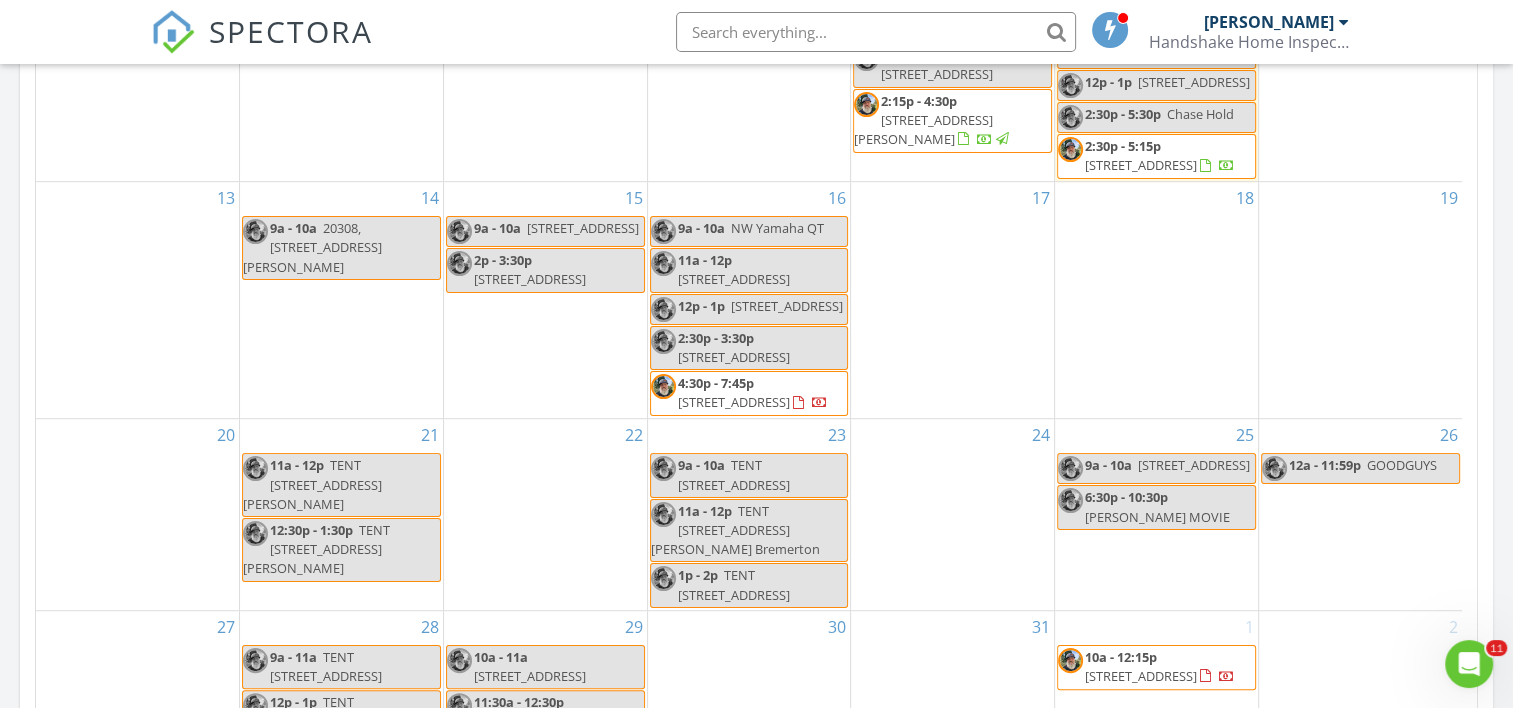 click on "5005 N 31rst St, Tacoma 98408" at bounding box center [734, 402] 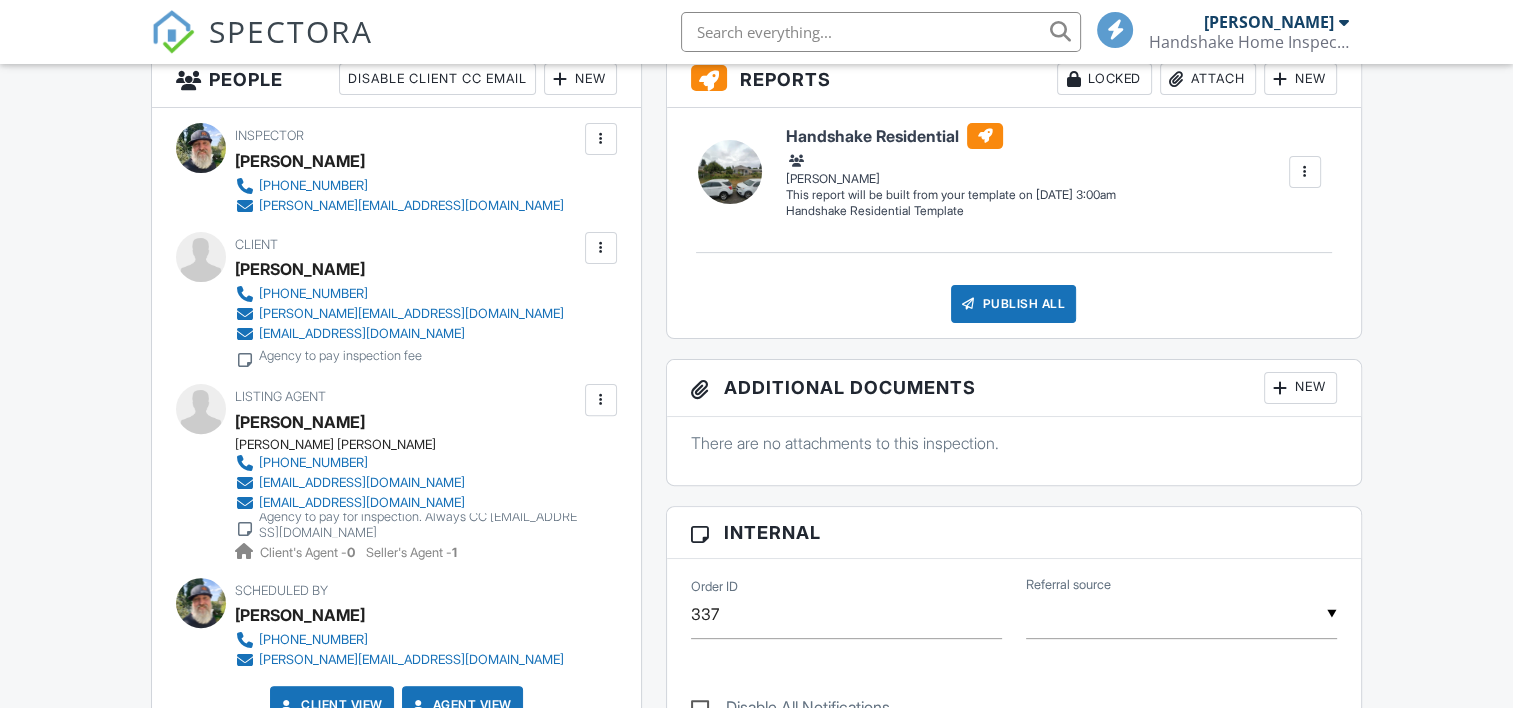 scroll, scrollTop: 536, scrollLeft: 0, axis: vertical 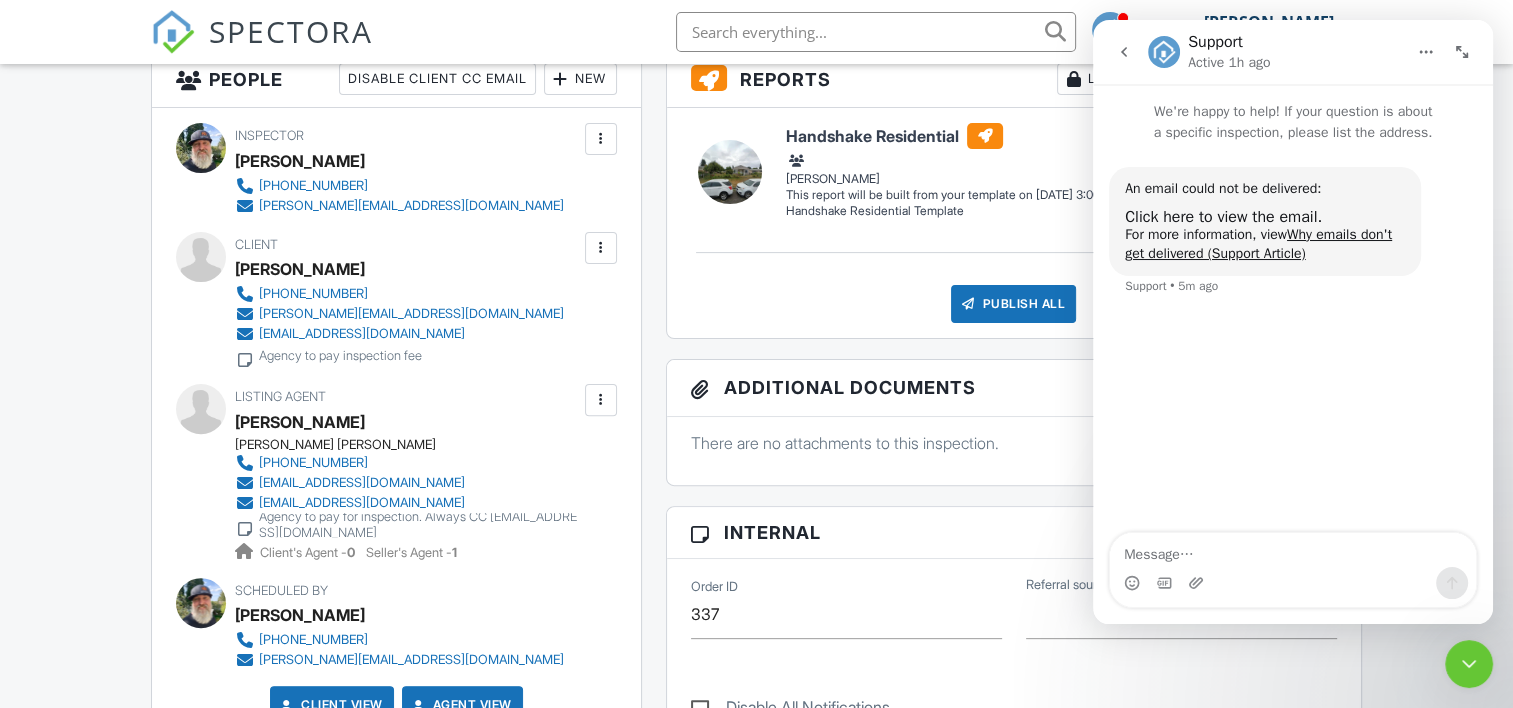 click at bounding box center [601, 248] 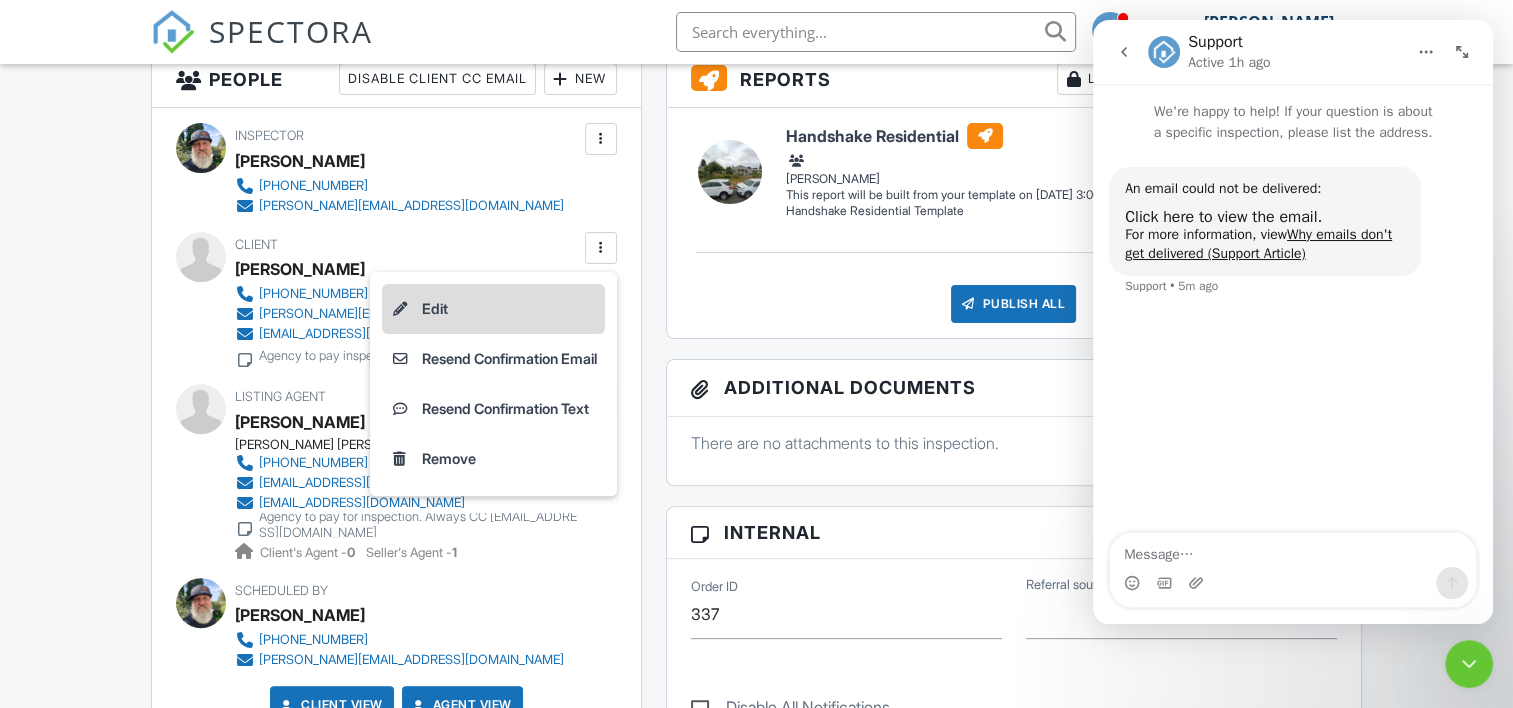 click on "Edit" at bounding box center (493, 309) 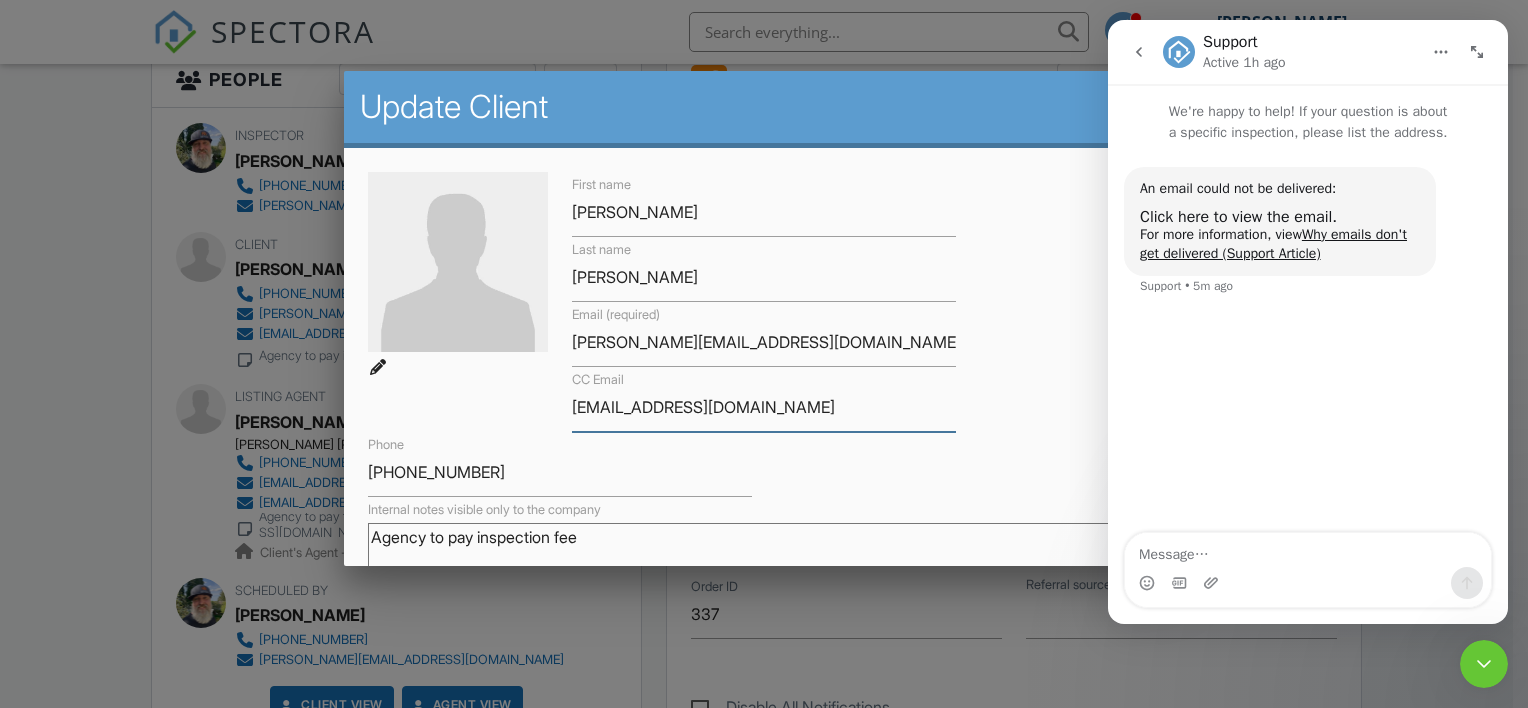 click on "[EMAIL_ADDRESS][DOMAIN_NAME]" at bounding box center [764, 407] 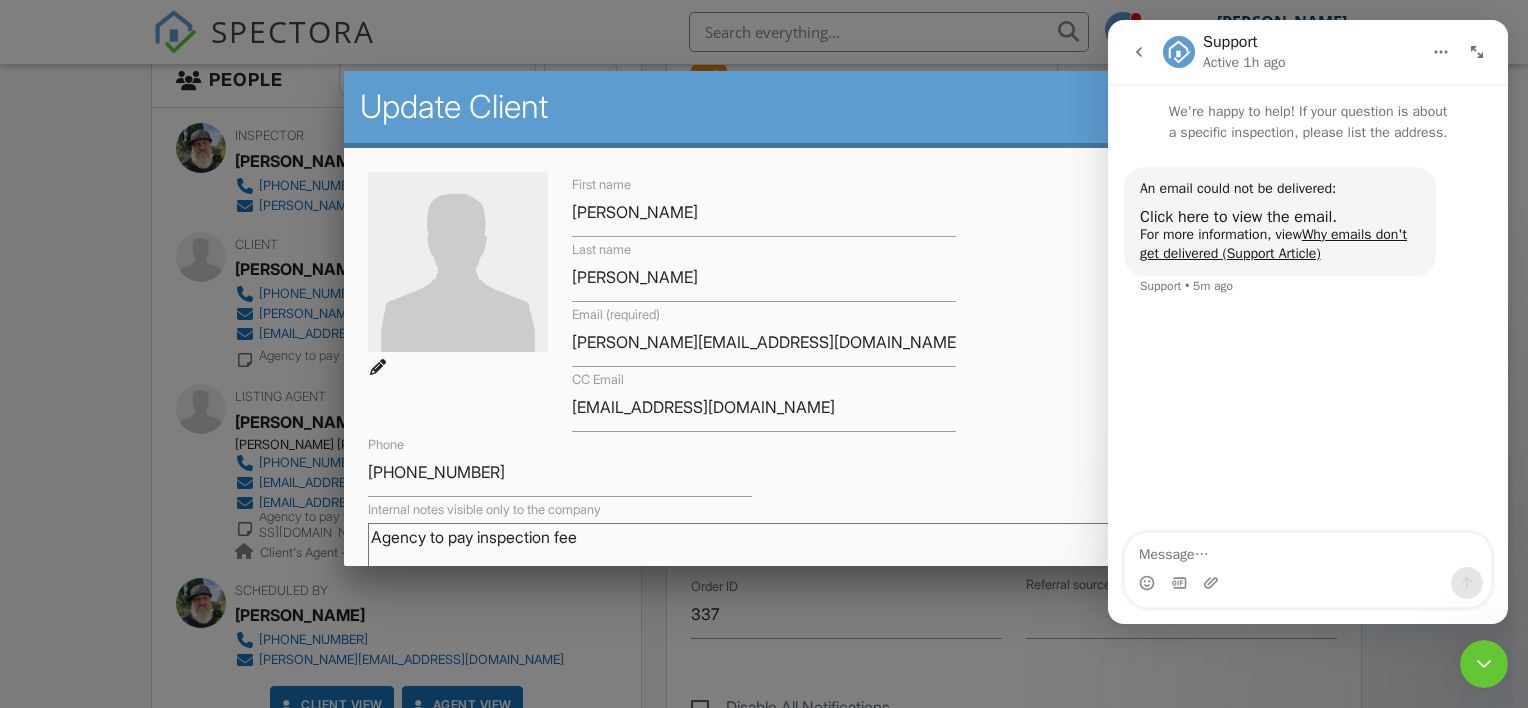 click on "First name
[PERSON_NAME]
Last name
[PERSON_NAME]
Email (required)
[PERSON_NAME][EMAIL_ADDRESS][DOMAIN_NAME]
CC Email
[EMAIL_ADDRESS][DOMAIN_NAME]
Phone
[PHONE_NUMBER]" at bounding box center (764, 334) 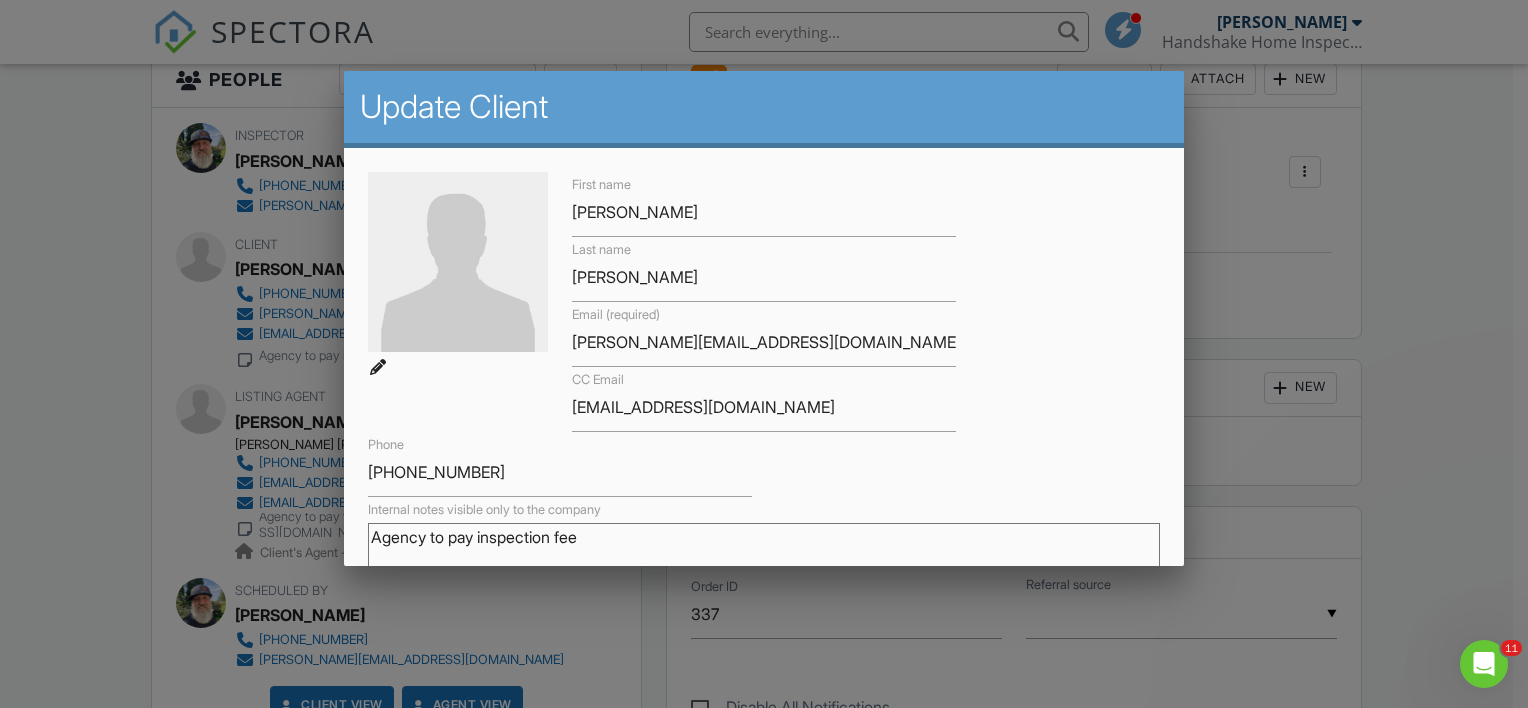 scroll, scrollTop: 0, scrollLeft: 0, axis: both 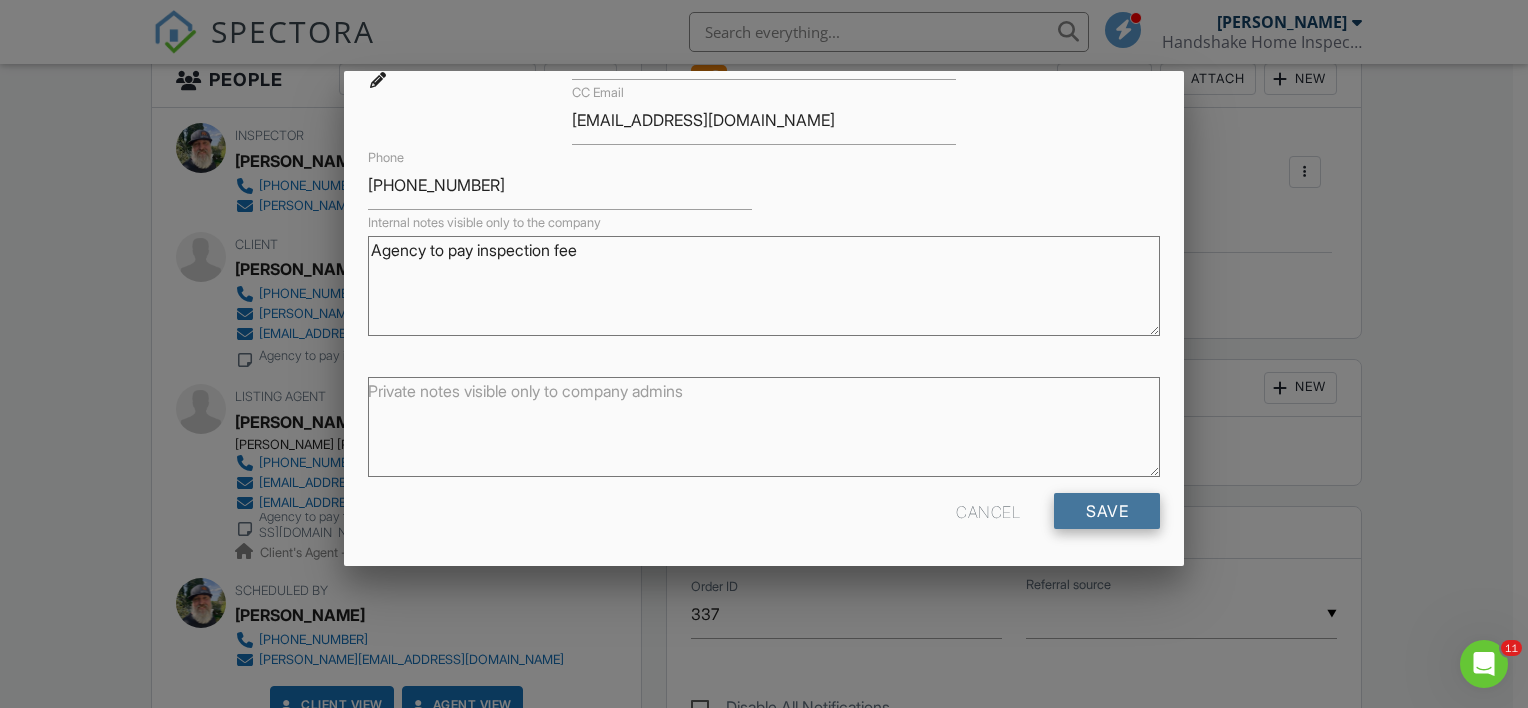 click on "Save" at bounding box center [1107, 511] 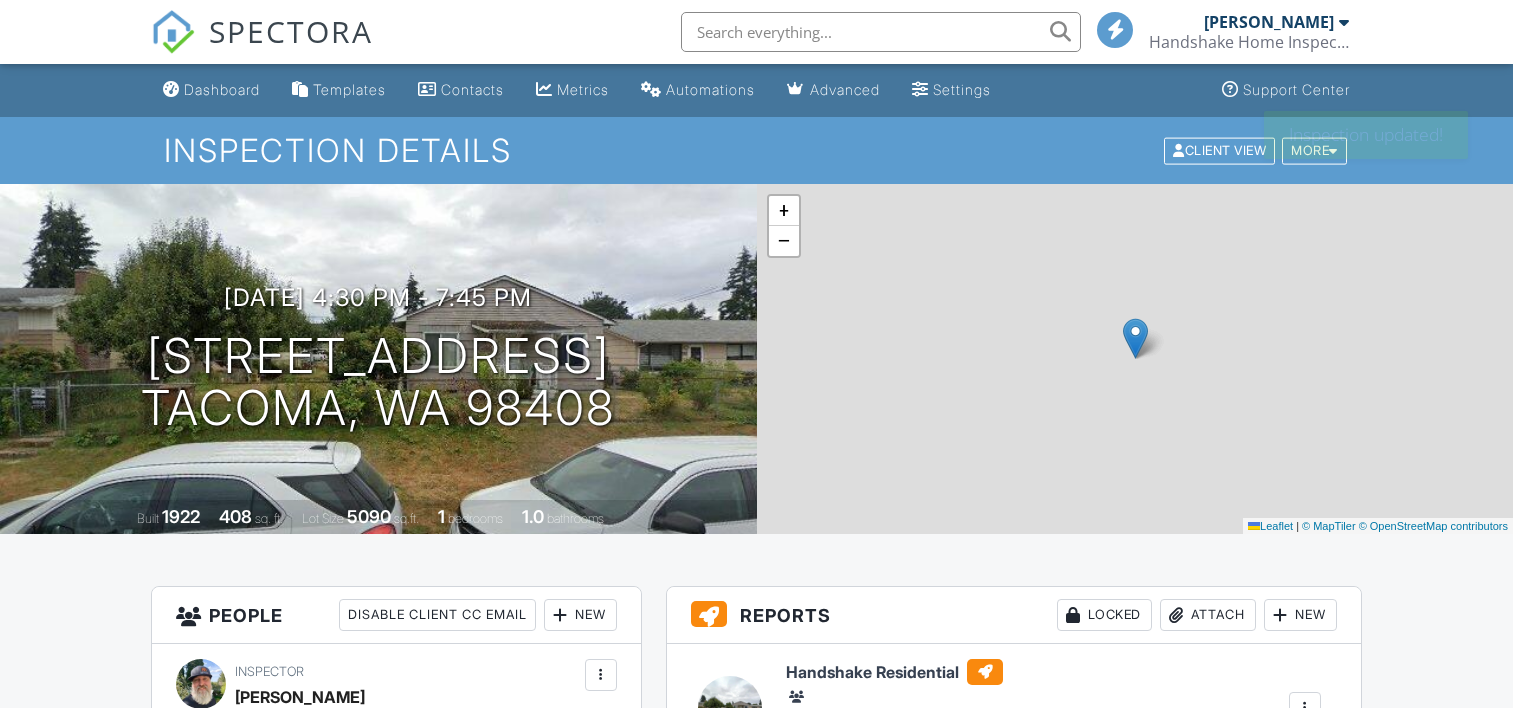 scroll, scrollTop: 0, scrollLeft: 0, axis: both 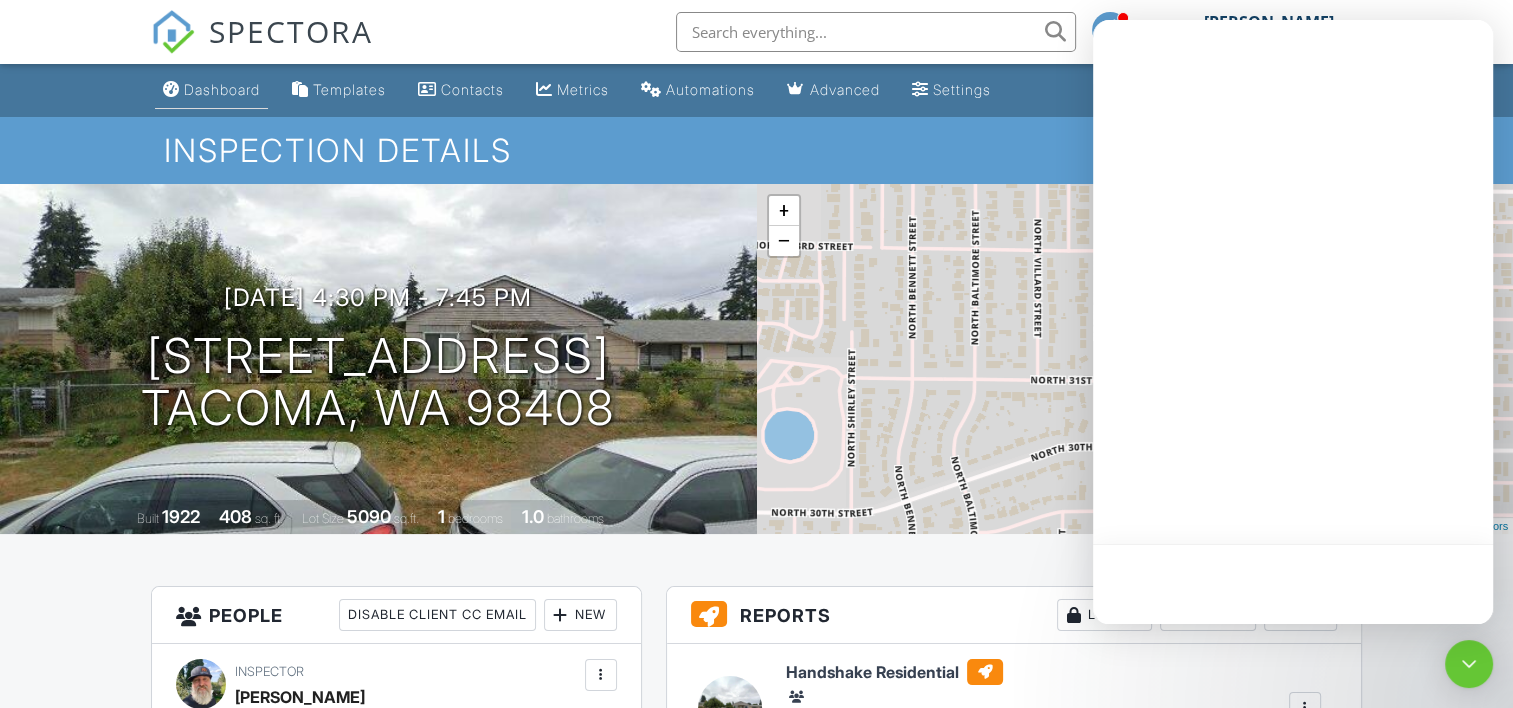 click on "Dashboard" at bounding box center [222, 89] 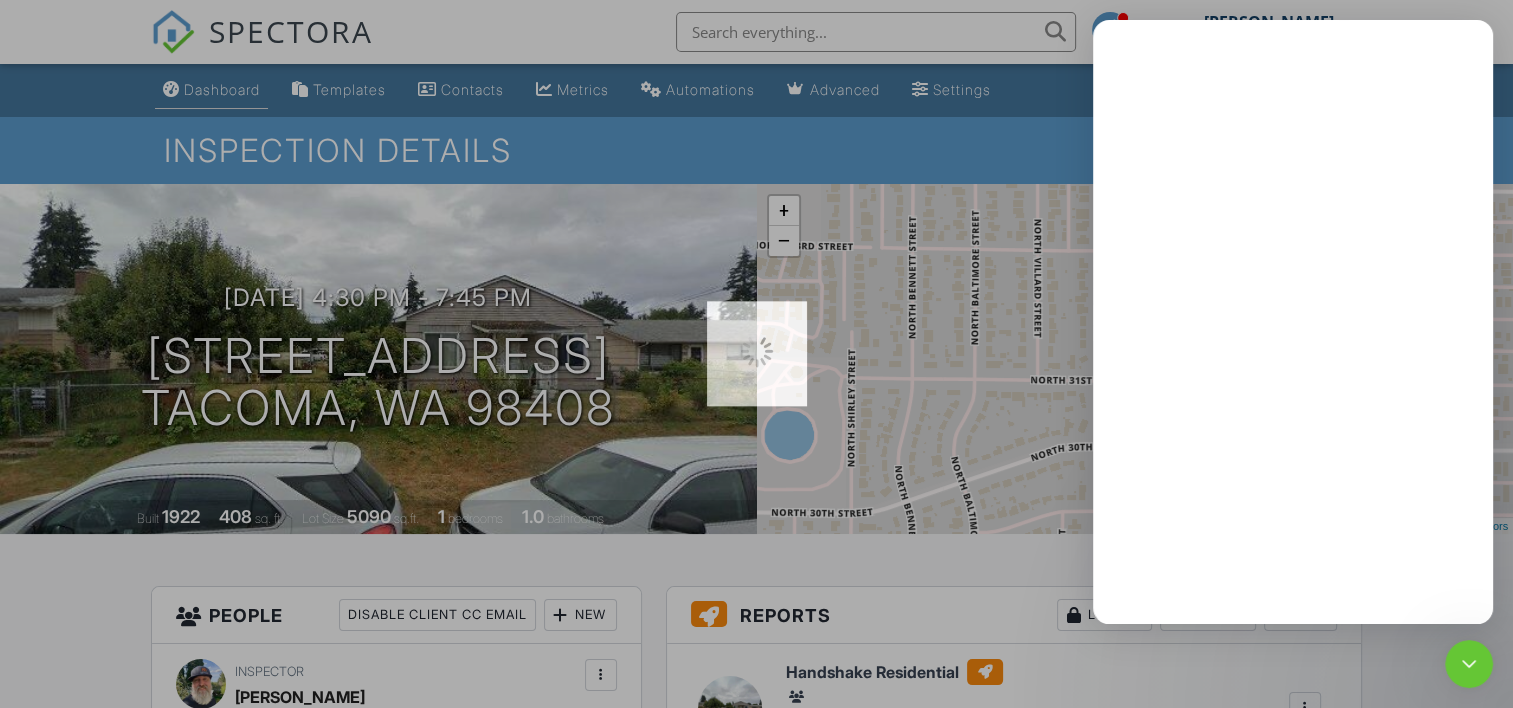 scroll, scrollTop: 0, scrollLeft: 0, axis: both 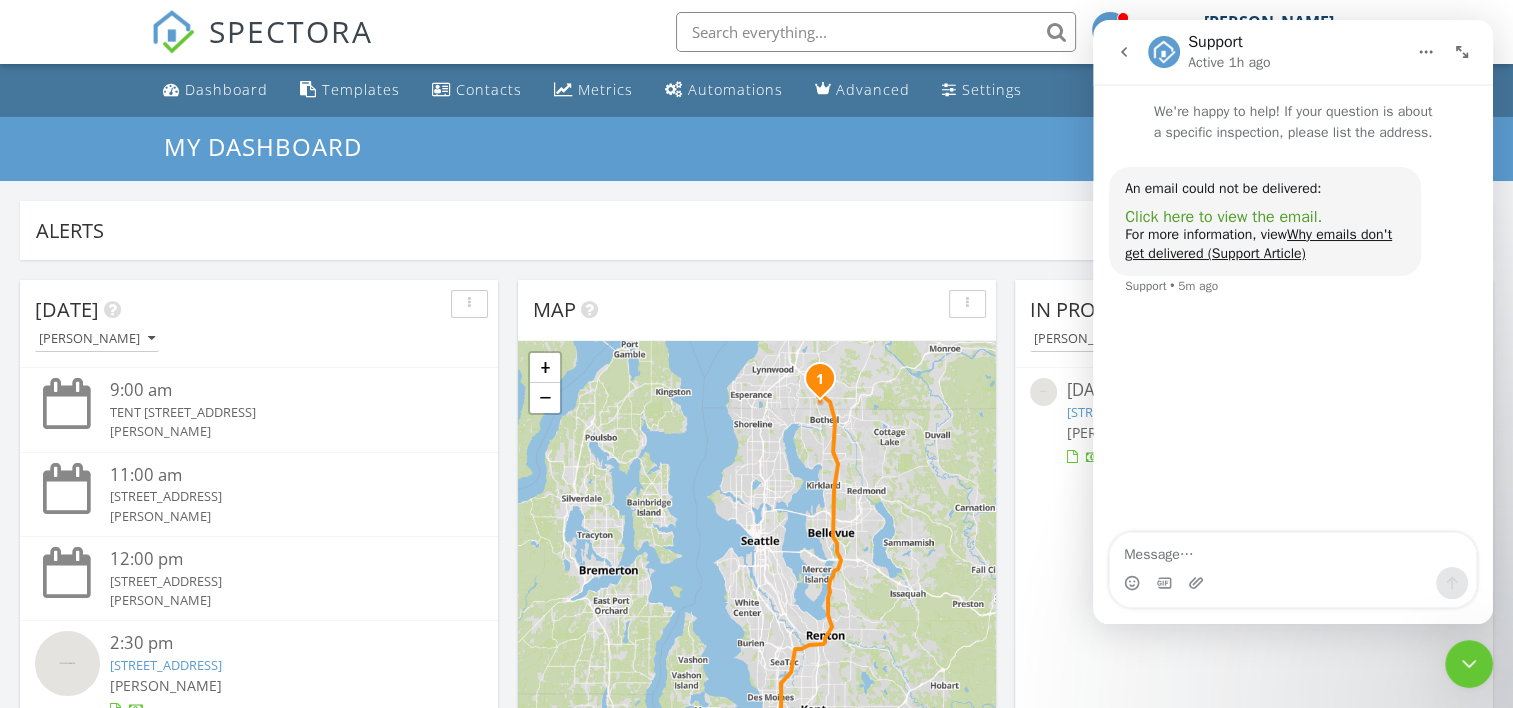 click on "Click here to view the email." at bounding box center [1223, 217] 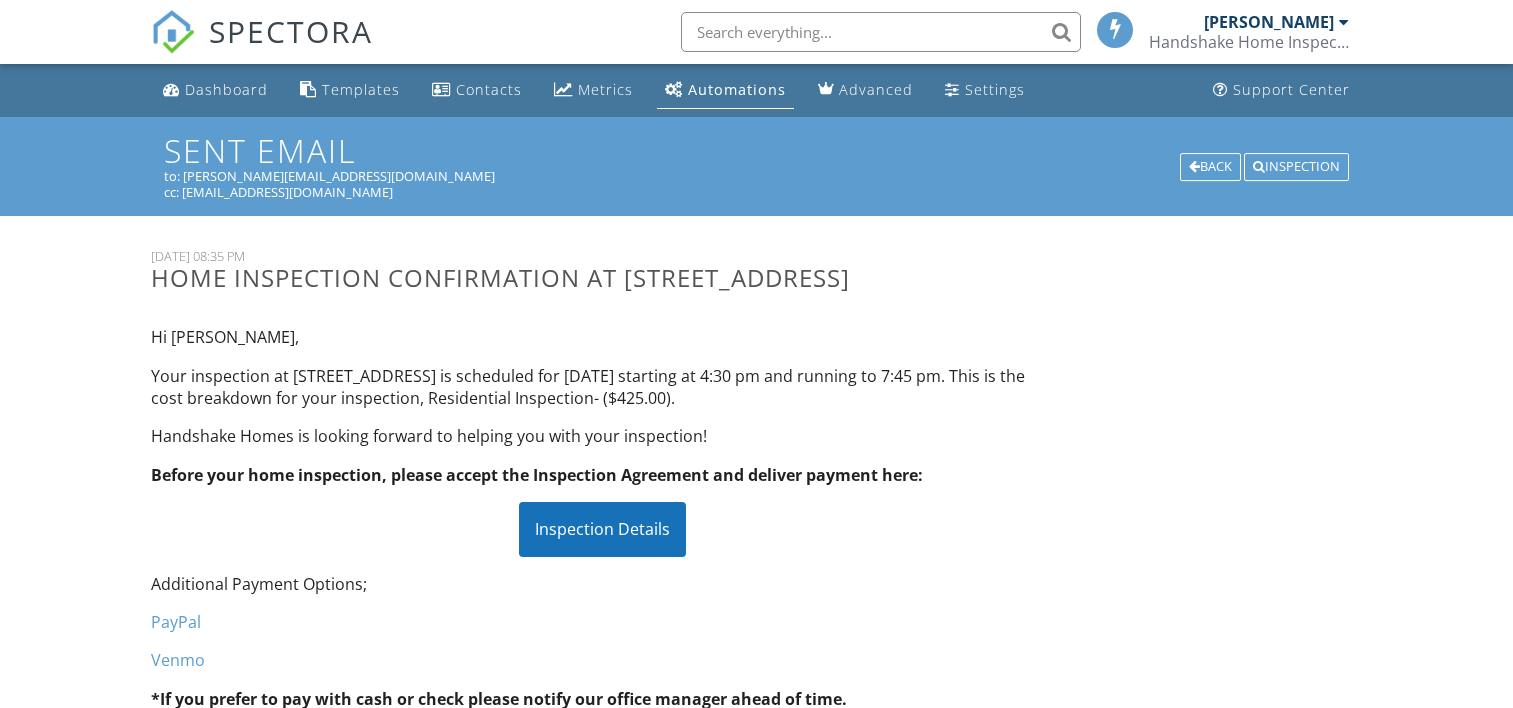 scroll, scrollTop: 0, scrollLeft: 0, axis: both 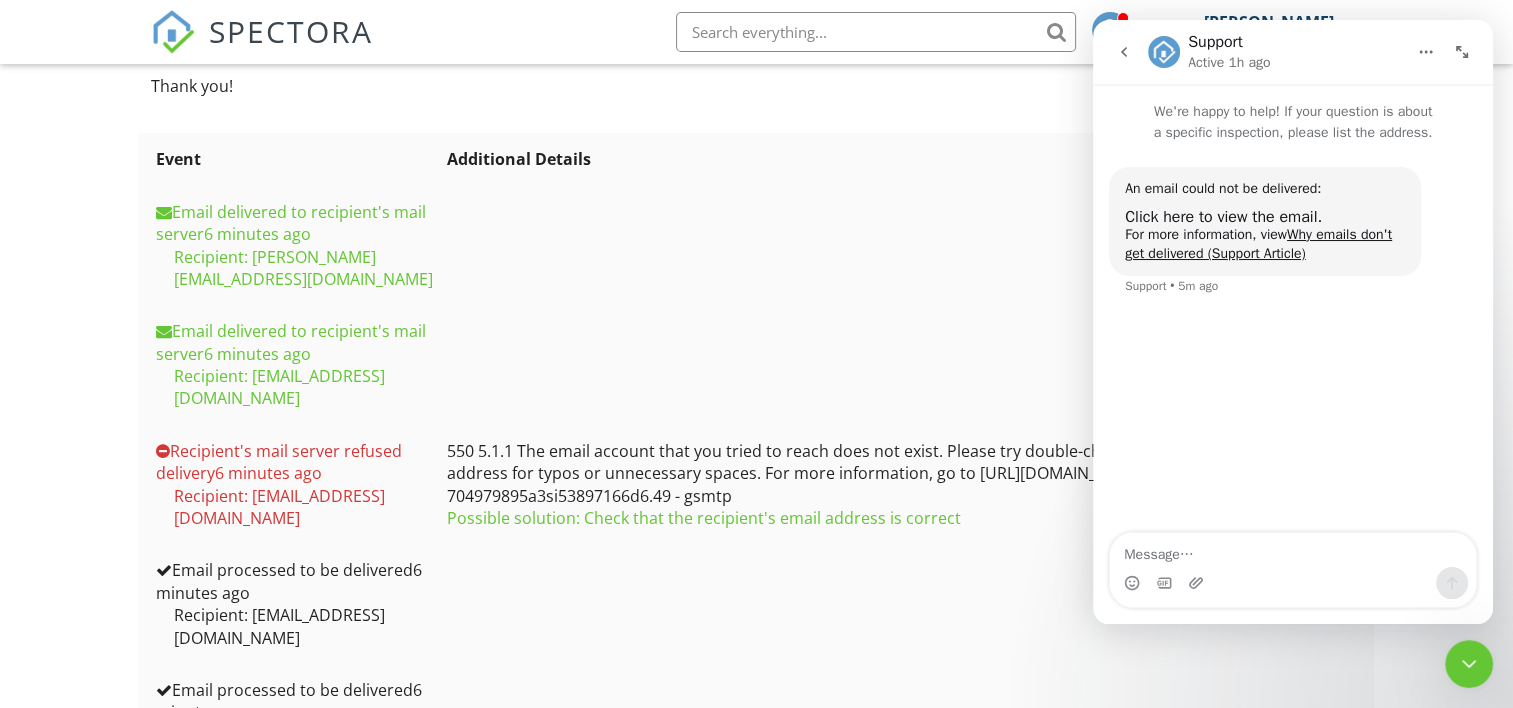click 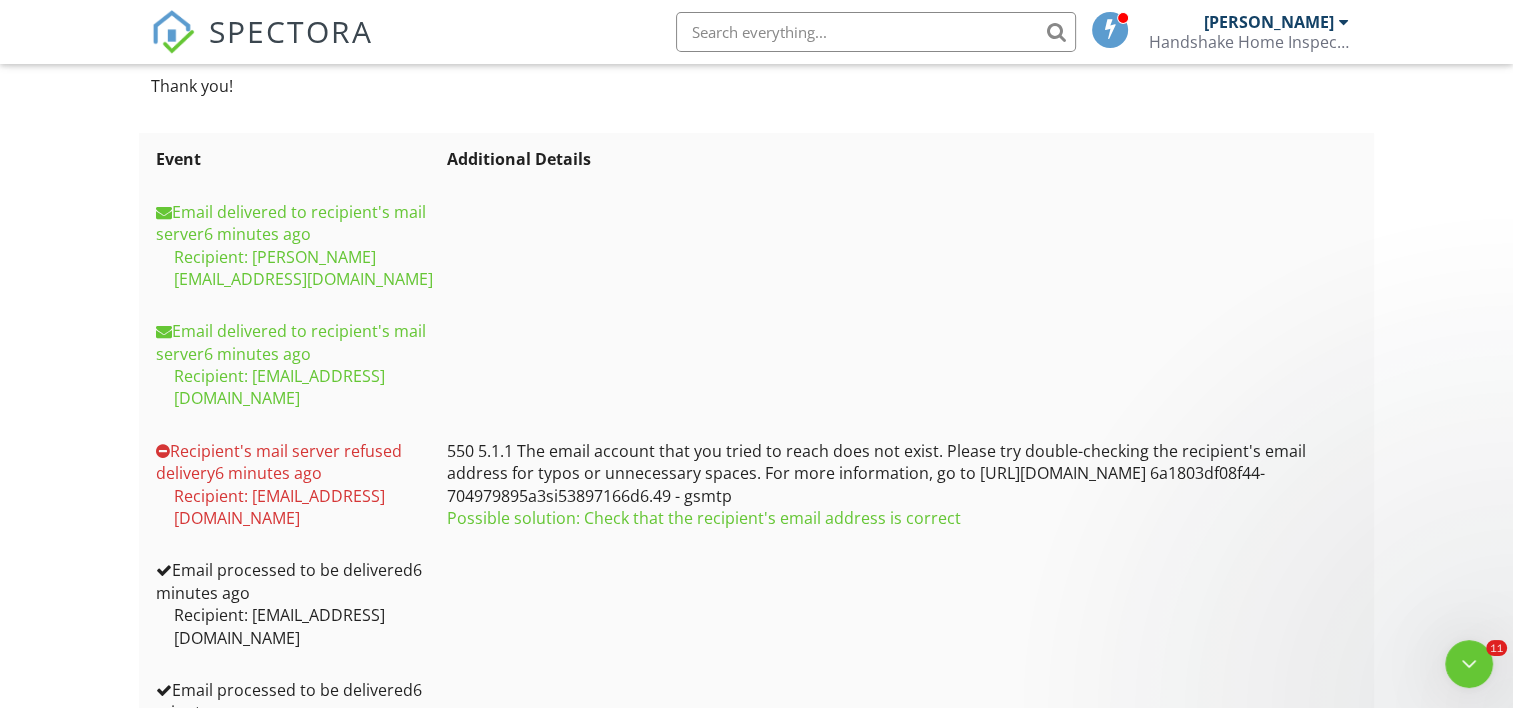 scroll, scrollTop: 0, scrollLeft: 0, axis: both 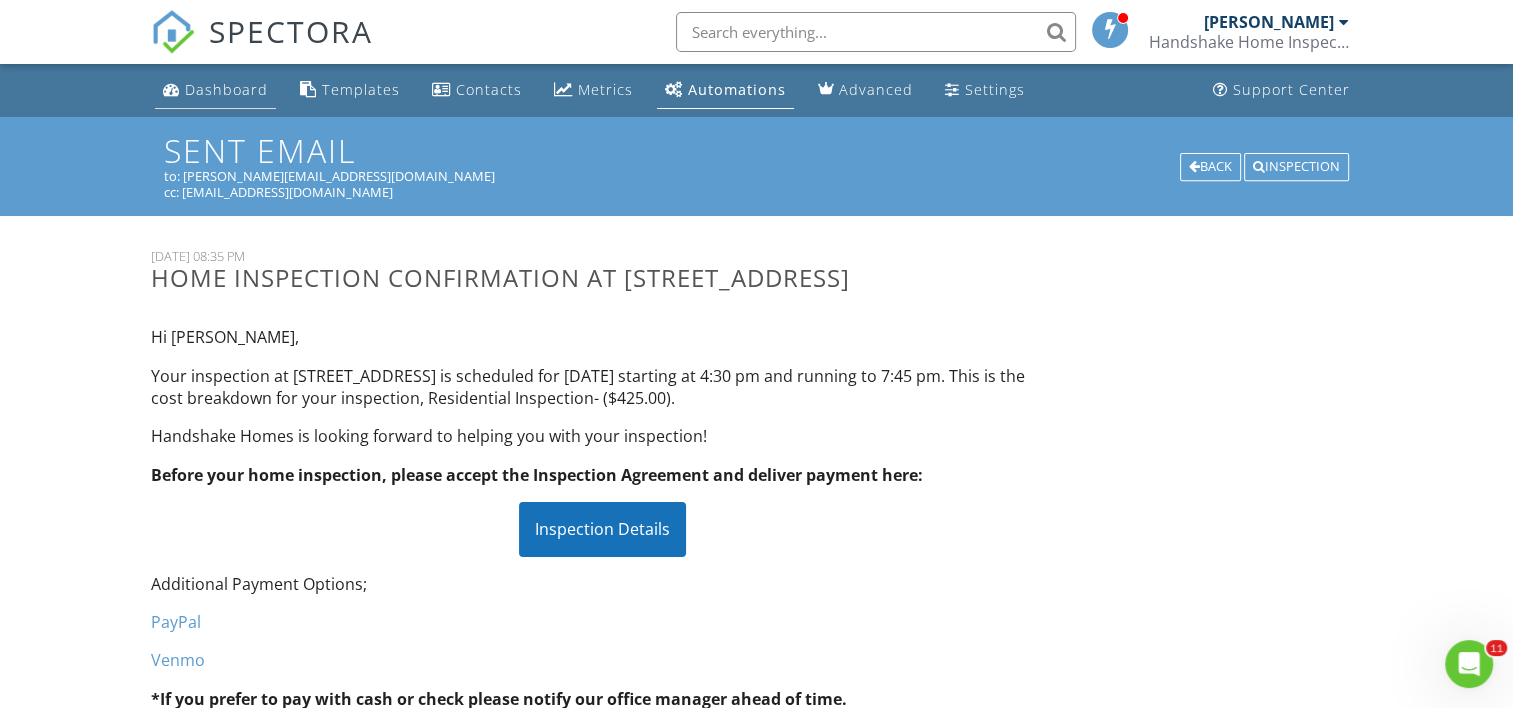 click on "Dashboard" at bounding box center (226, 89) 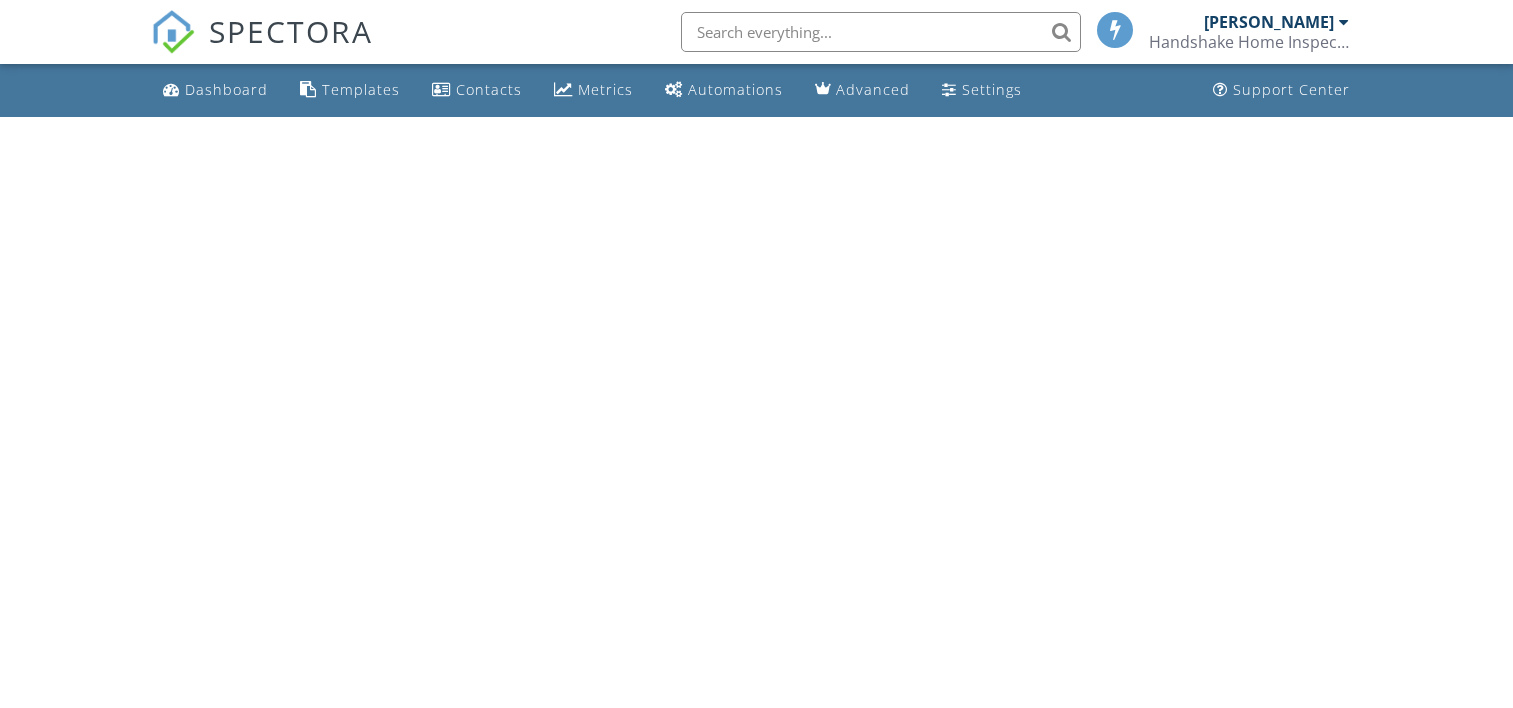 scroll, scrollTop: 0, scrollLeft: 0, axis: both 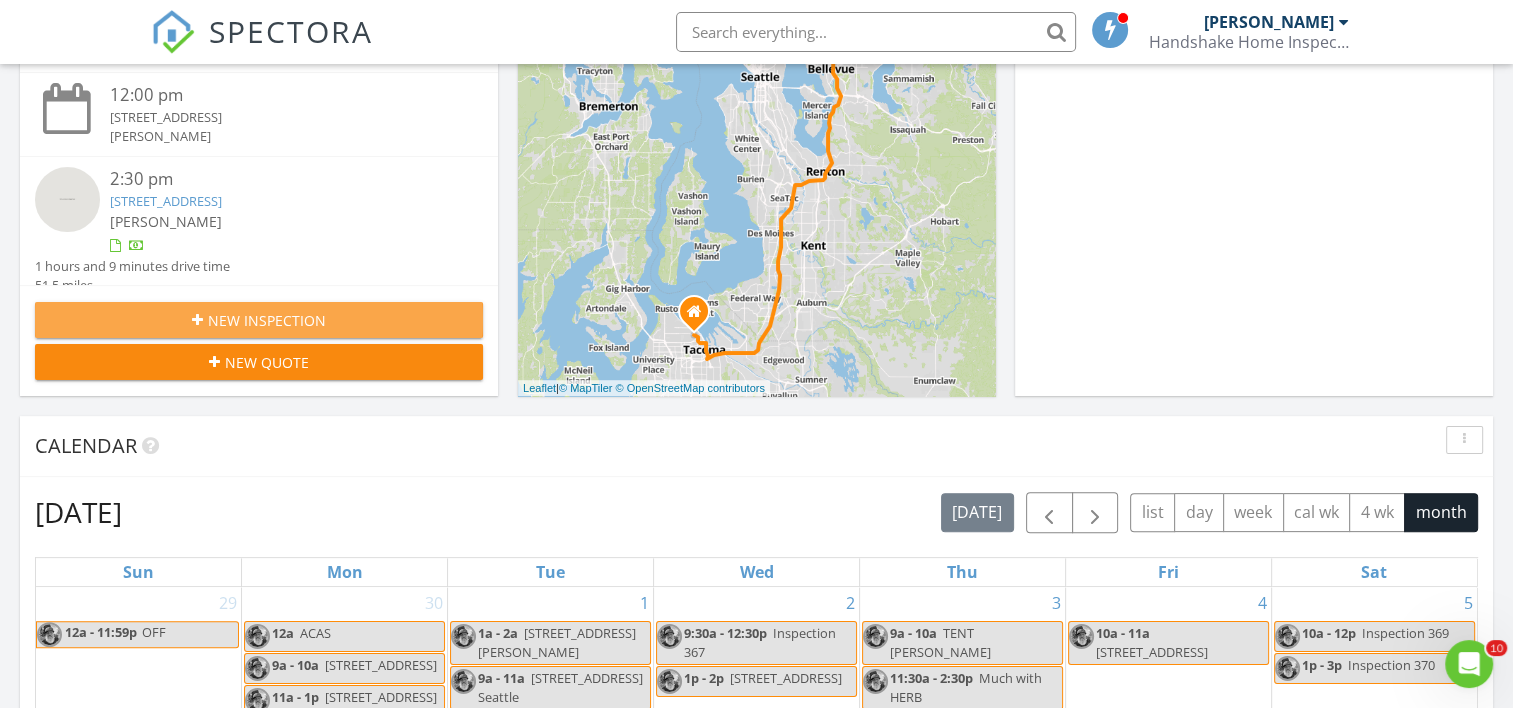 click on "New Inspection" at bounding box center [267, 320] 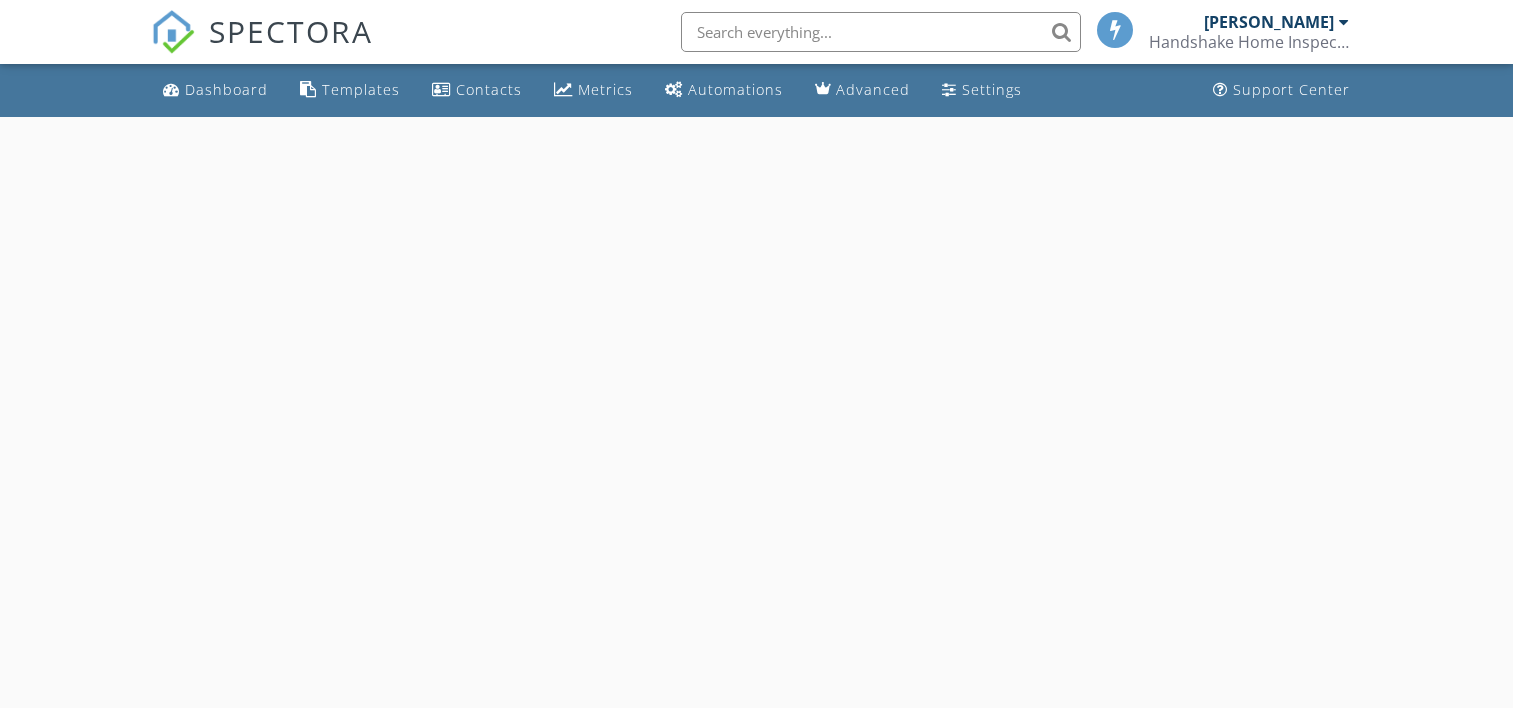 scroll, scrollTop: 0, scrollLeft: 0, axis: both 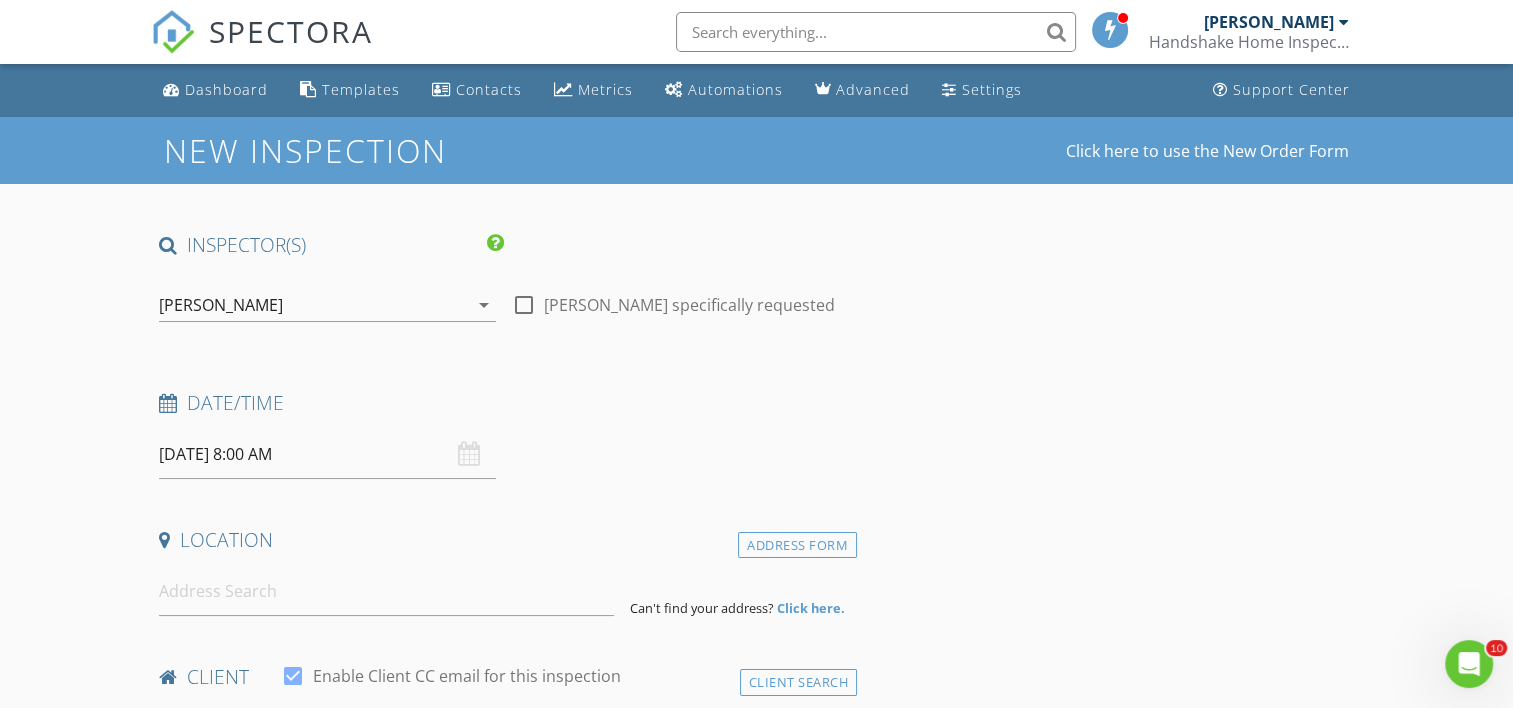 click on "[PERSON_NAME]" at bounding box center (221, 305) 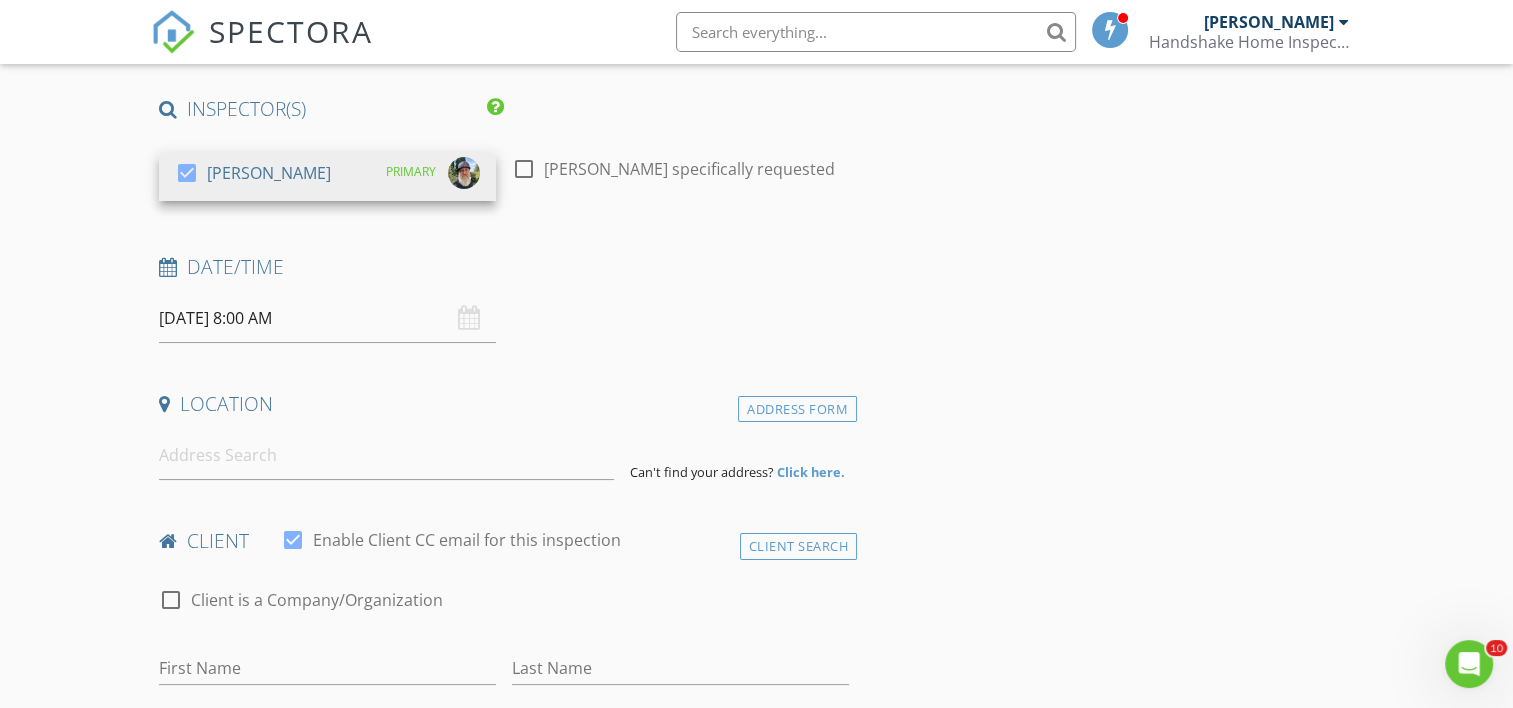 scroll, scrollTop: 140, scrollLeft: 0, axis: vertical 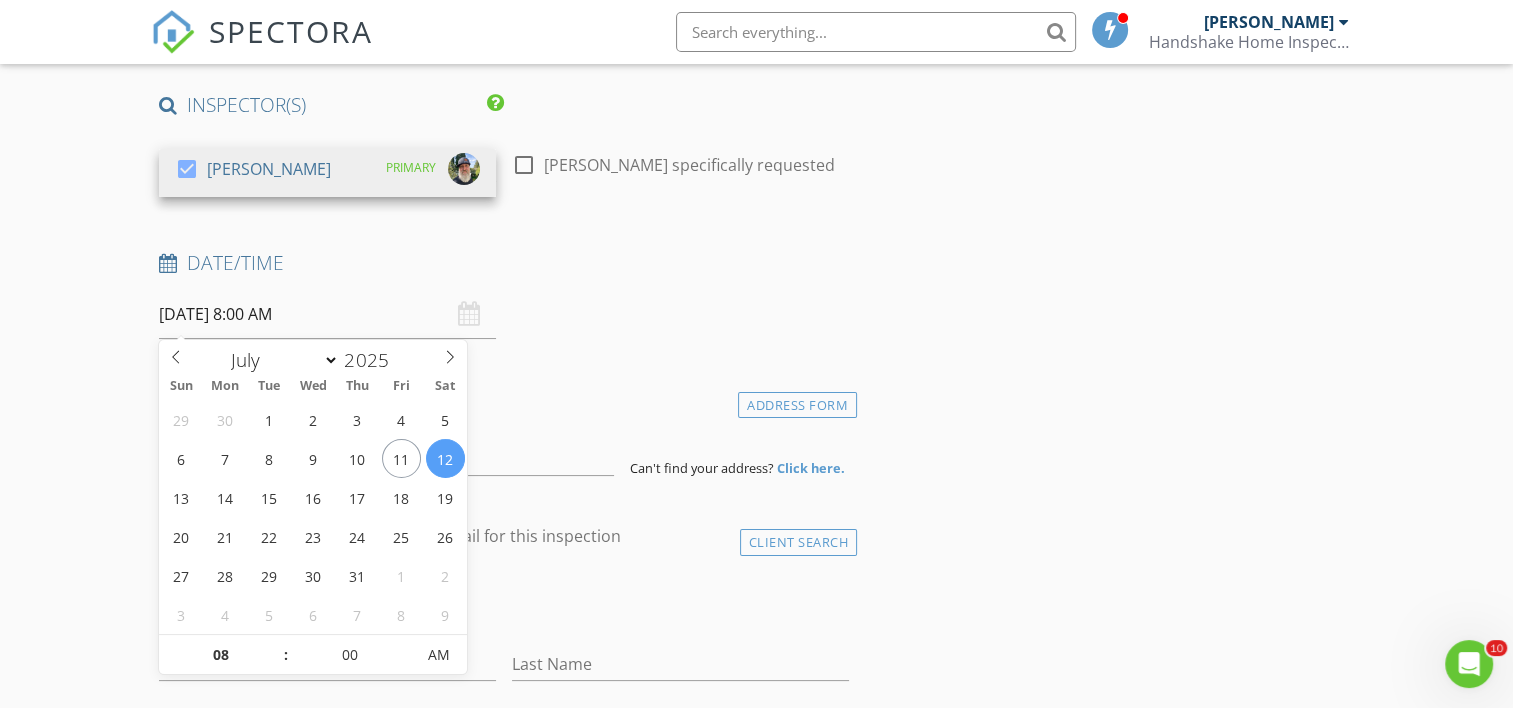 click on "07/12/2025 8:00 AM" at bounding box center (327, 314) 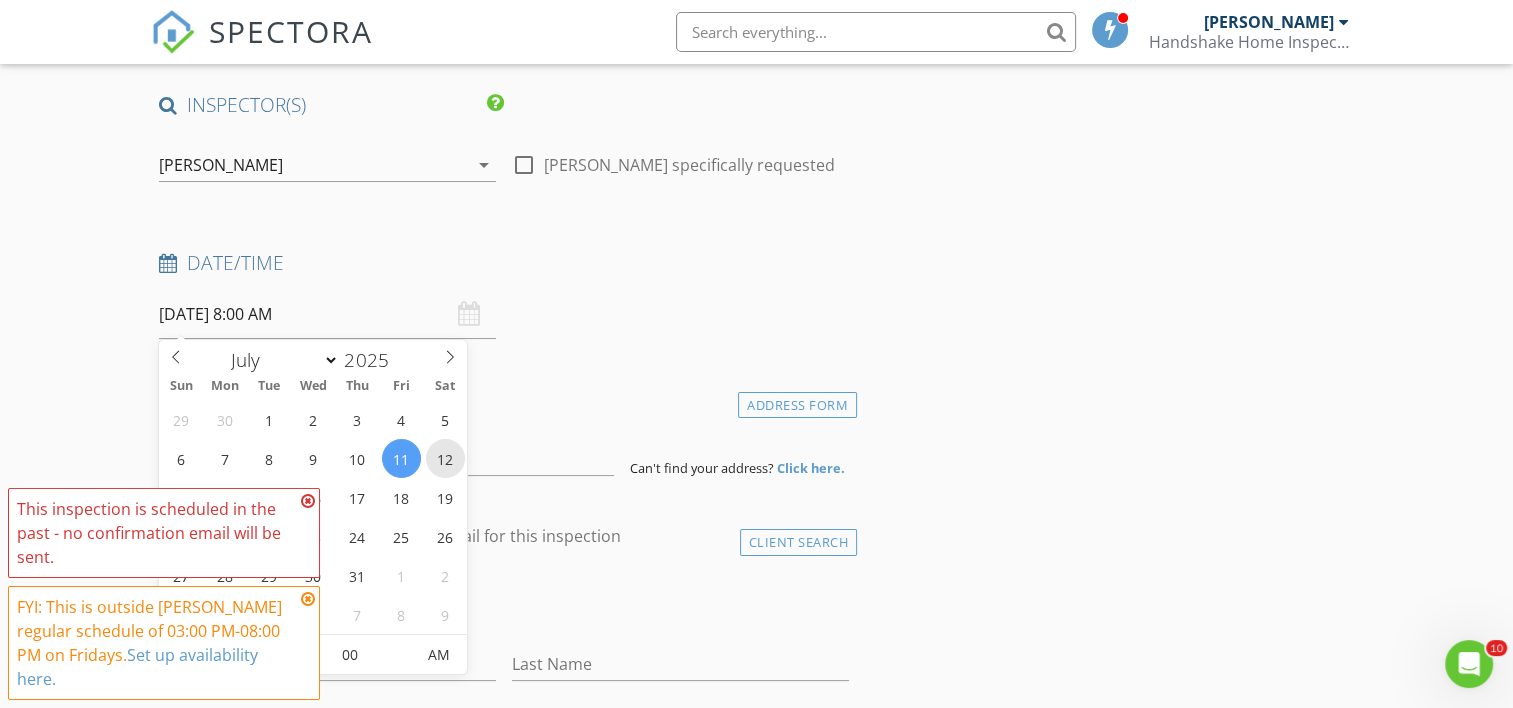 type on "07/12/2025 8:00 AM" 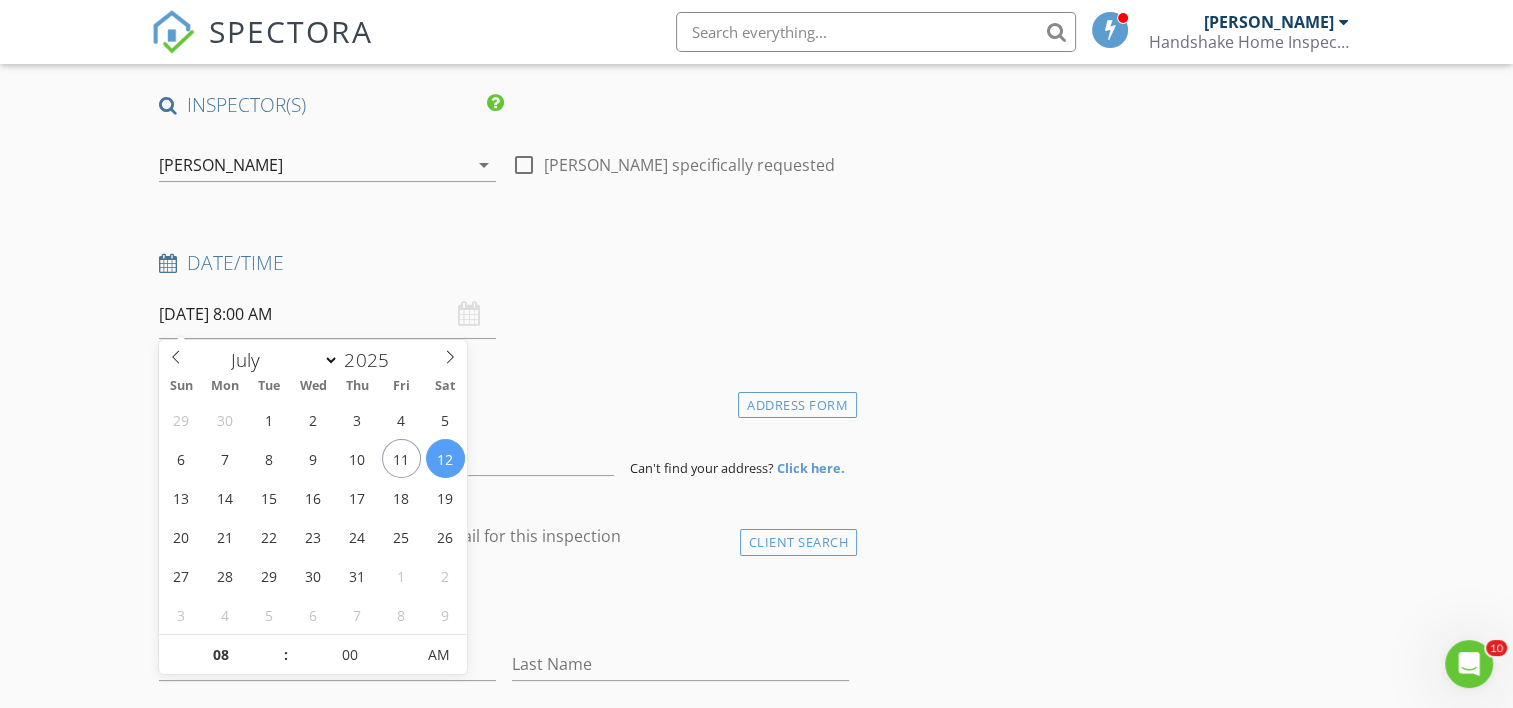 click on "07/12/2025 8:00 AM" at bounding box center (327, 314) 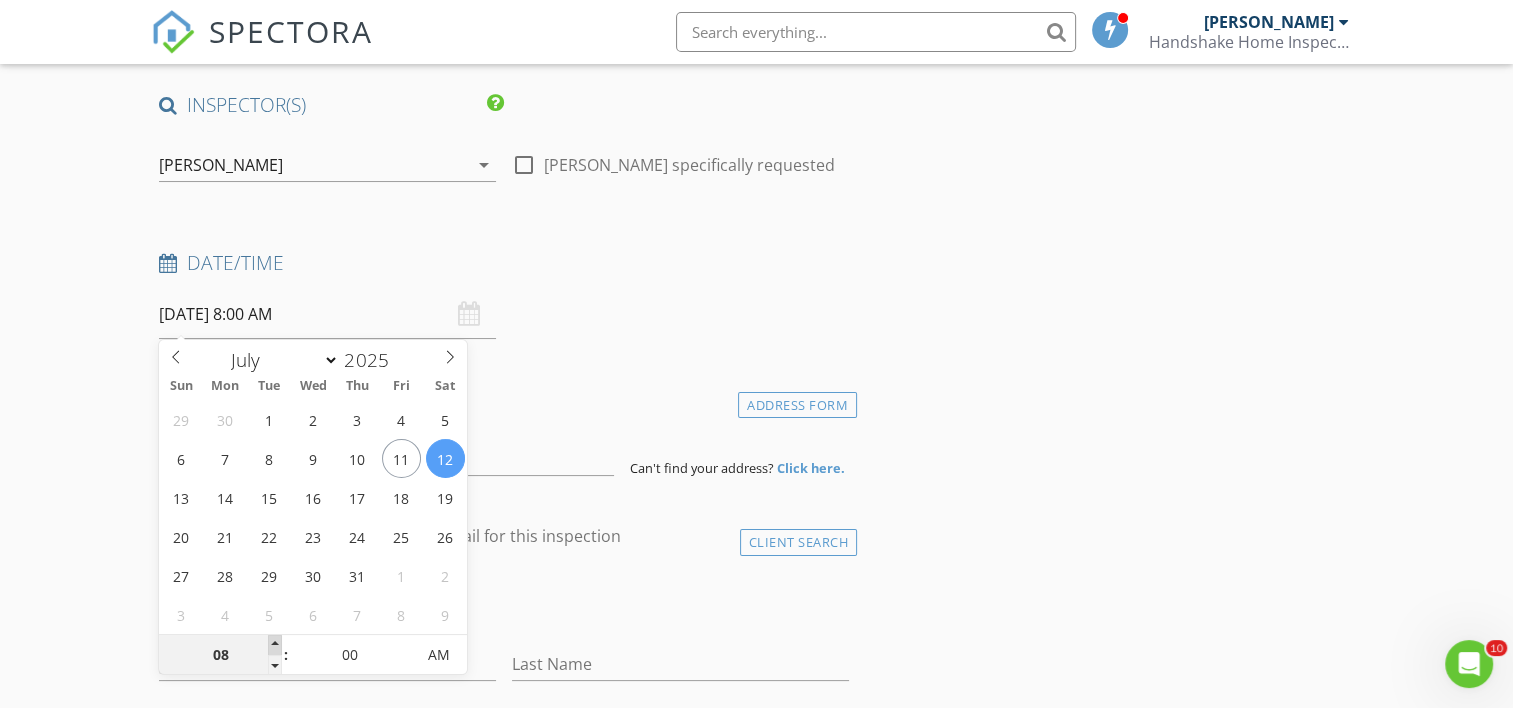 type on "09" 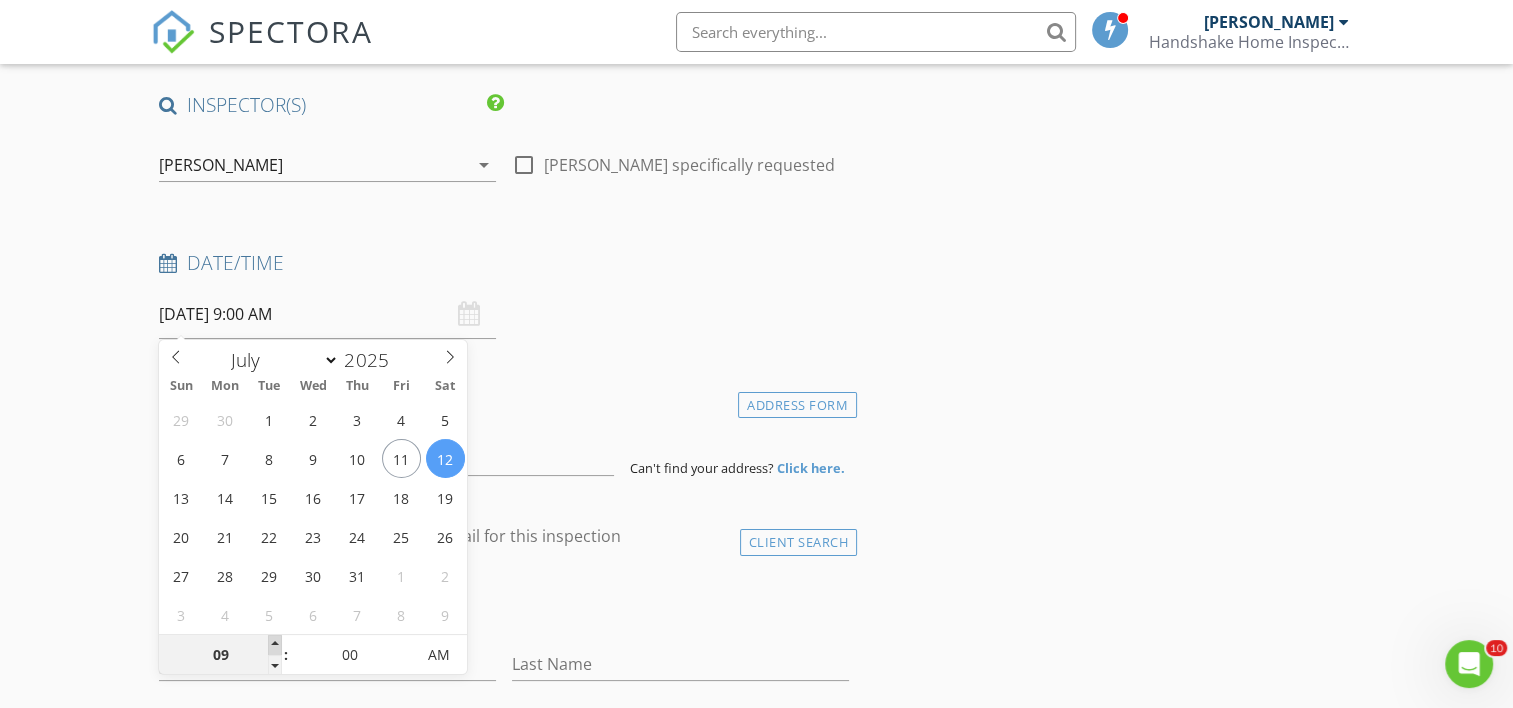 click at bounding box center [275, 645] 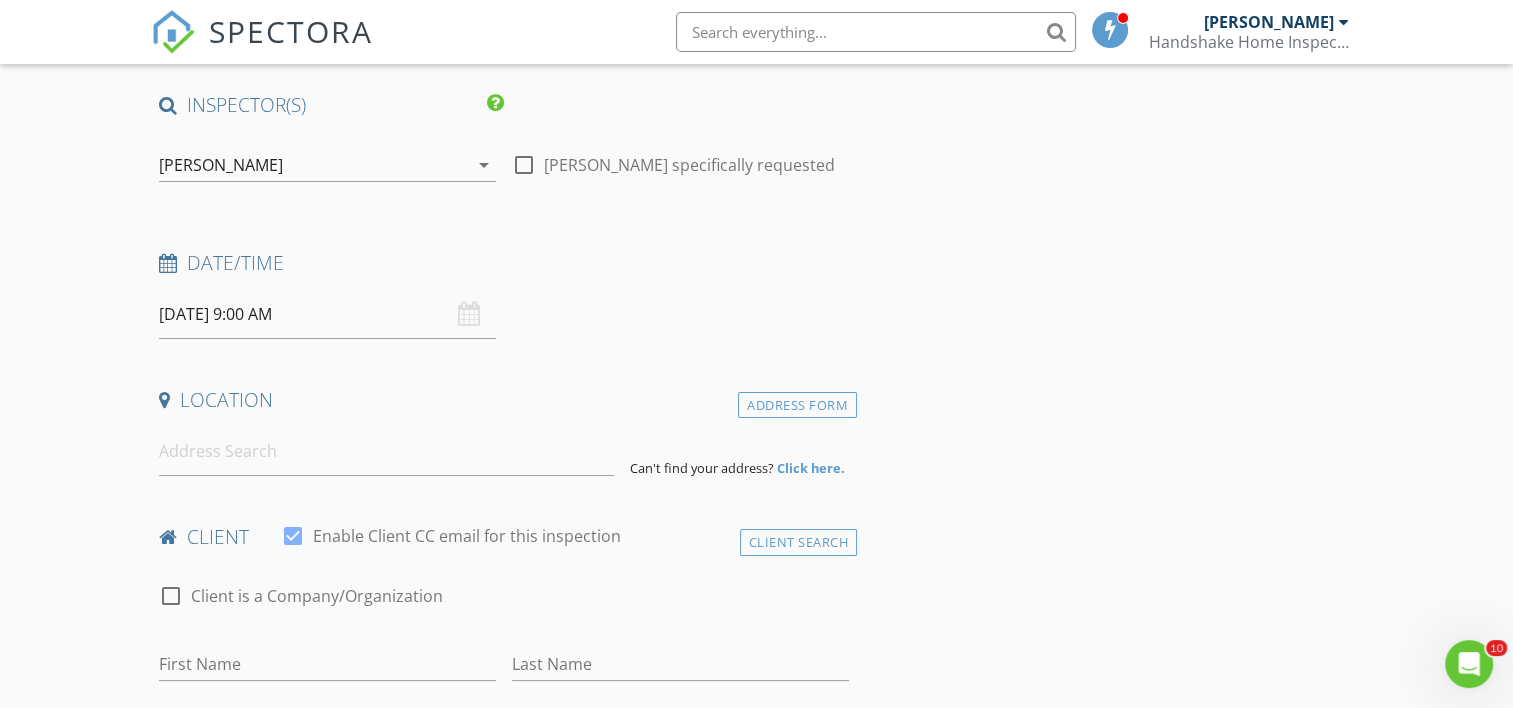 click on "New Inspection
Click here to use the New Order Form
INSPECTOR(S)
check_box   Tyler Rodrick   PRIMARY   Tyler Rodrick arrow_drop_down   check_box_outline_blank Tyler Rodrick specifically requested
Date/Time
07/12/2025 9:00 AM
Location
Address Form       Can't find your address?   Click here.
client
check_box Enable Client CC email for this inspection   Client Search     check_box_outline_blank Client is a Company/Organization     First Name   Last Name   Email   CC Email   Phone           Notes   Private Notes
ADD ADDITIONAL client
SERVICES
check_box_outline_blank   Residential Inspection-   Standard visual home inspection with written report. check_box_outline_blank   Residential Inspection -Utah   Standard visual home inspection with written report." at bounding box center (756, 1571) 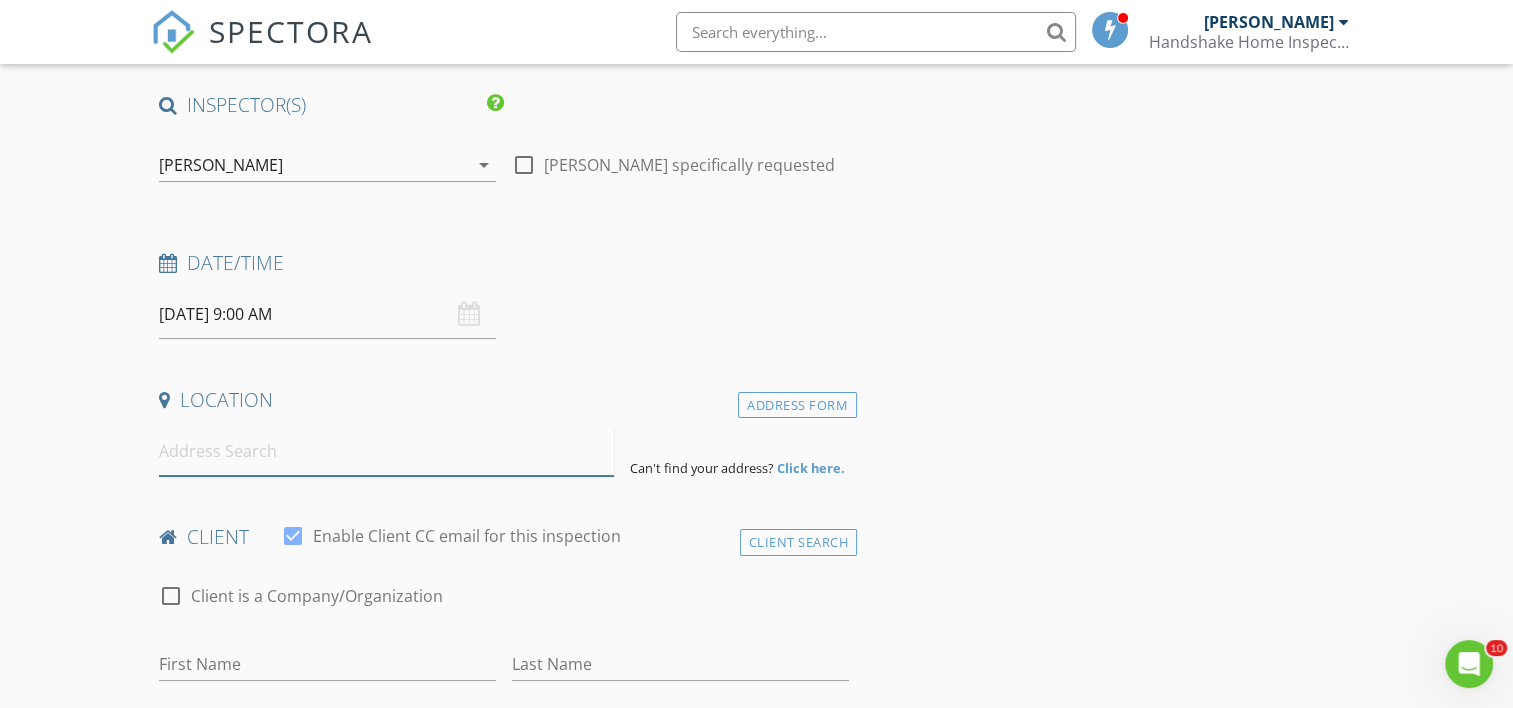 click at bounding box center (386, 451) 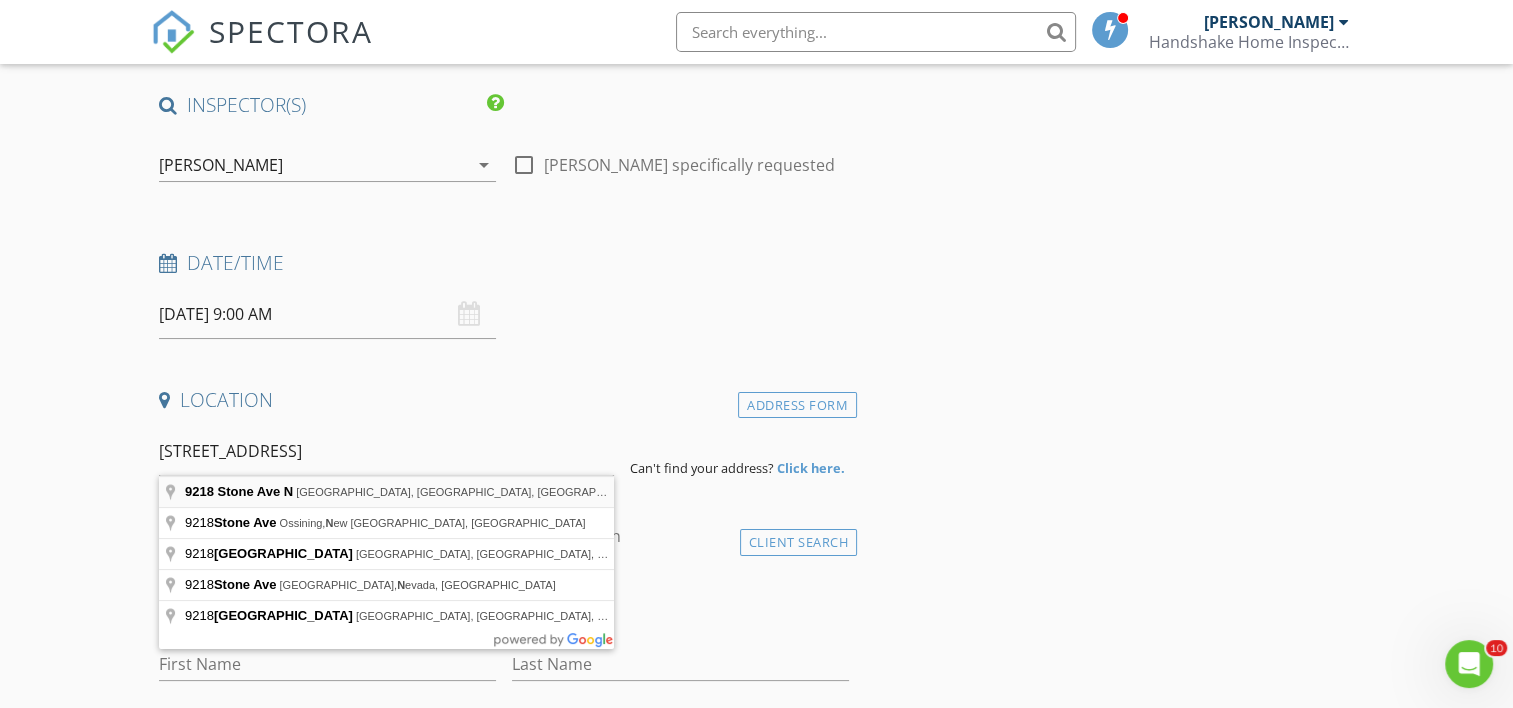 type on "9218 Stone Ave N, Seattle, WA, USA" 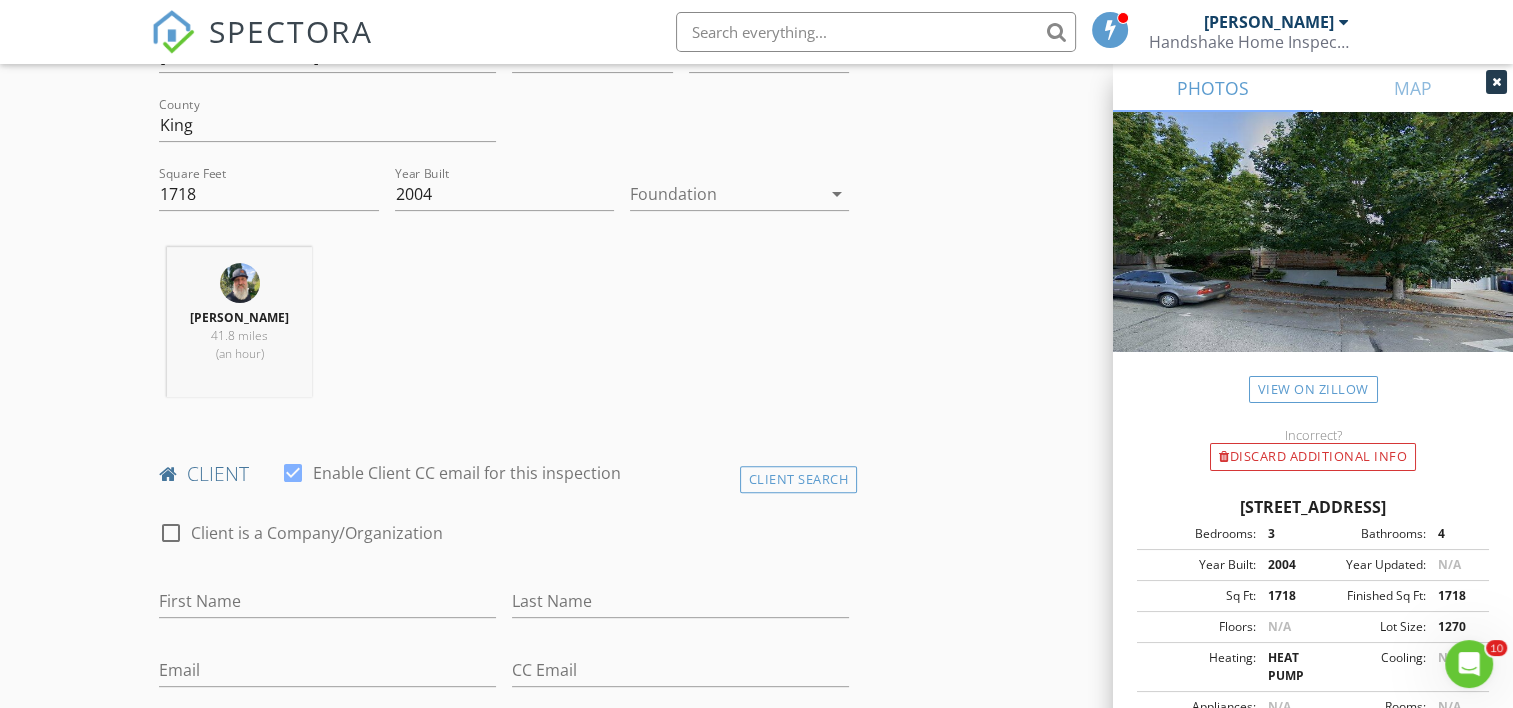 scroll, scrollTop: 636, scrollLeft: 0, axis: vertical 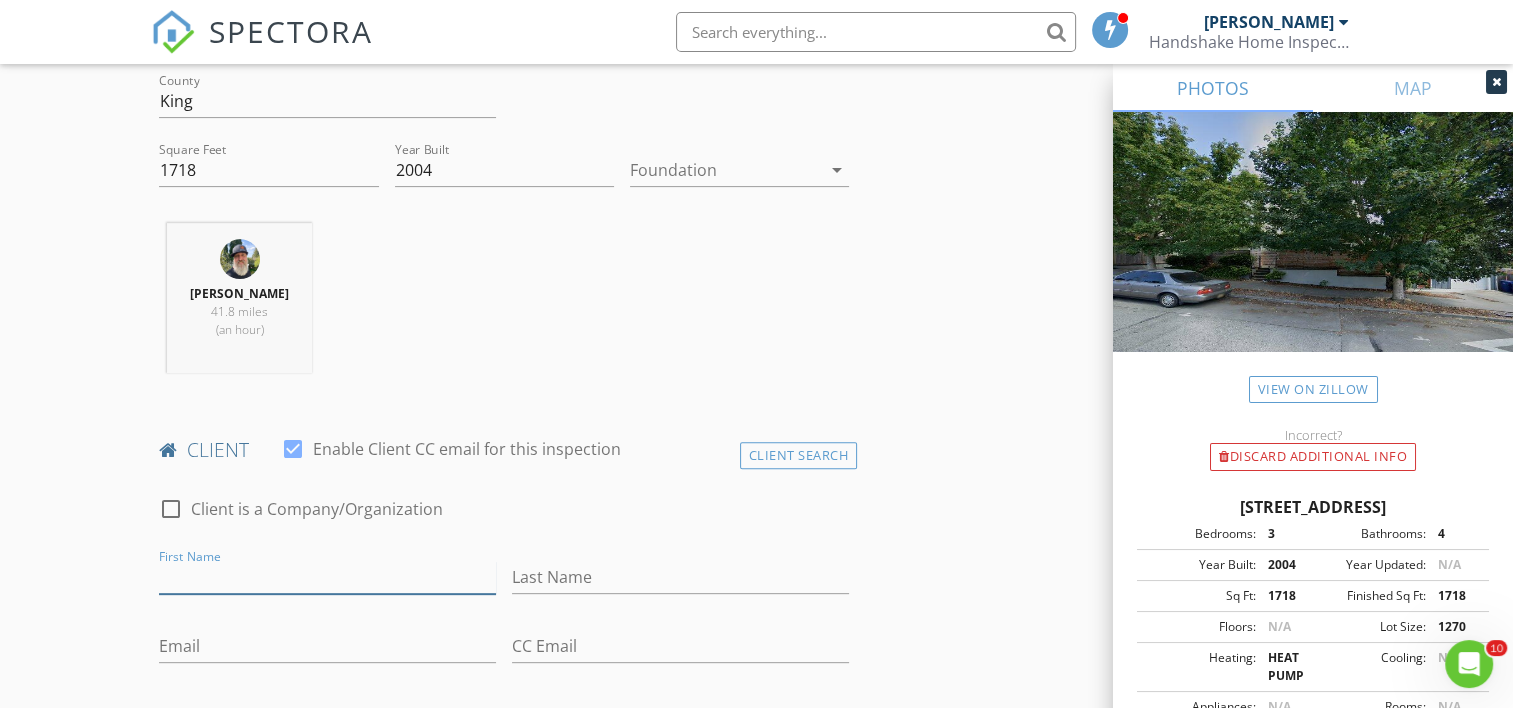 click on "First Name" at bounding box center [327, 577] 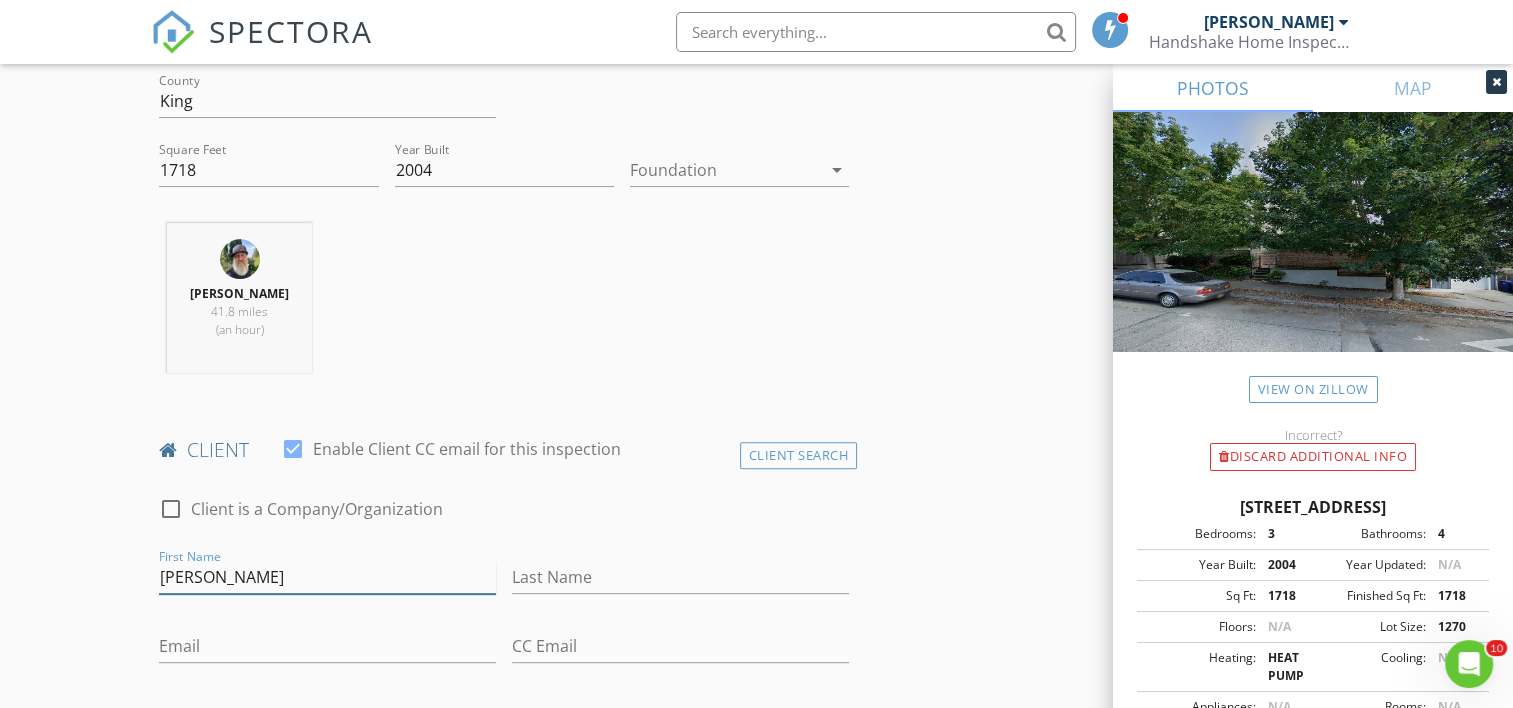 type on "[PERSON_NAME]" 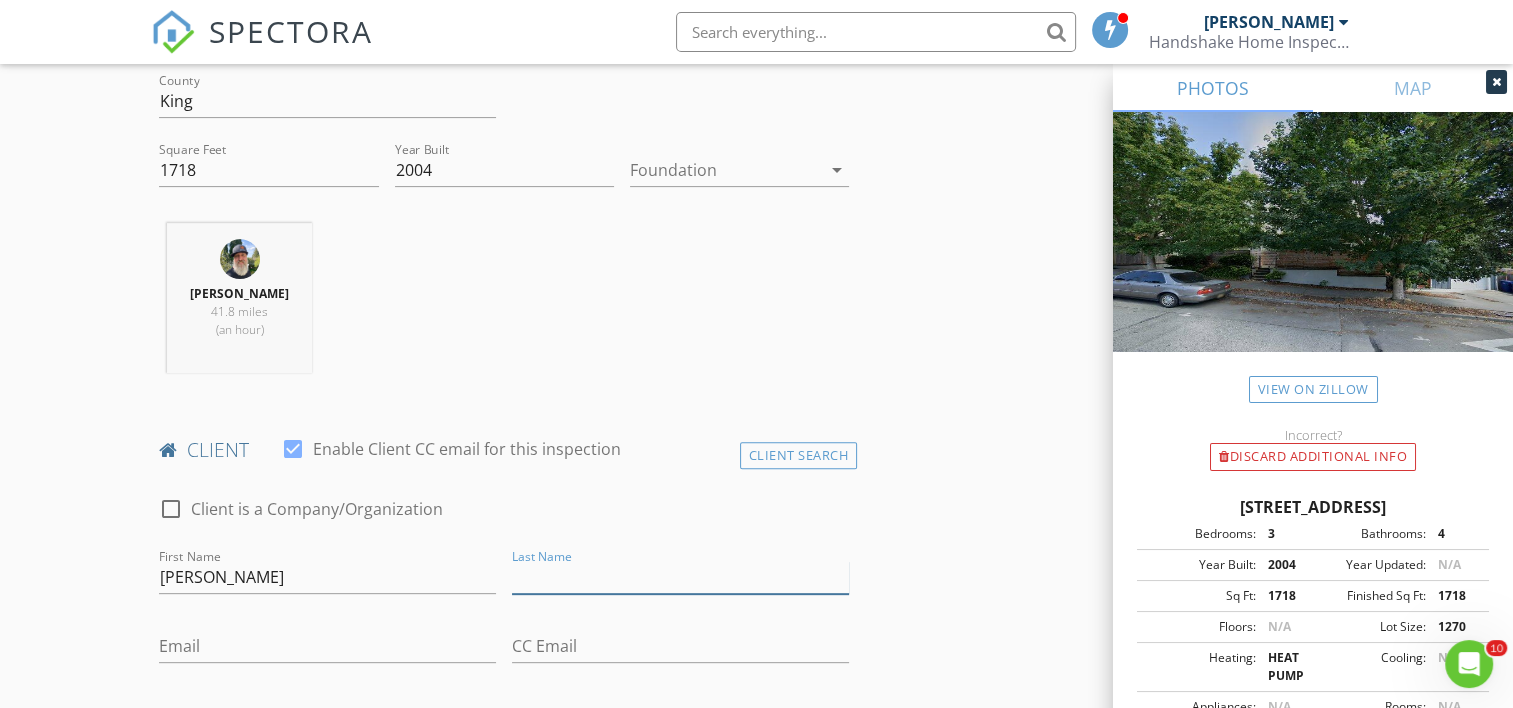 click on "Last Name" at bounding box center (680, 577) 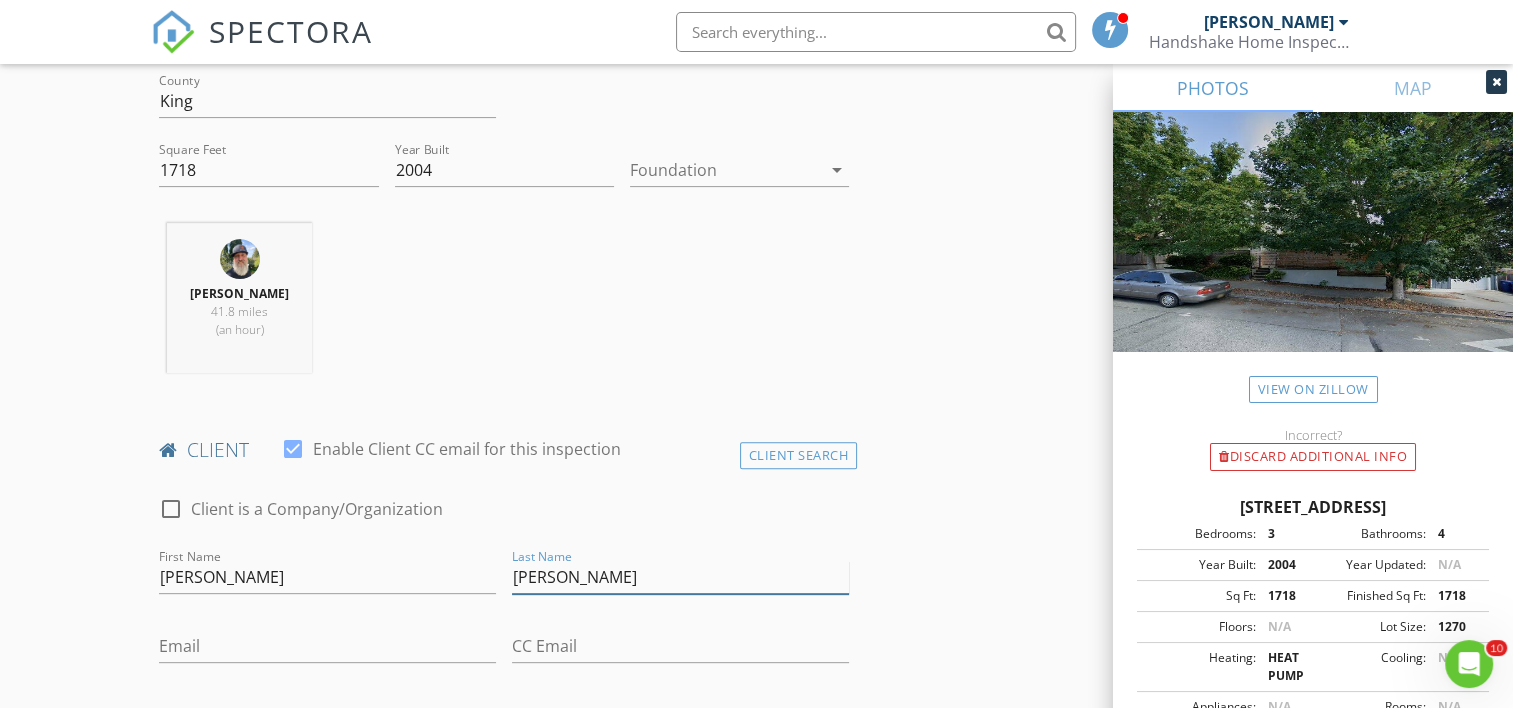 type on "[PERSON_NAME]" 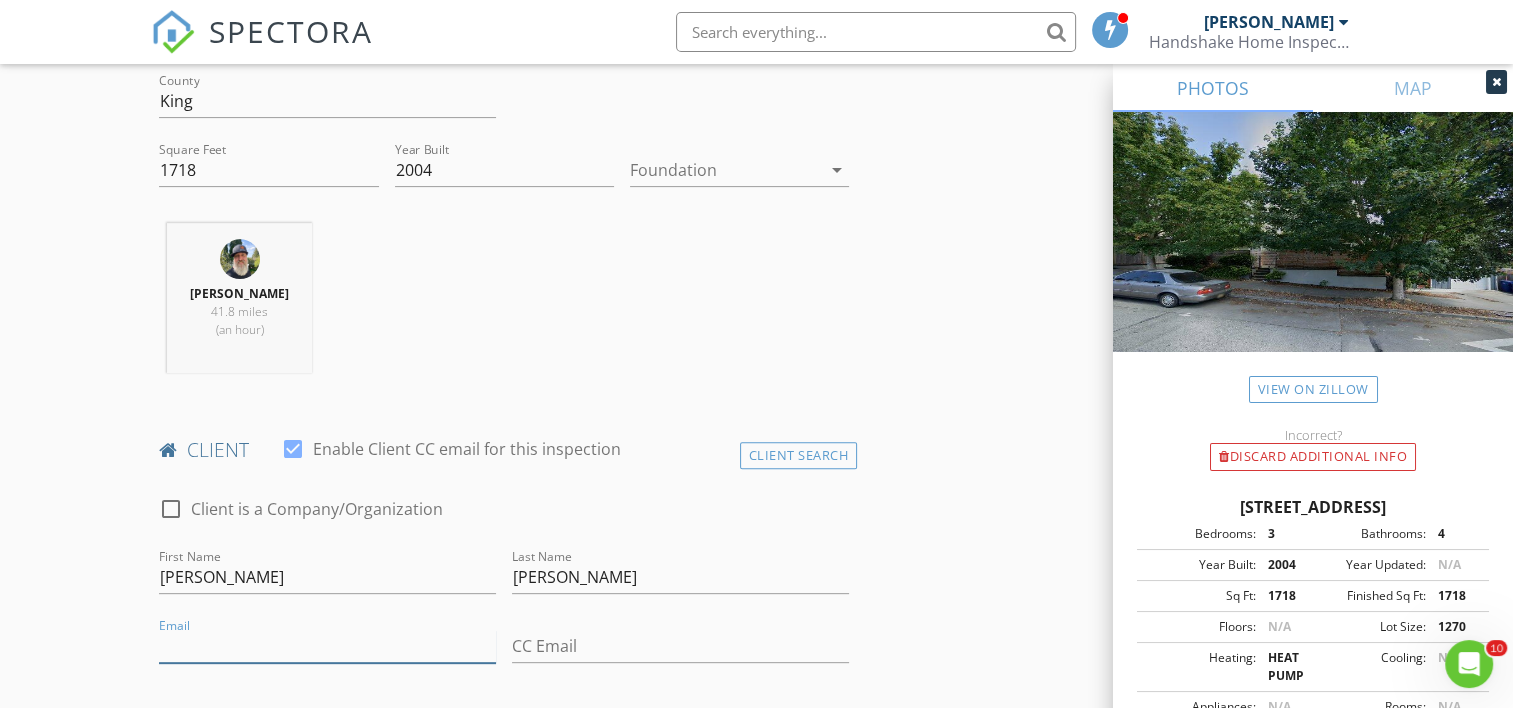 click on "Email" at bounding box center (327, 646) 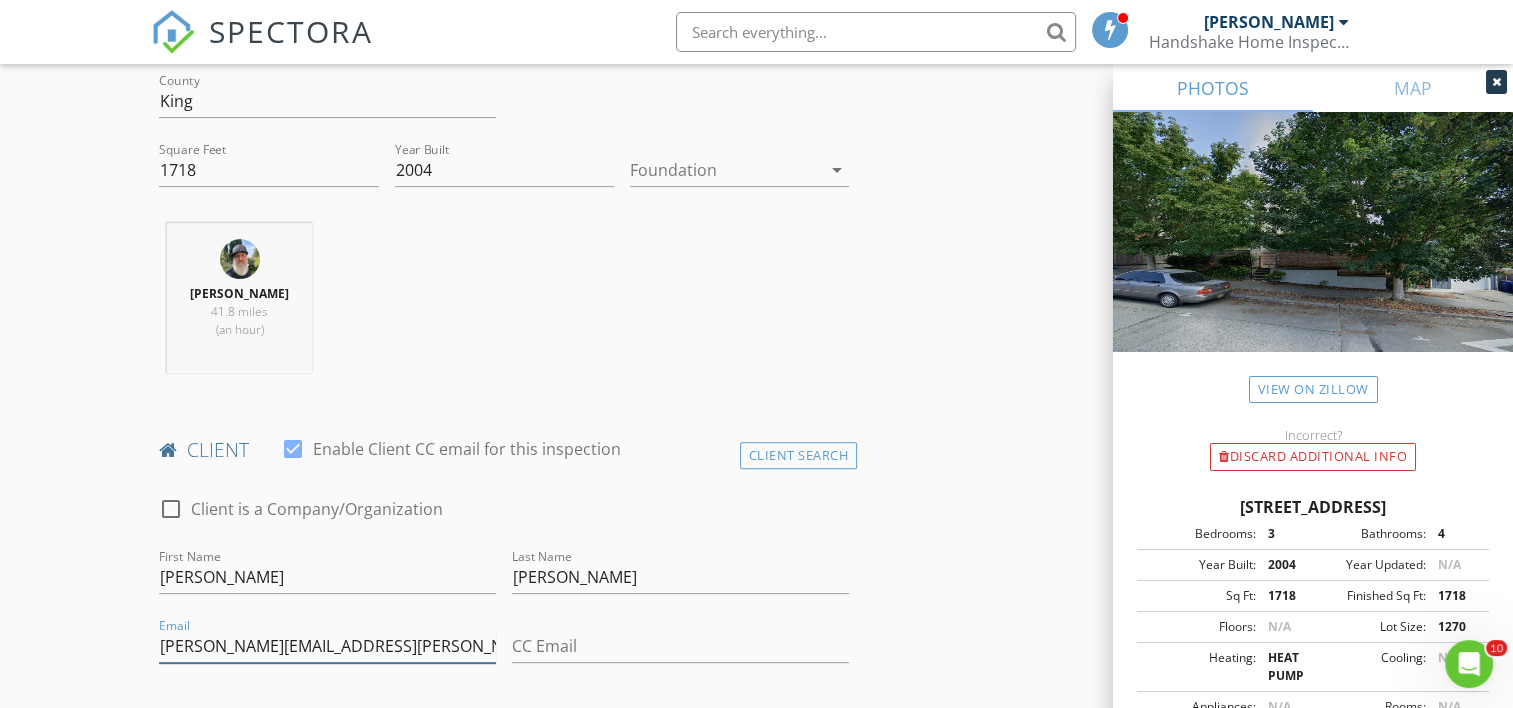 type on "[PERSON_NAME][EMAIL_ADDRESS][PERSON_NAME][PERSON_NAME][DOMAIN_NAME]" 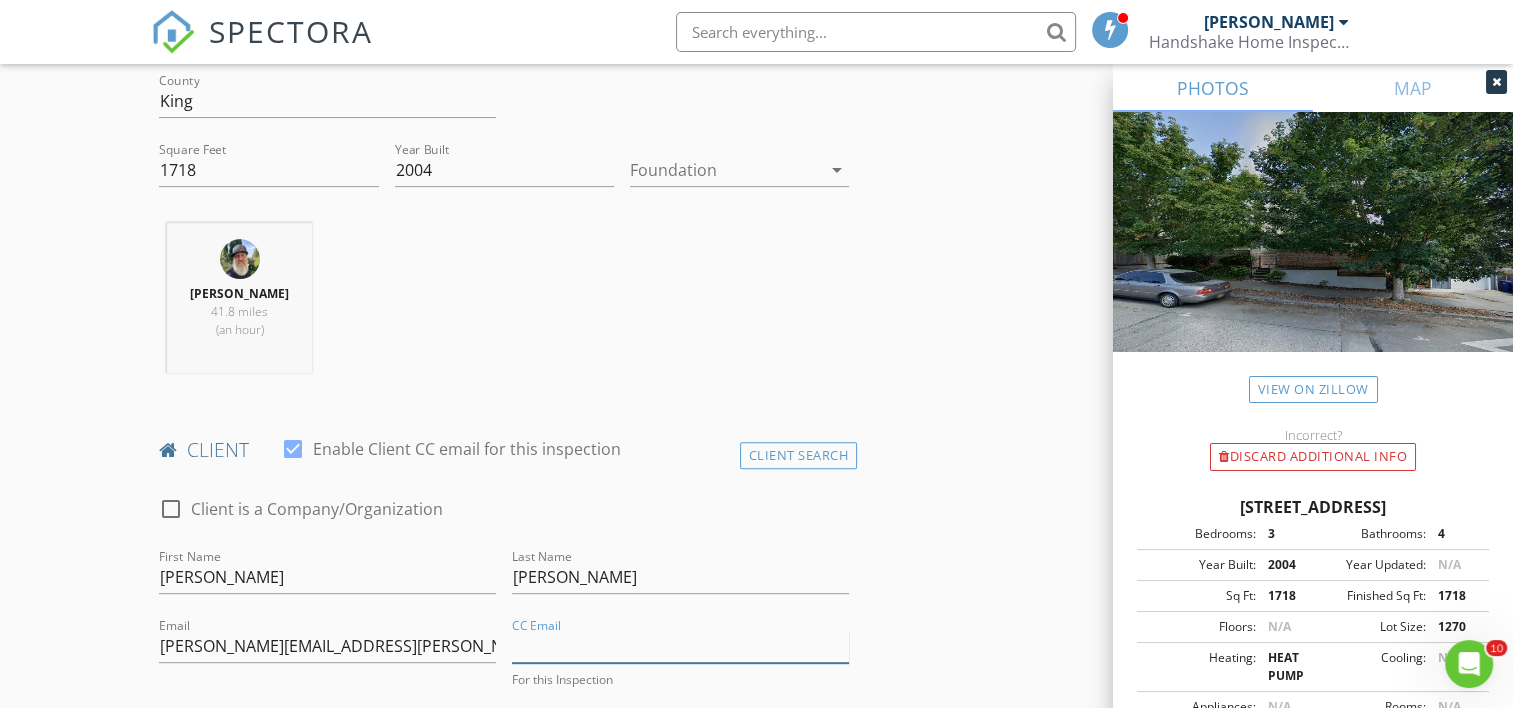 click on "CC Email" at bounding box center (680, 646) 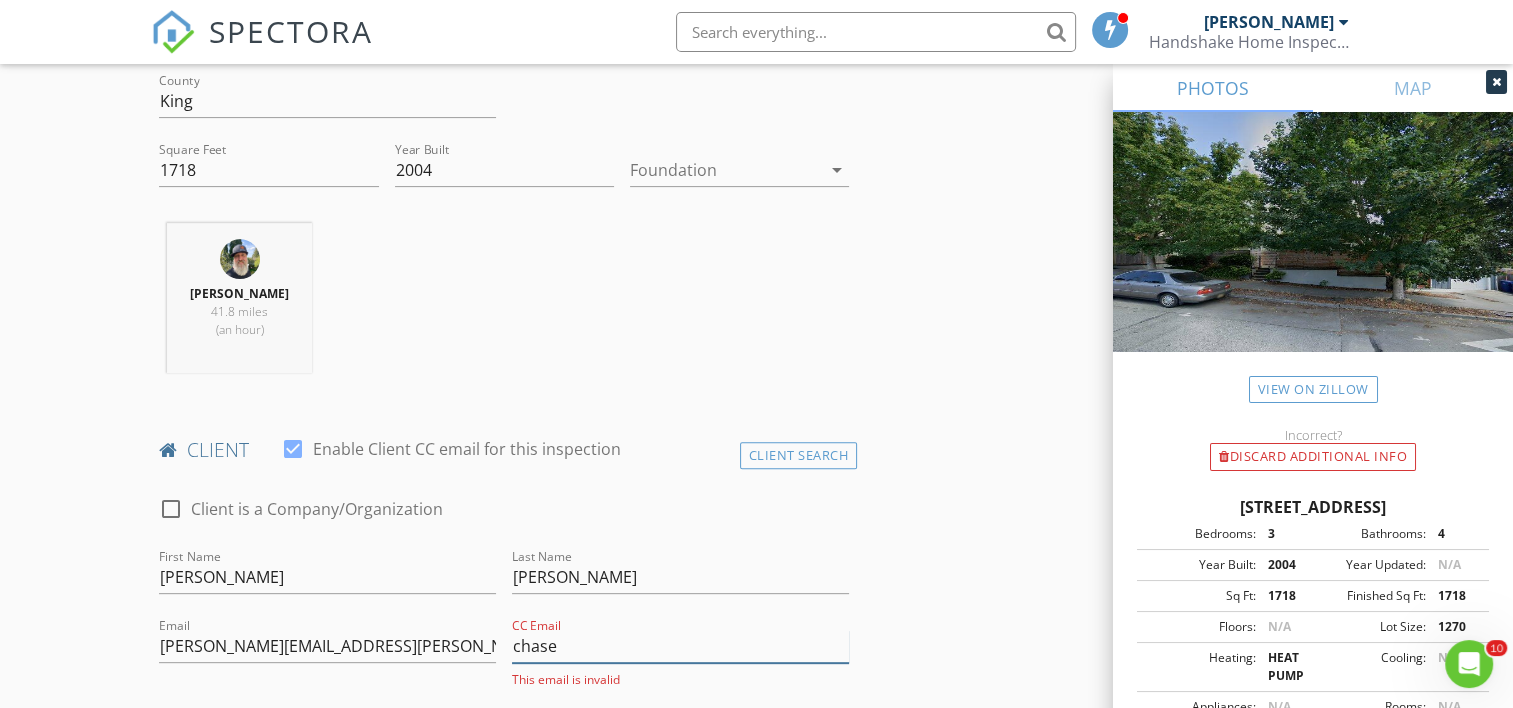 type on "[EMAIL_ADDRESS][PERSON_NAME][DOMAIN_NAME]" 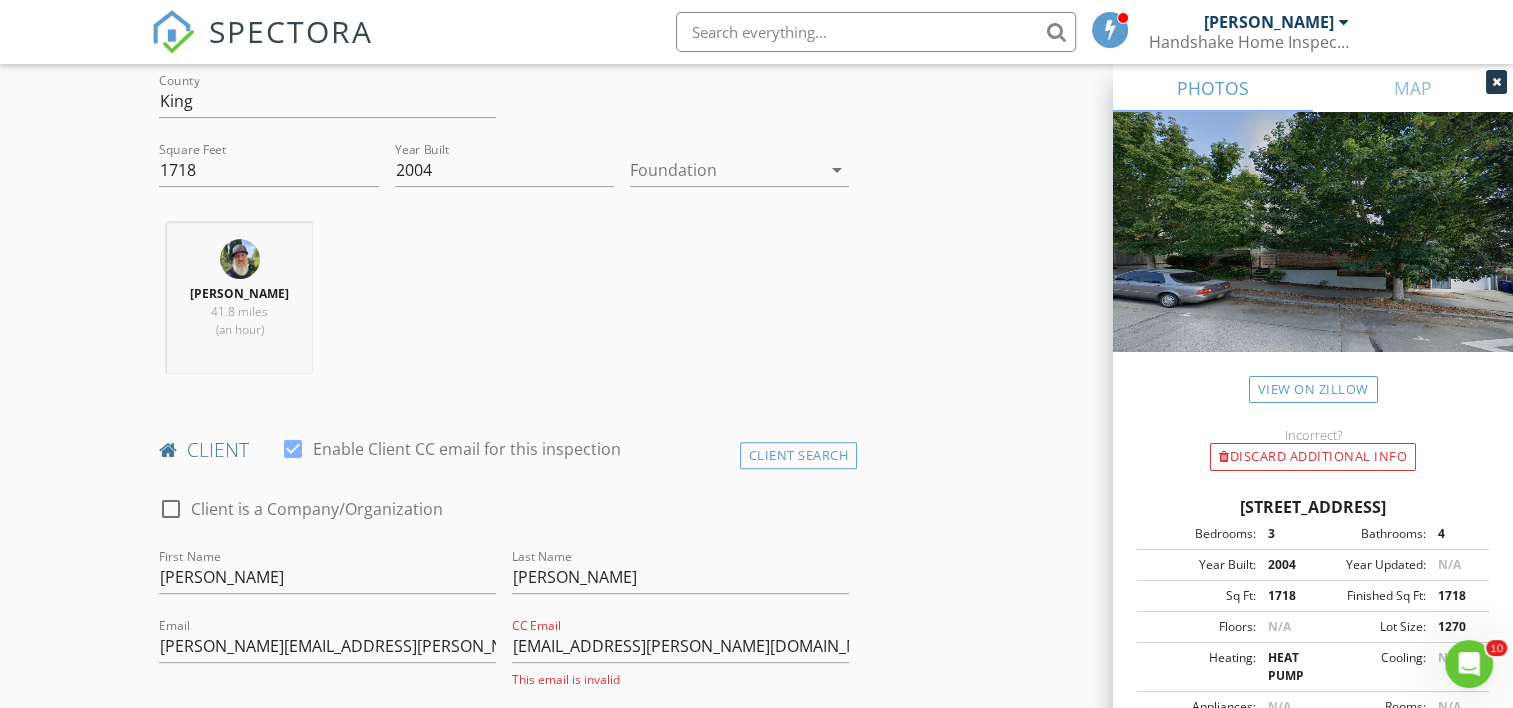 type on "#16-304" 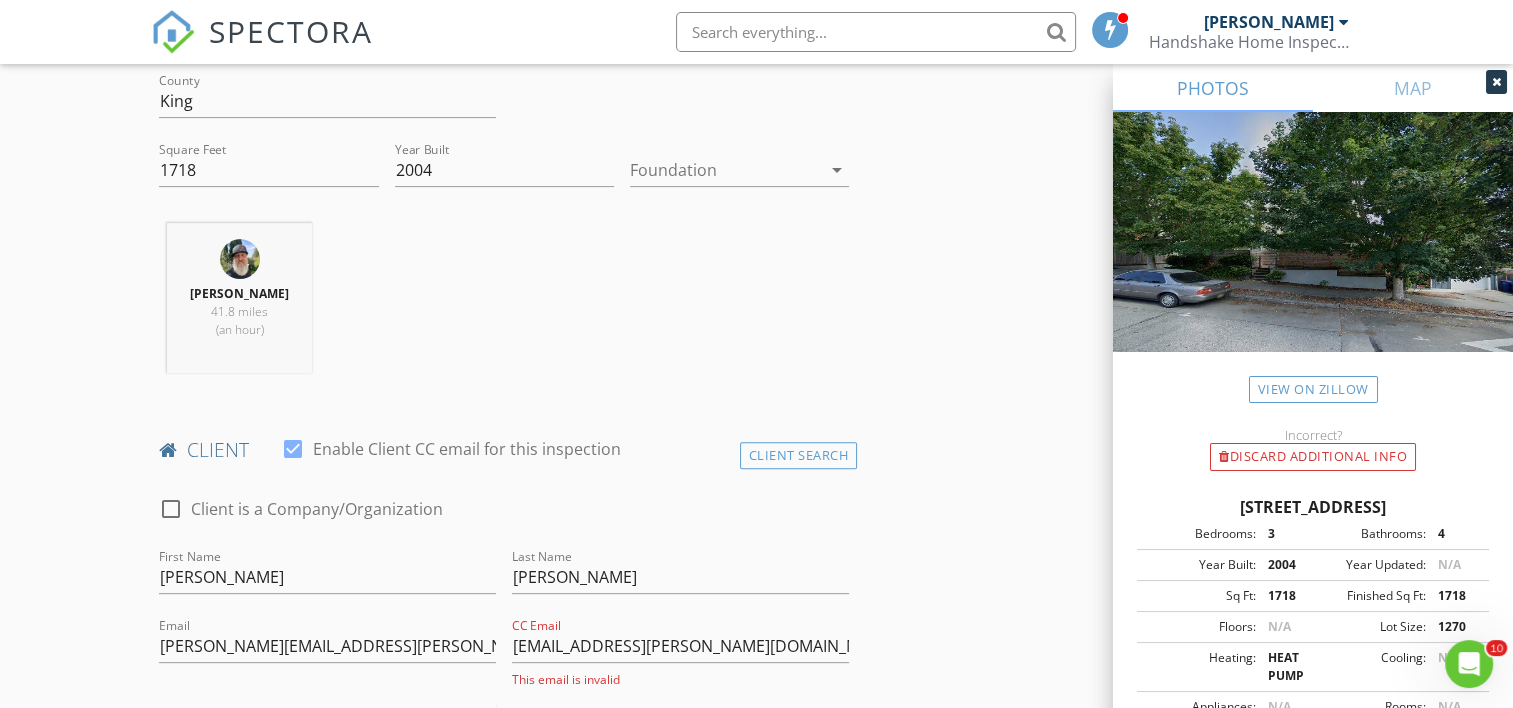type on "206-507-3391" 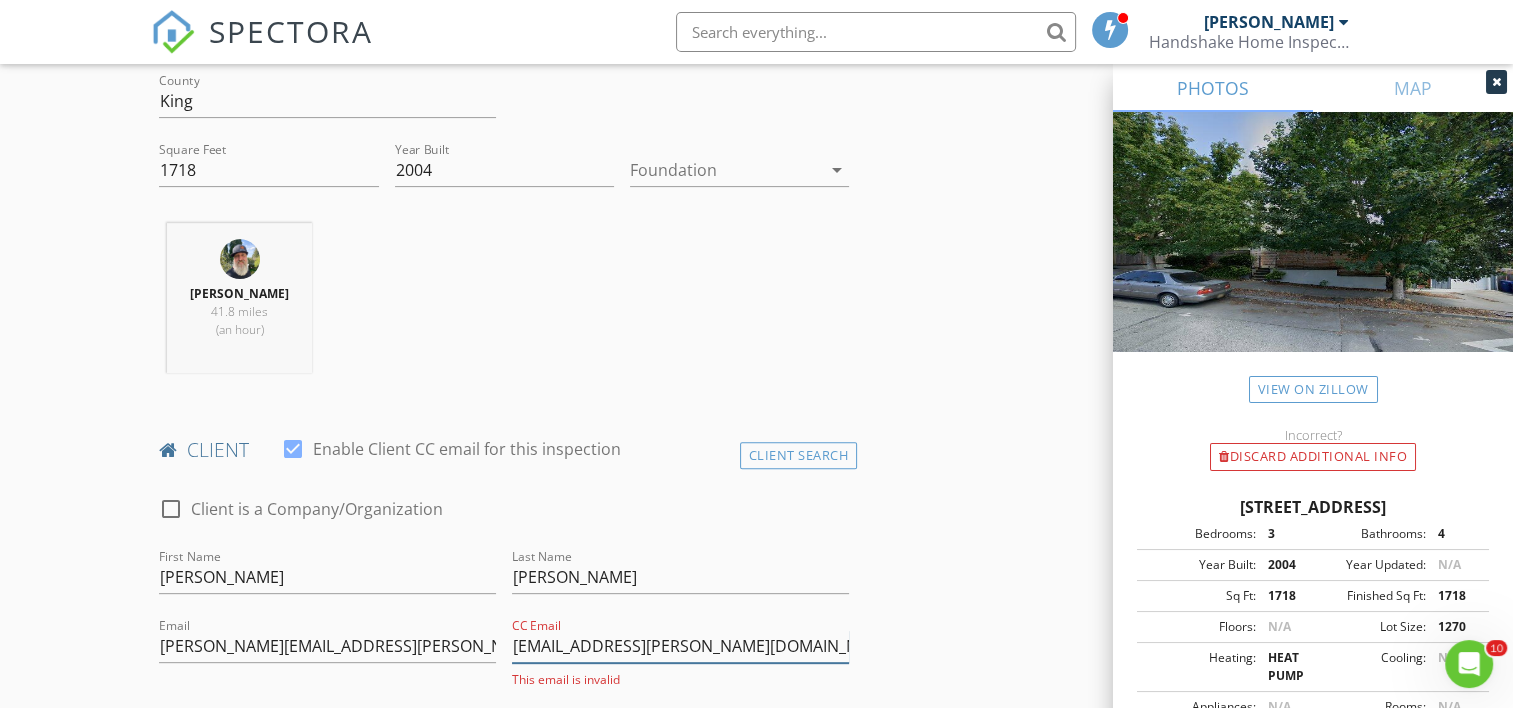 scroll, scrollTop: 996, scrollLeft: 0, axis: vertical 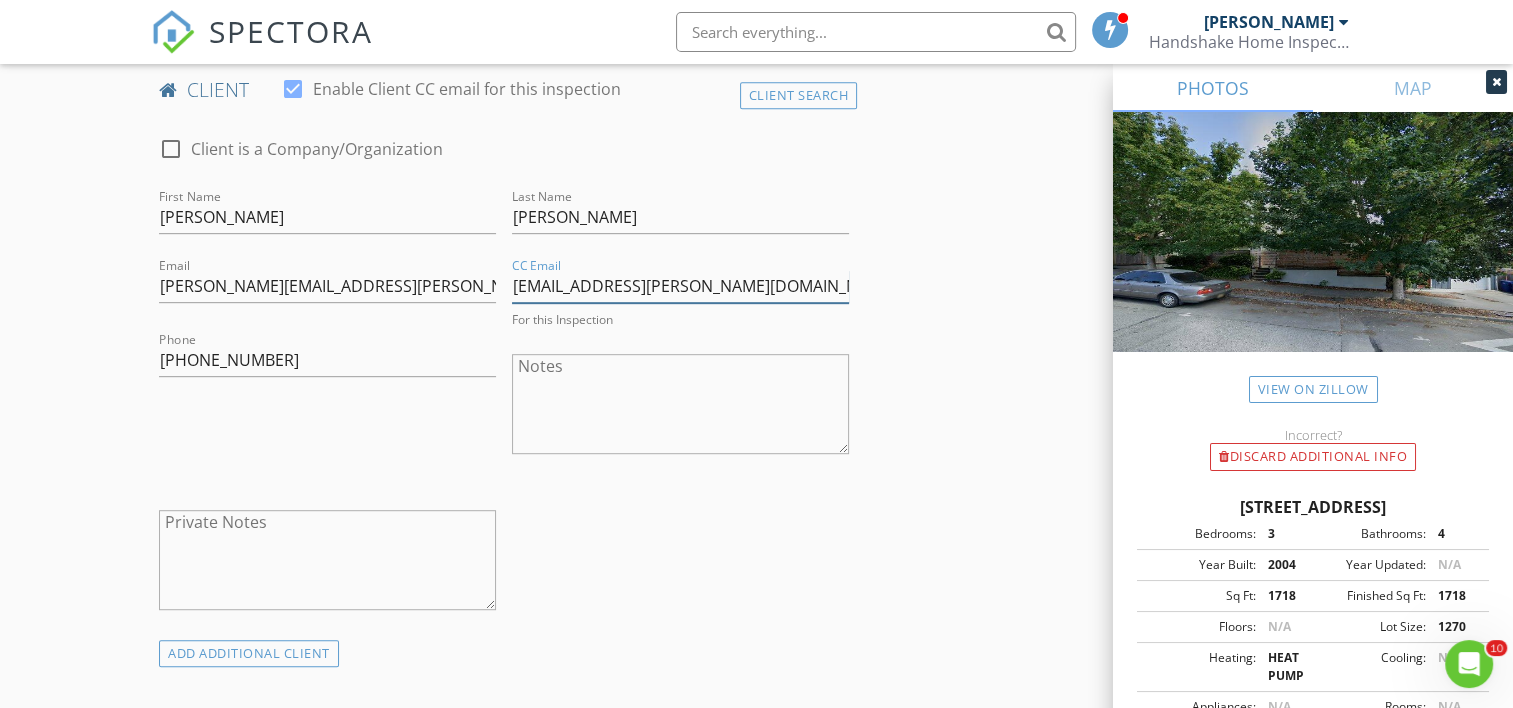 type 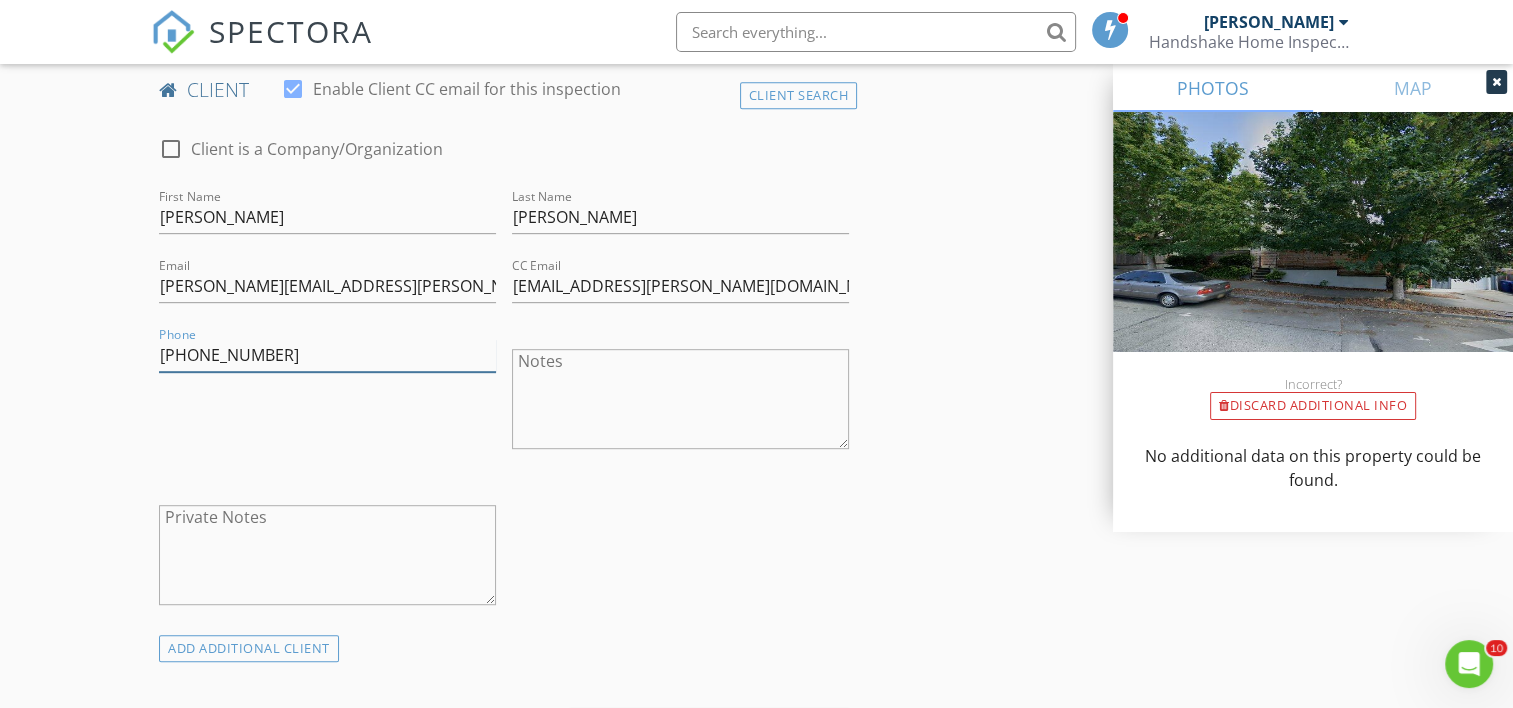 click on "206-507-3391" at bounding box center (327, 355) 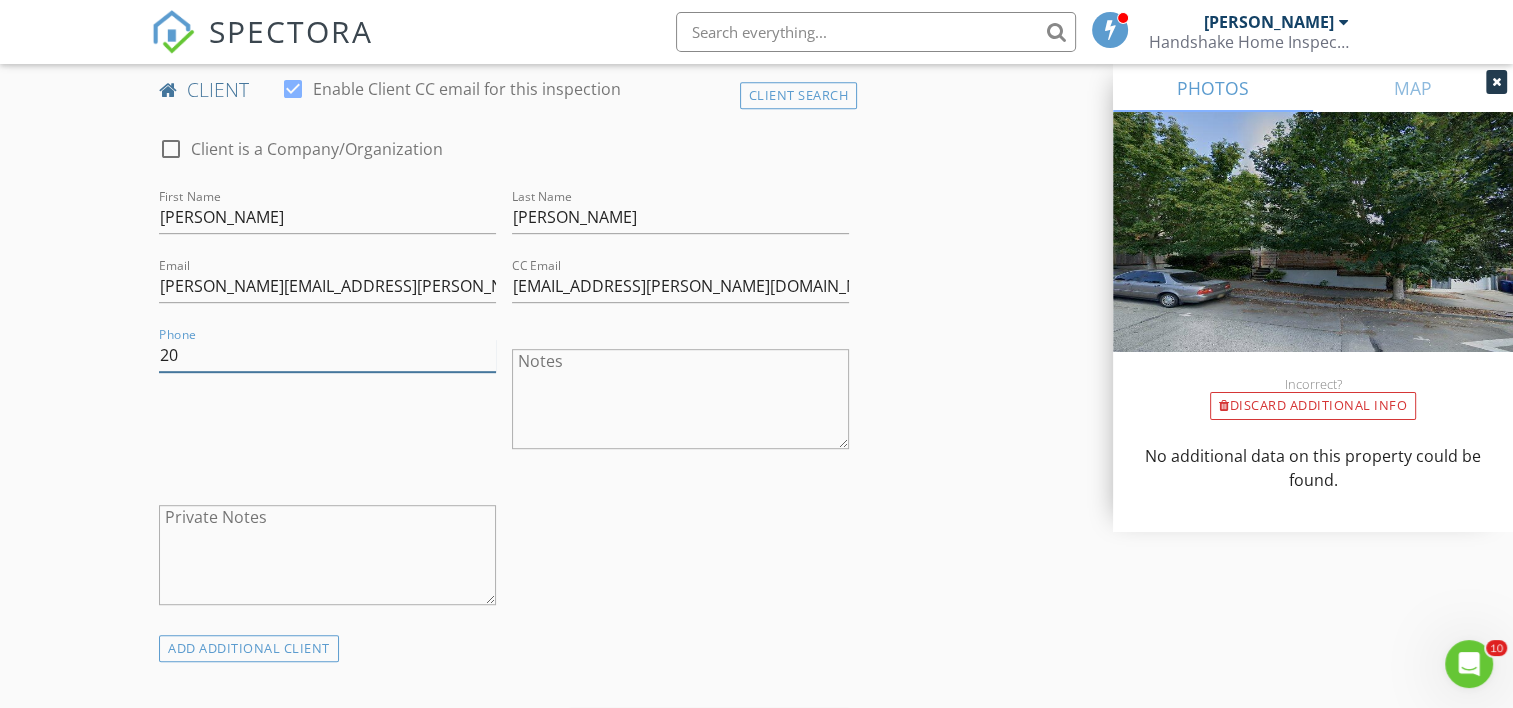 type on "2" 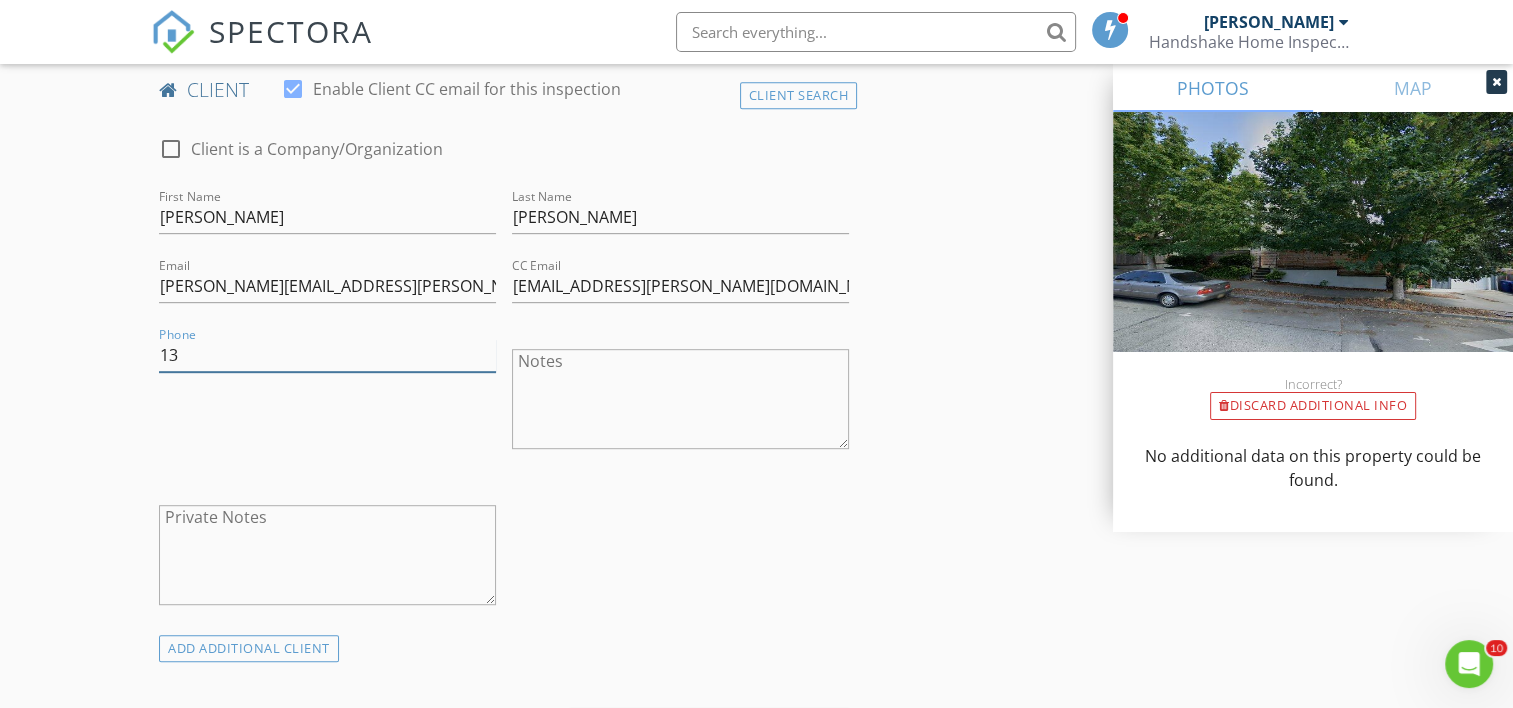 type on "1" 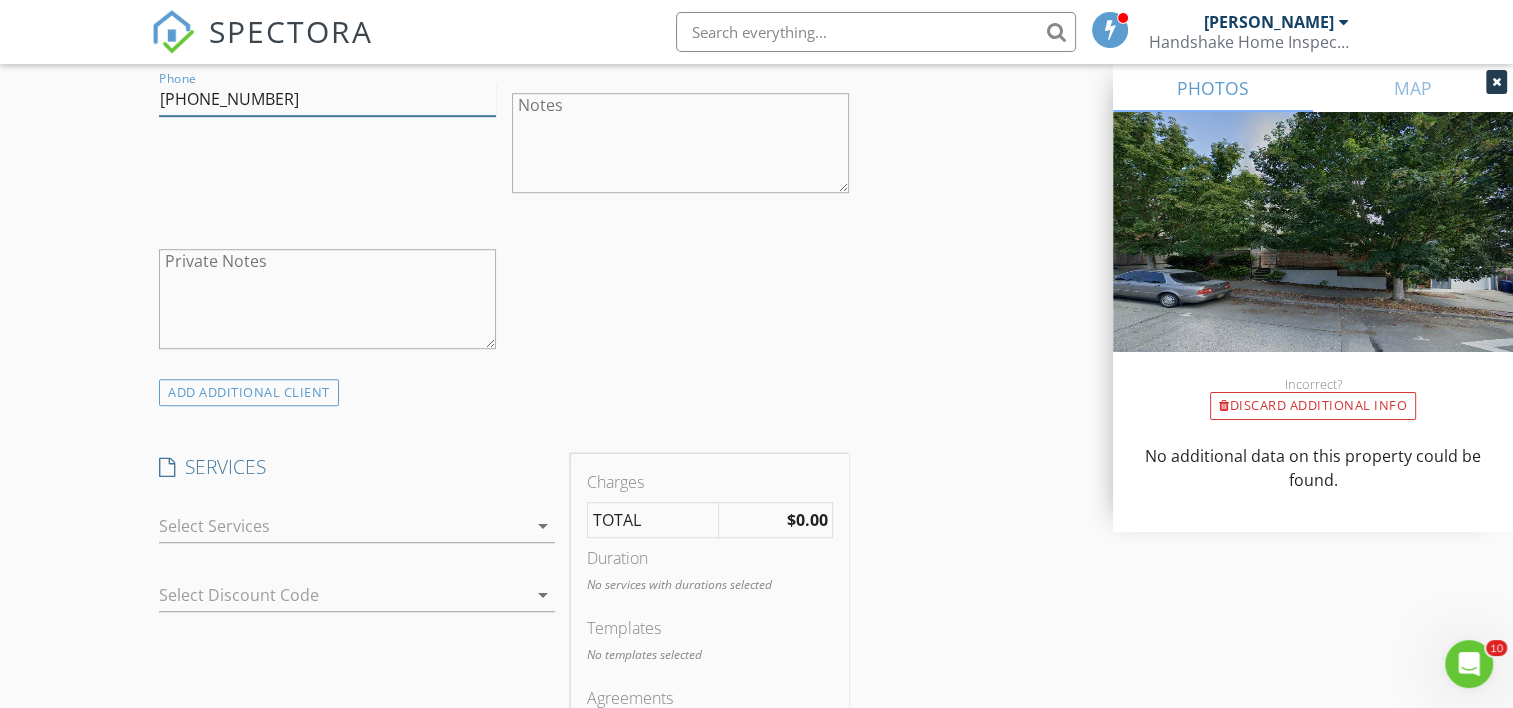 scroll, scrollTop: 1356, scrollLeft: 0, axis: vertical 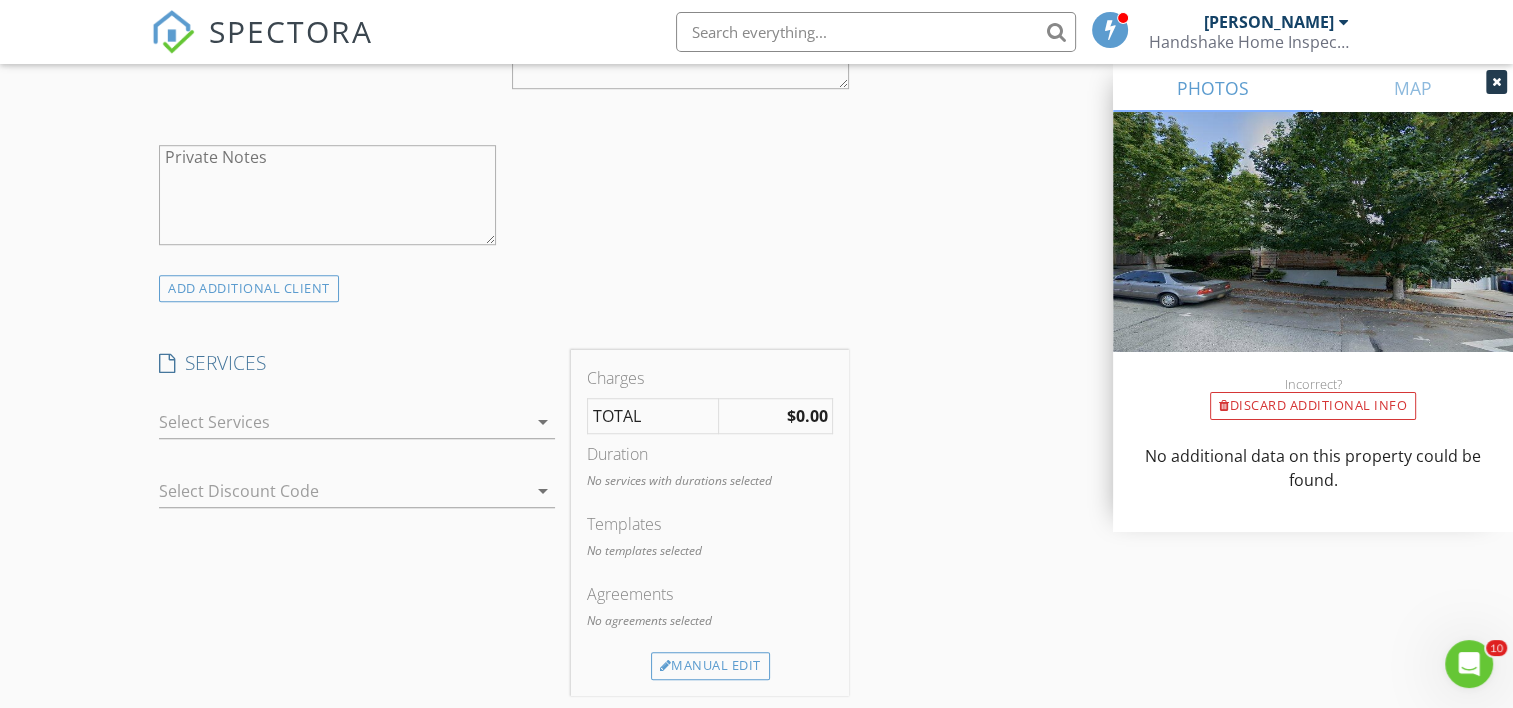 type on "[PHONE_NUMBER]" 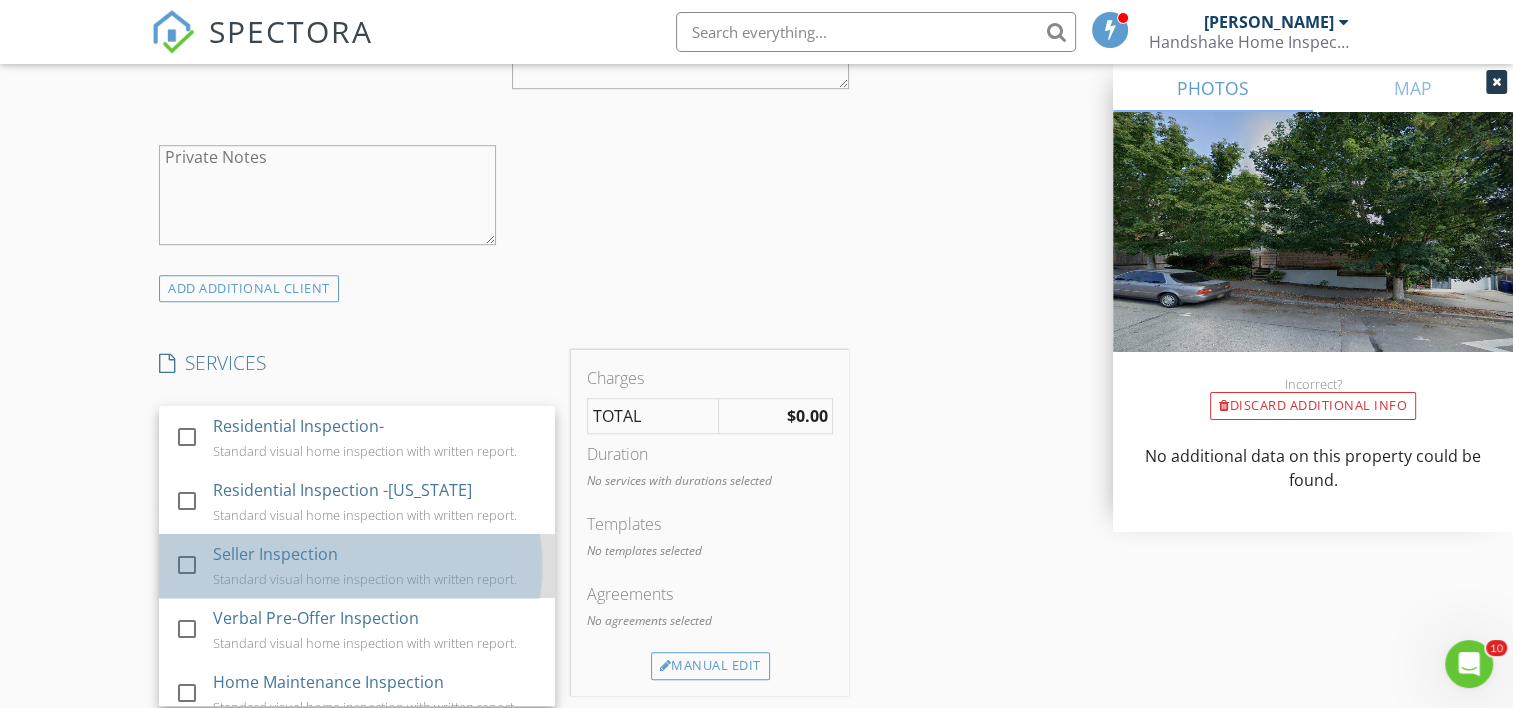 click on "Seller Inspection" at bounding box center [276, 554] 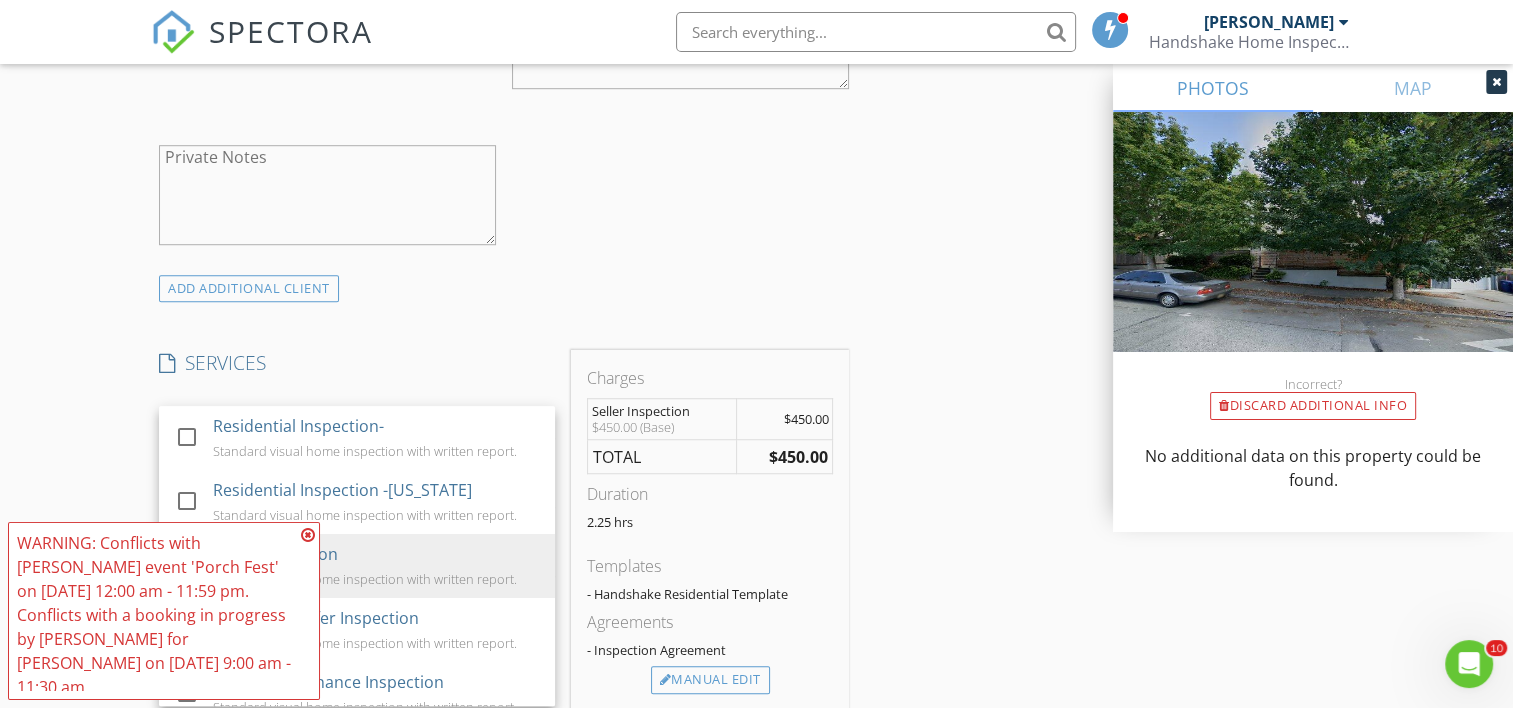 click at bounding box center (308, 535) 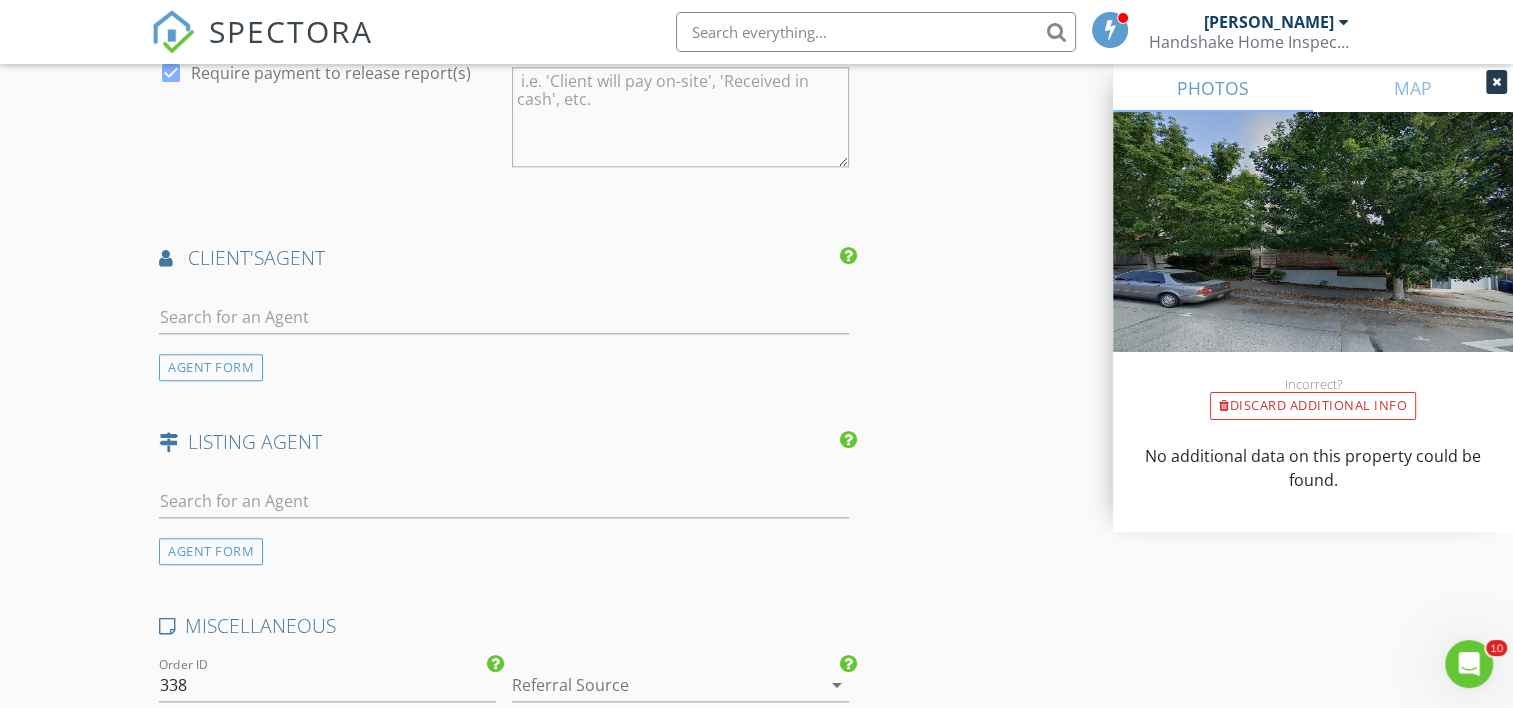scroll, scrollTop: 2267, scrollLeft: 0, axis: vertical 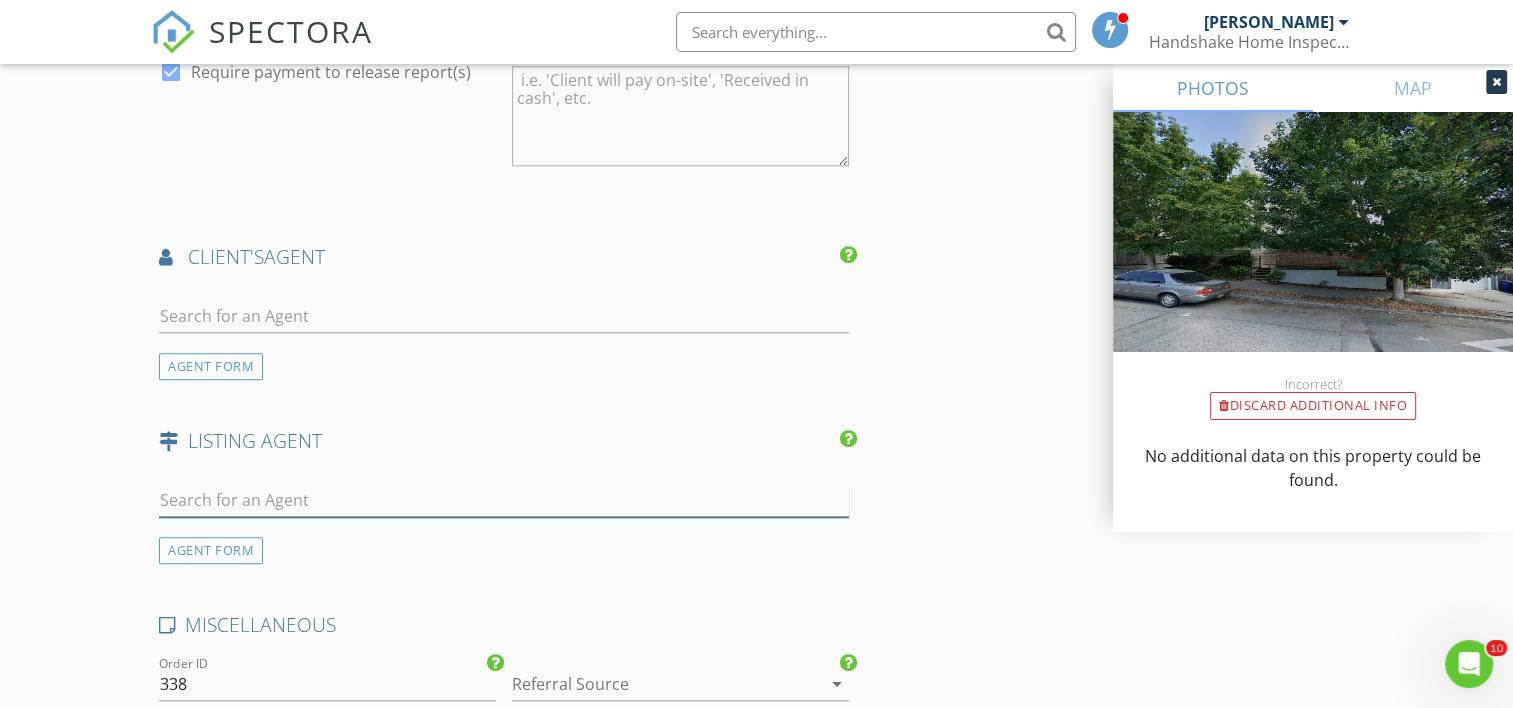 click at bounding box center [504, 500] 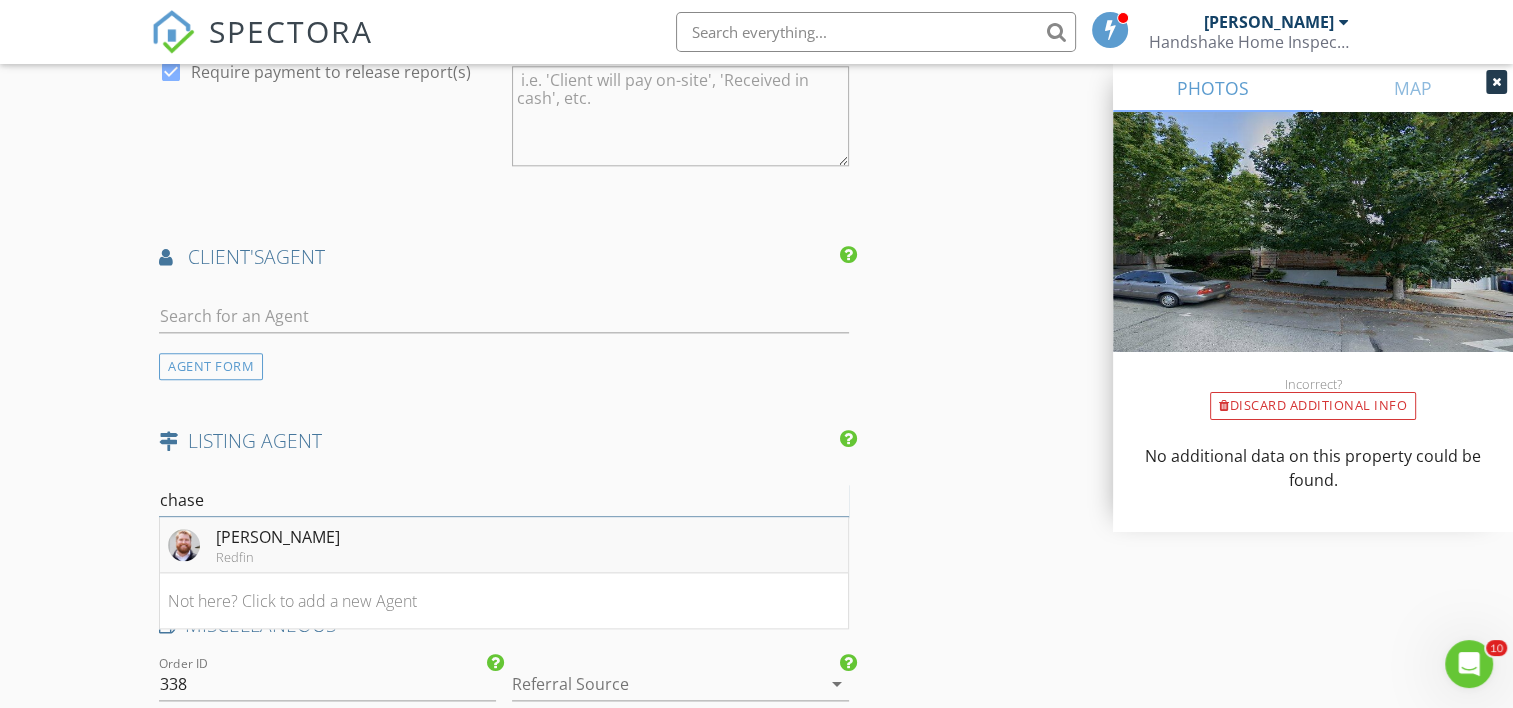 type on "chase" 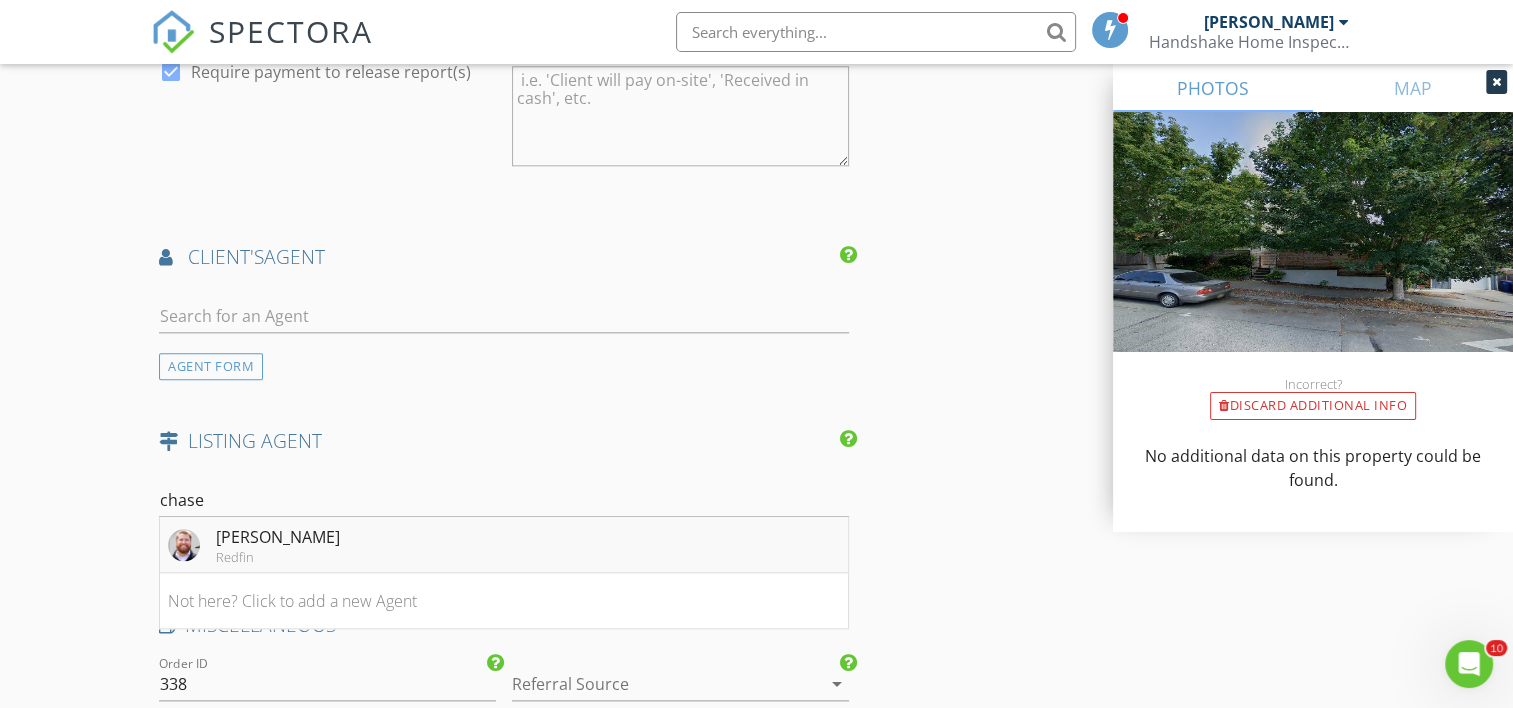 click on "[PERSON_NAME]" at bounding box center (278, 537) 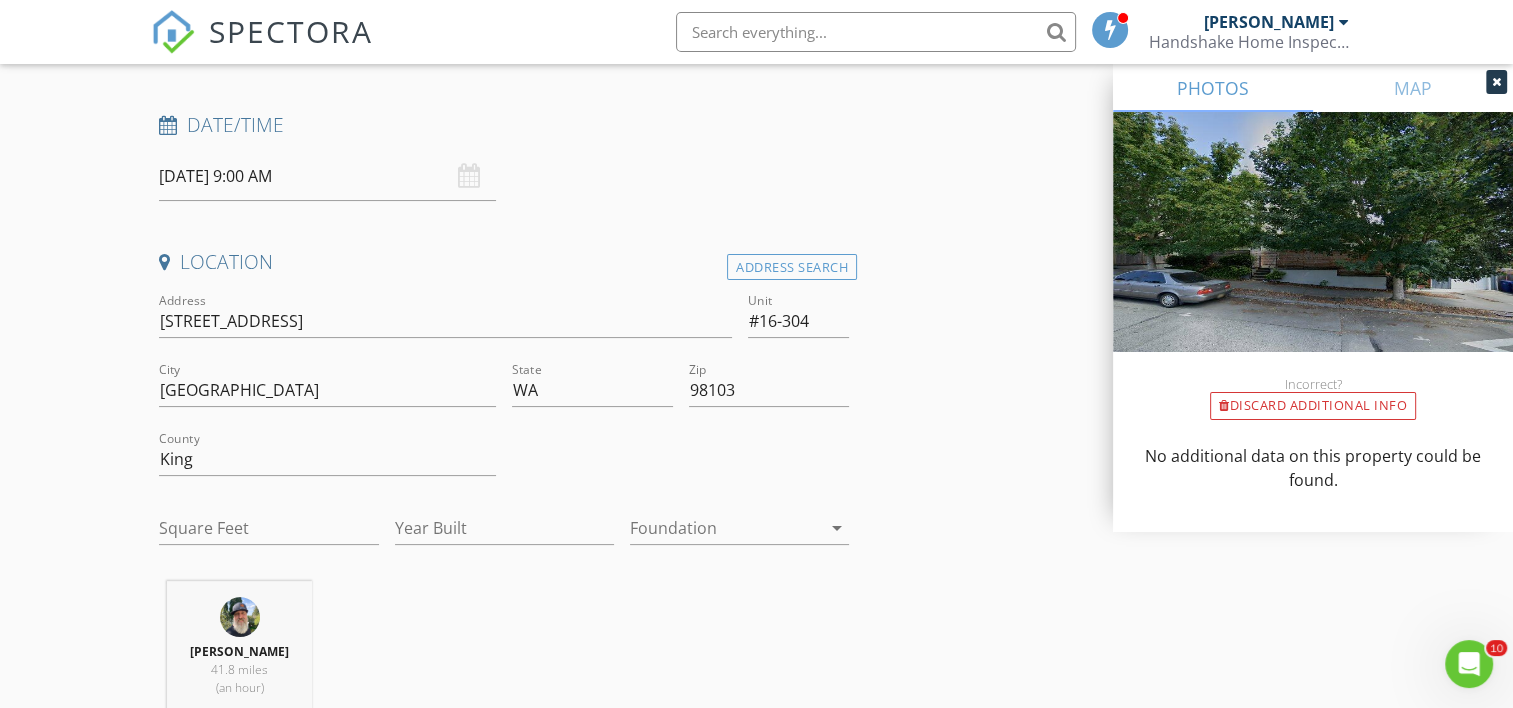 scroll, scrollTop: 286, scrollLeft: 0, axis: vertical 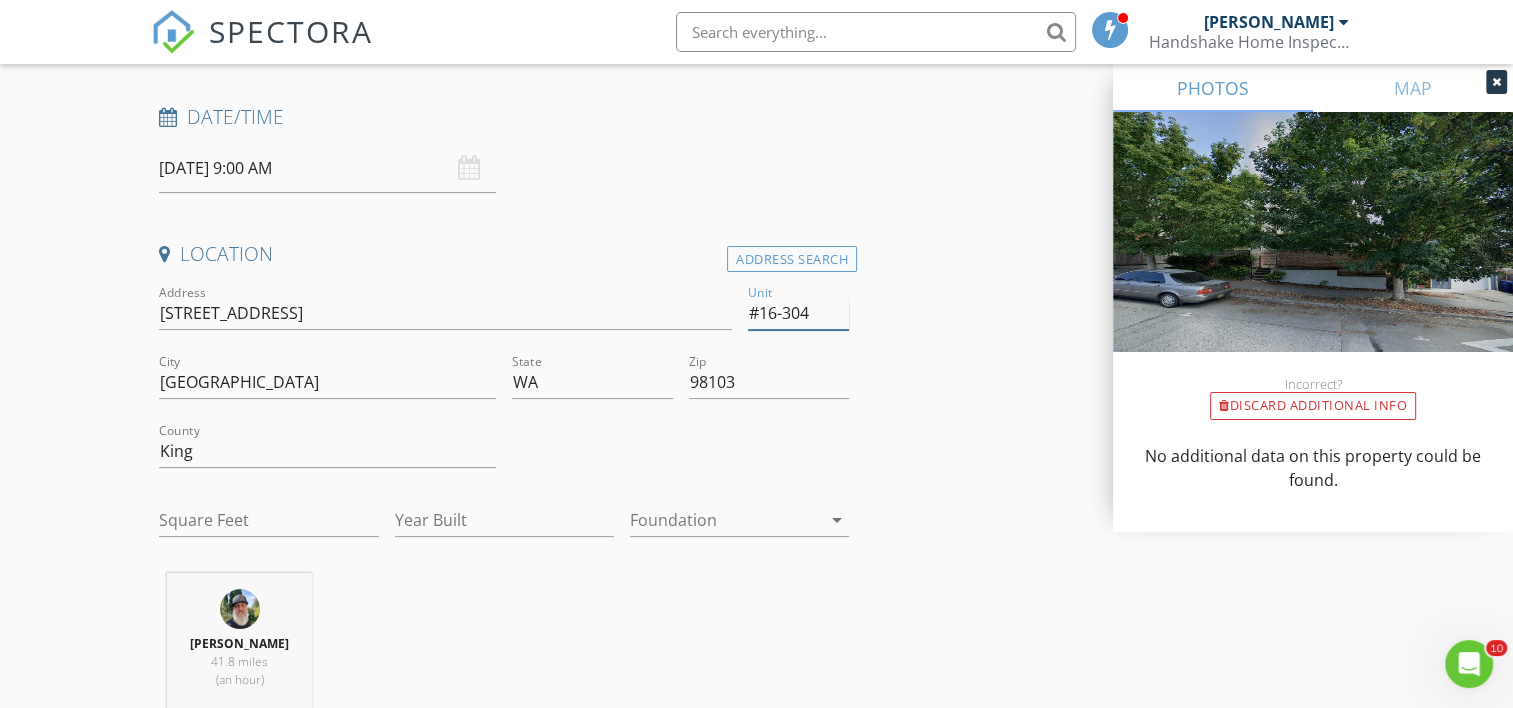 click on "#16-304" at bounding box center (799, 313) 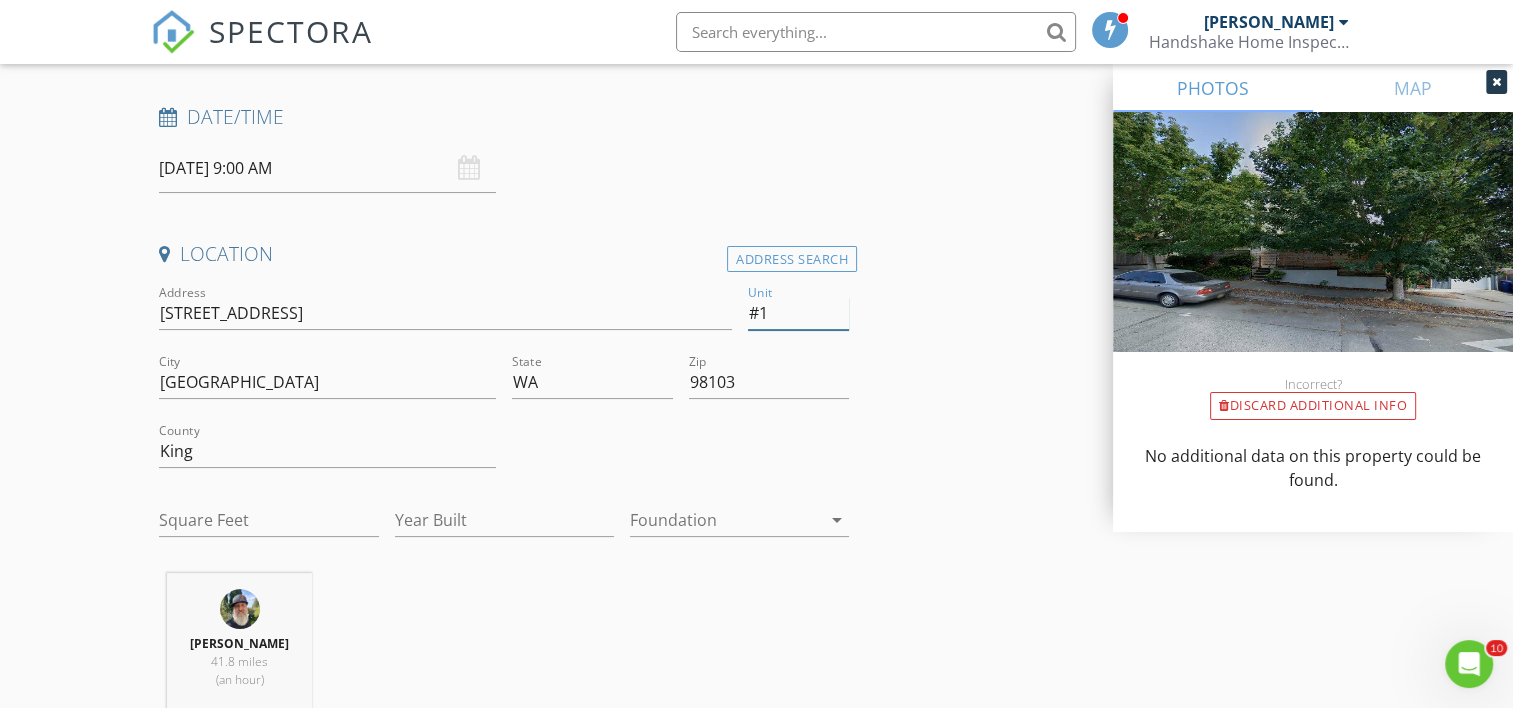 type on "#" 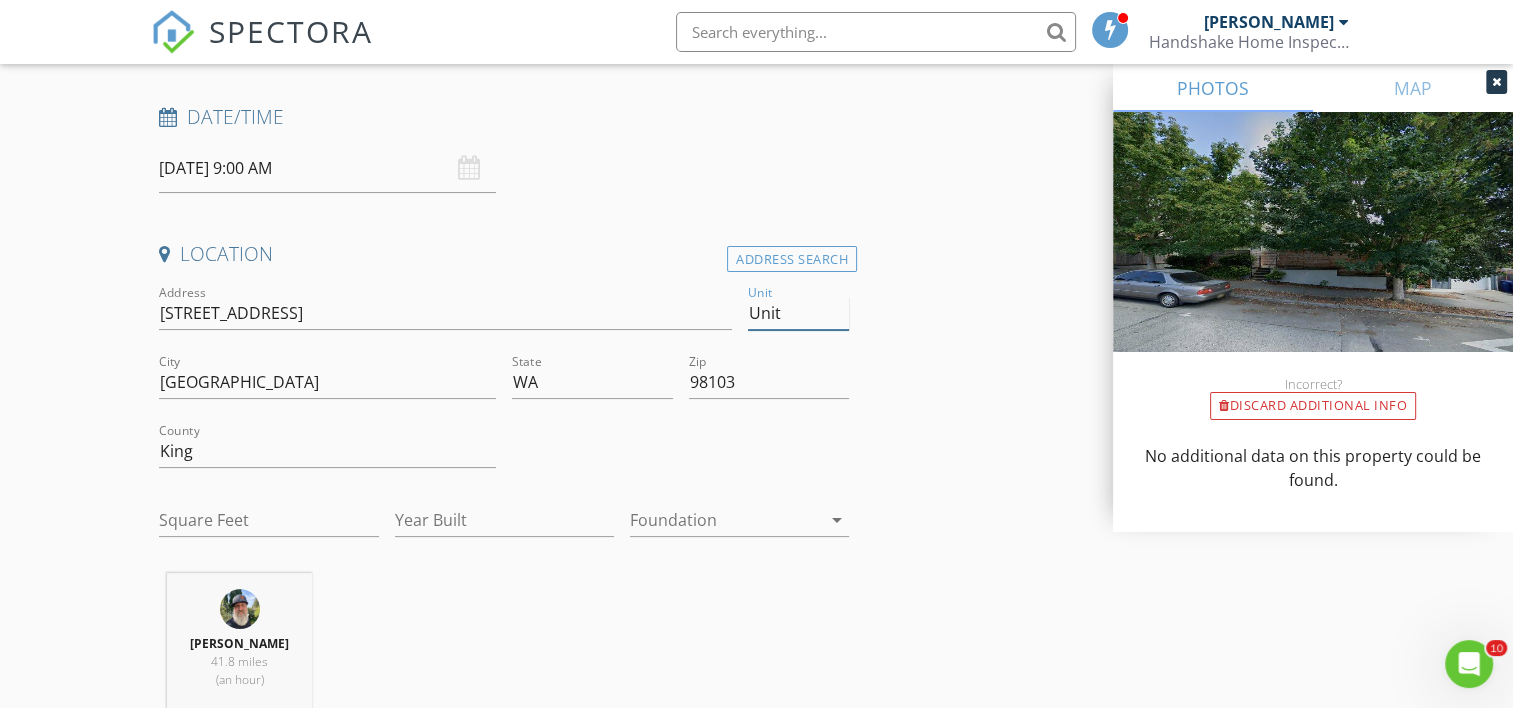 type on "Unit" 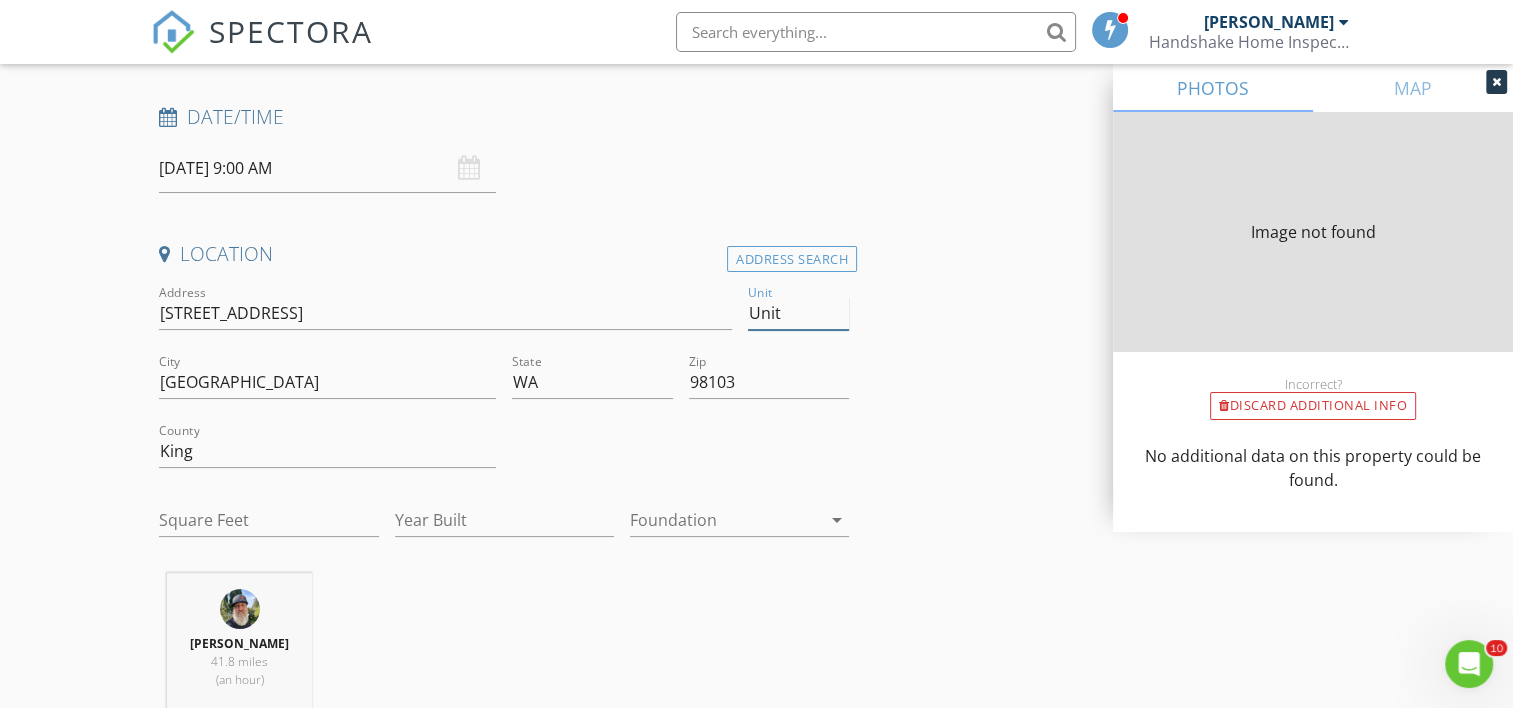 type on "1718" 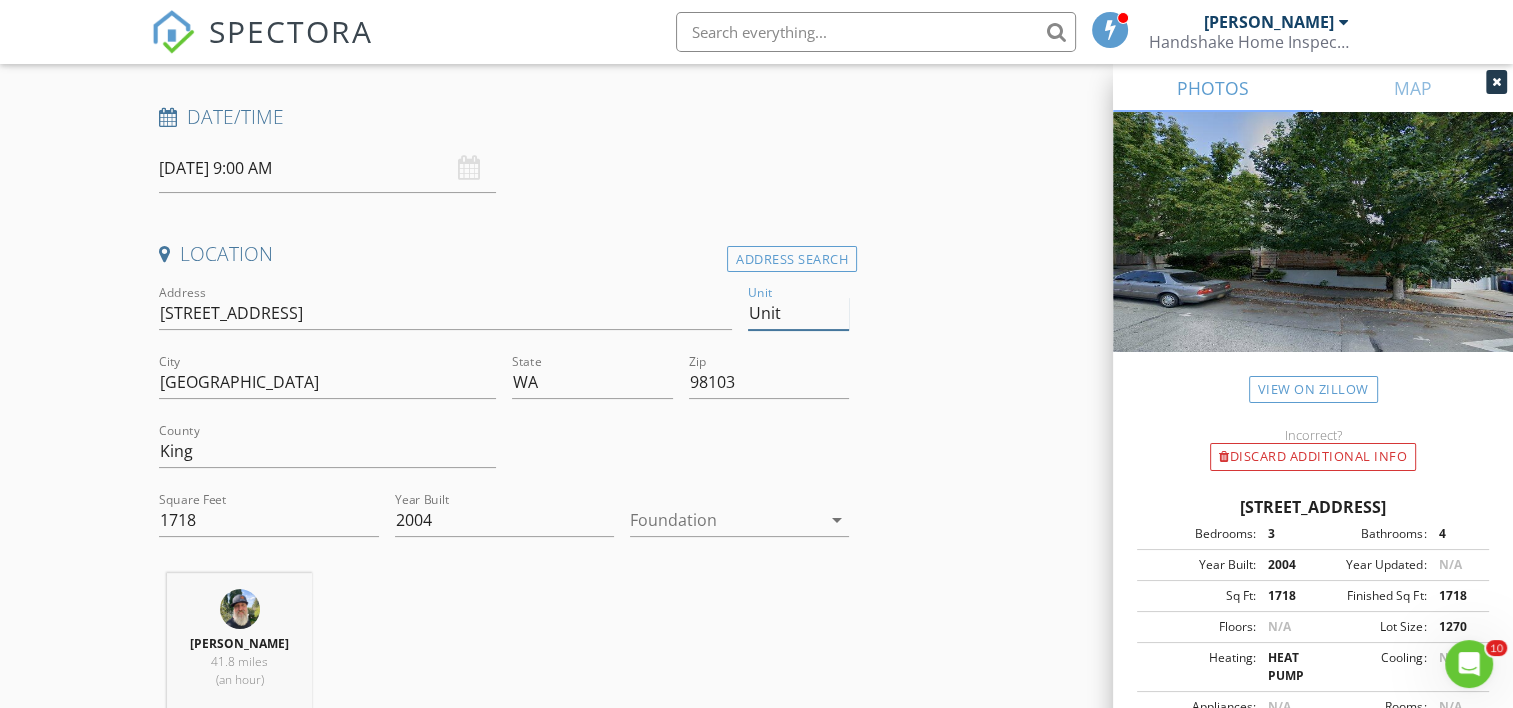 type on "Unit A" 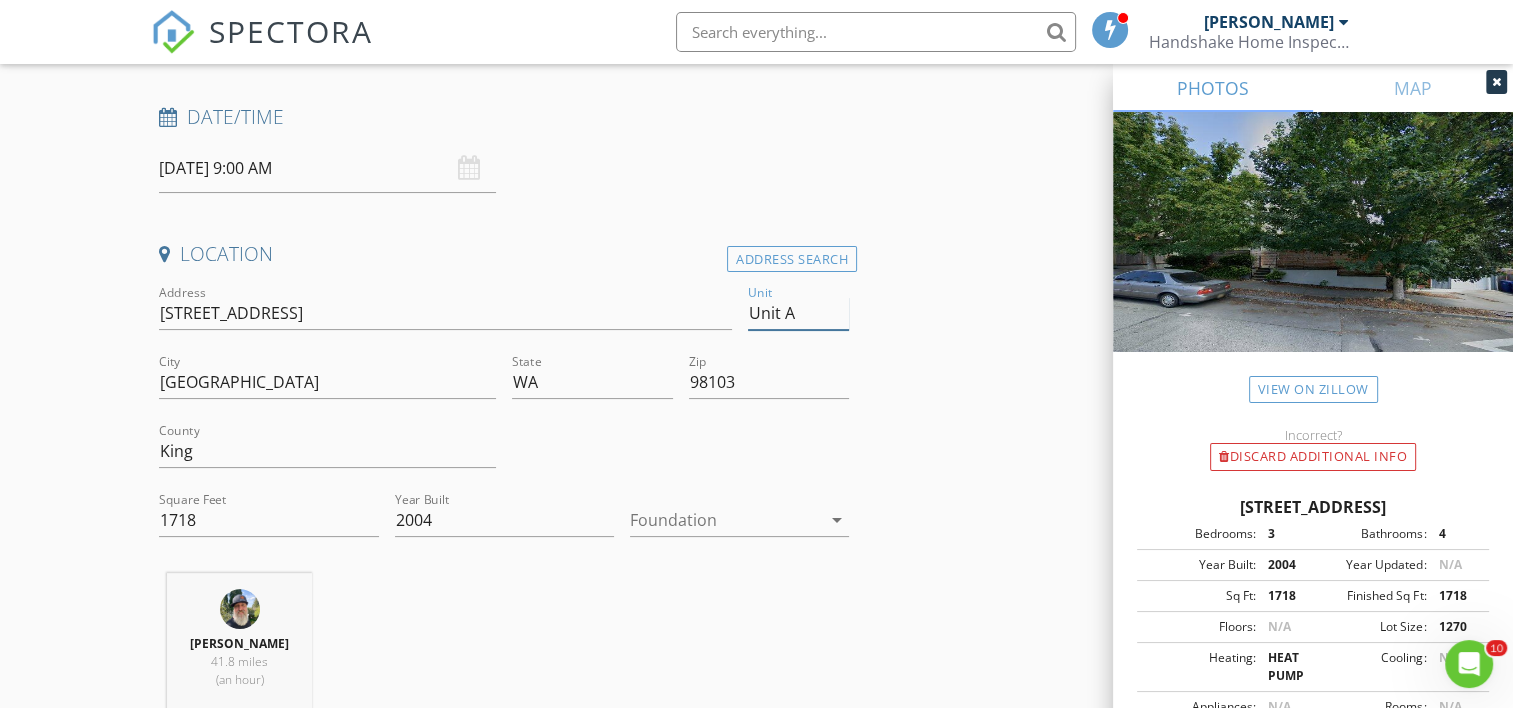 type 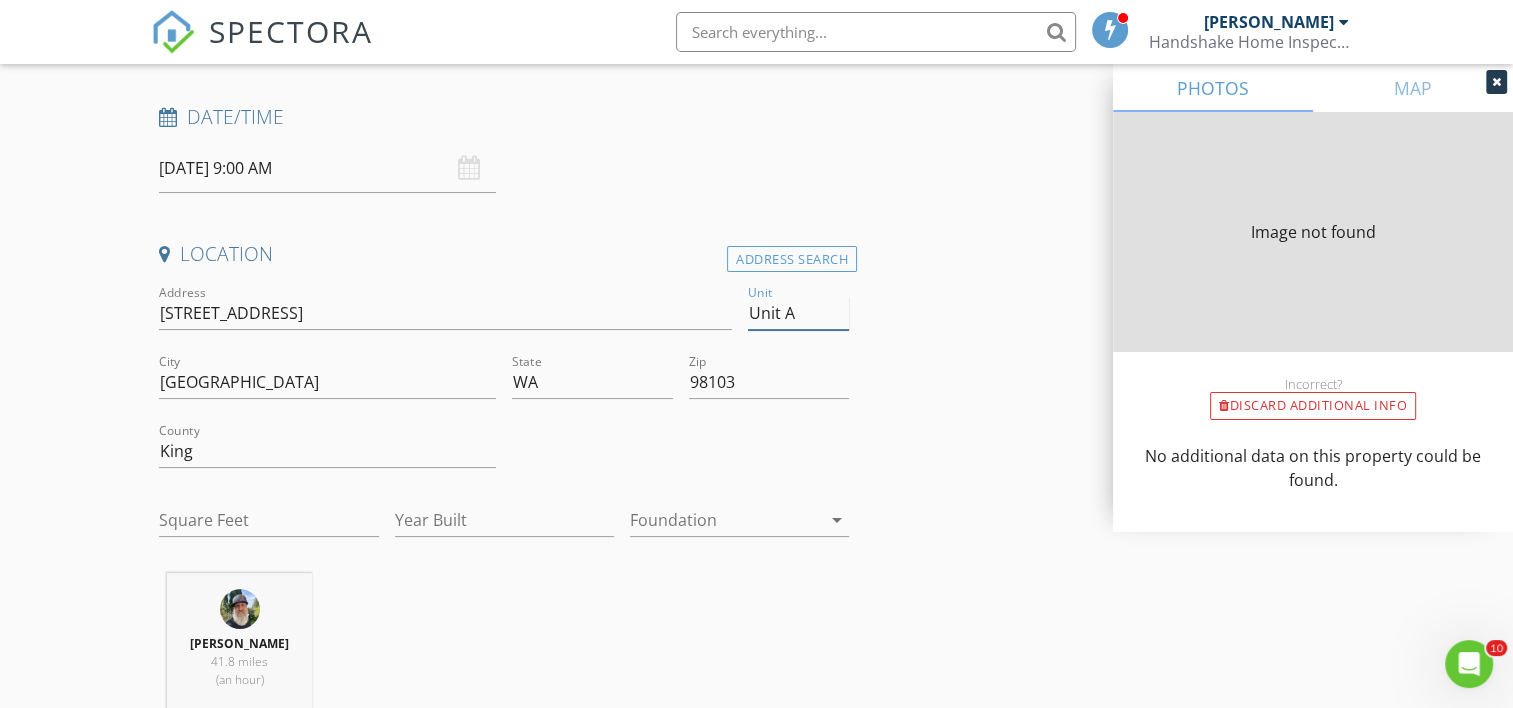 type on "1718" 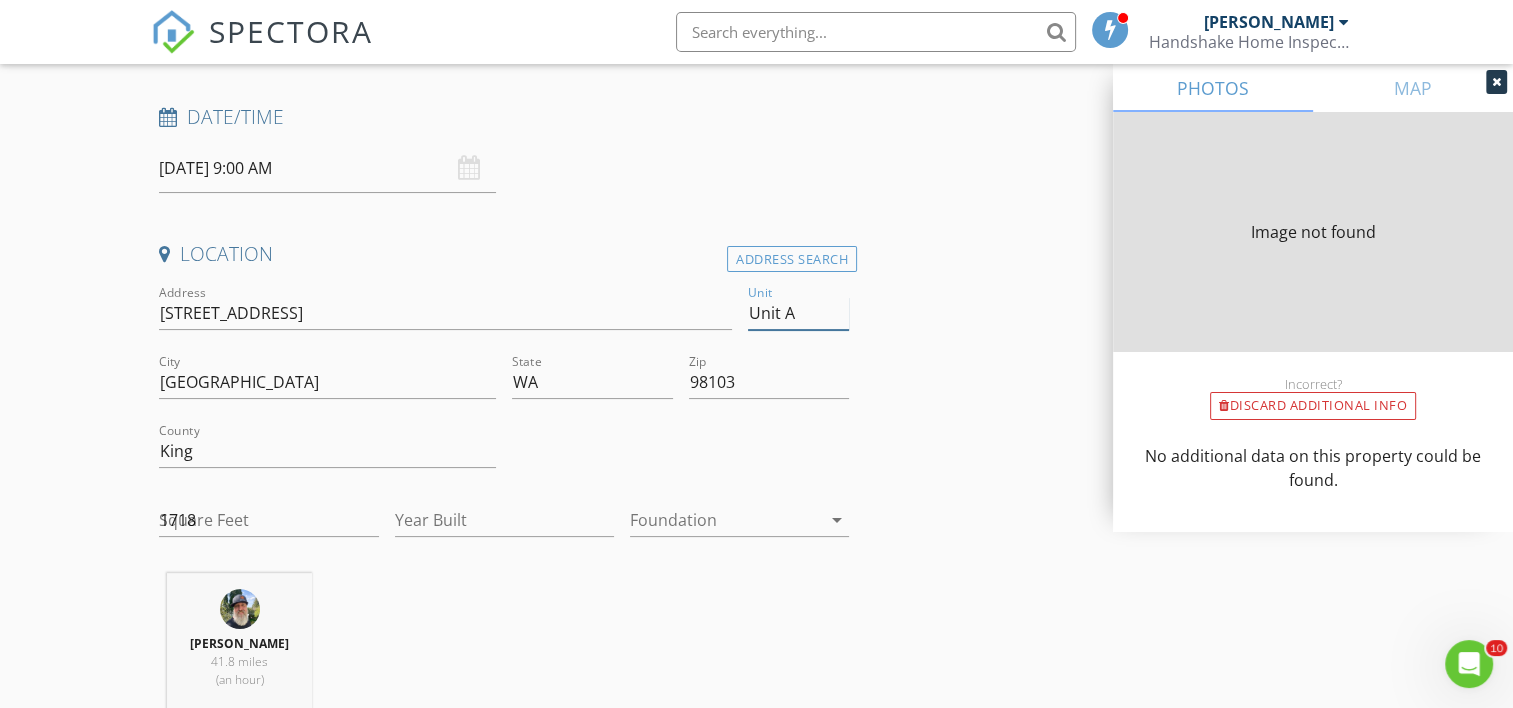type on "2004" 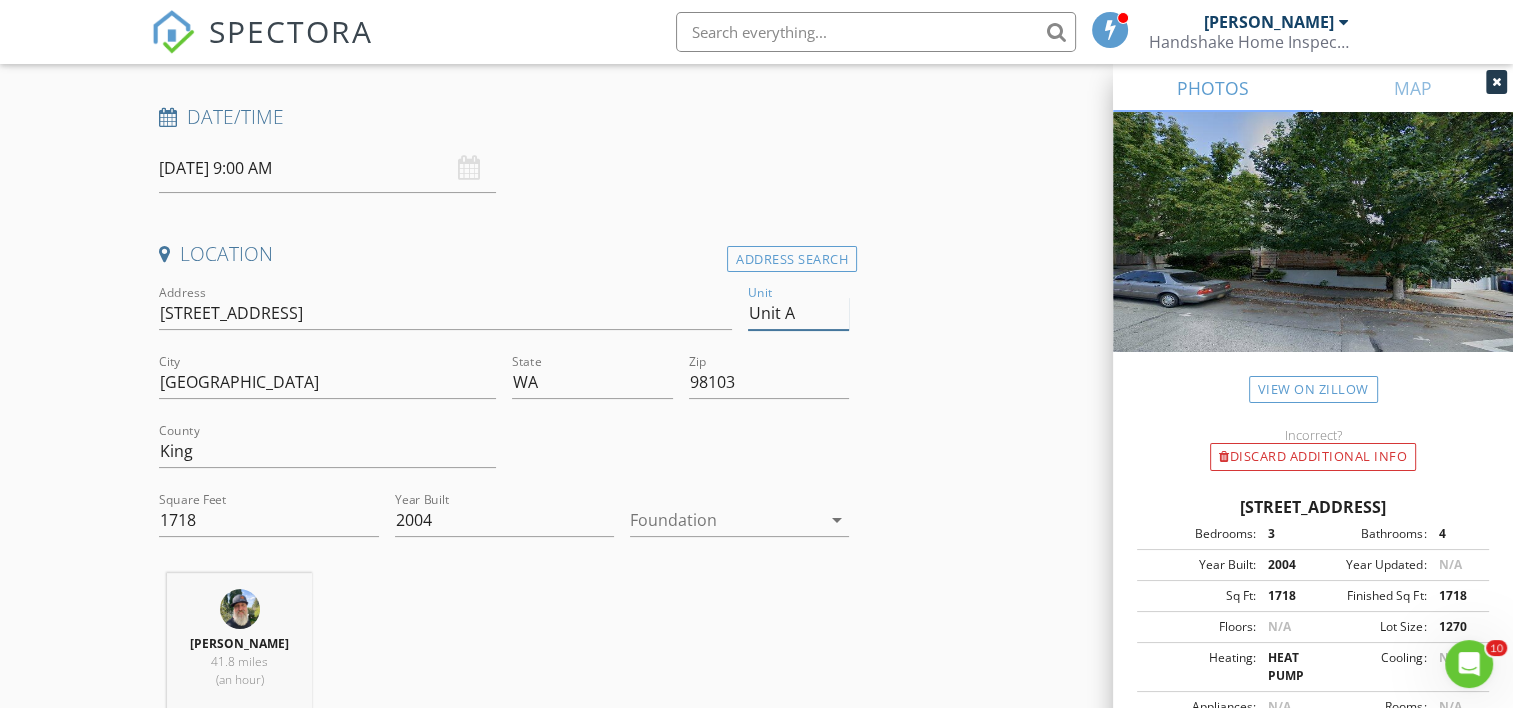 type on "Unit A" 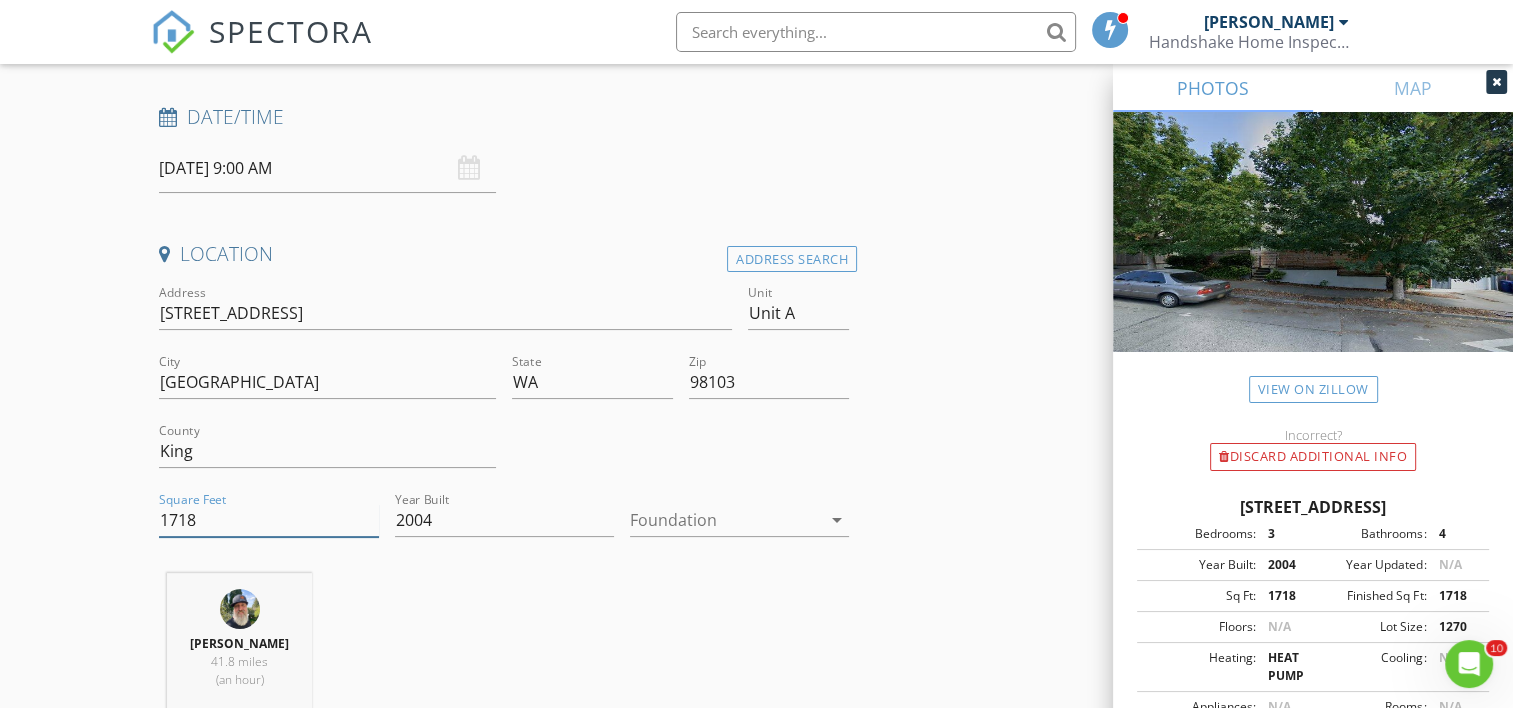 click on "1718" at bounding box center [268, 520] 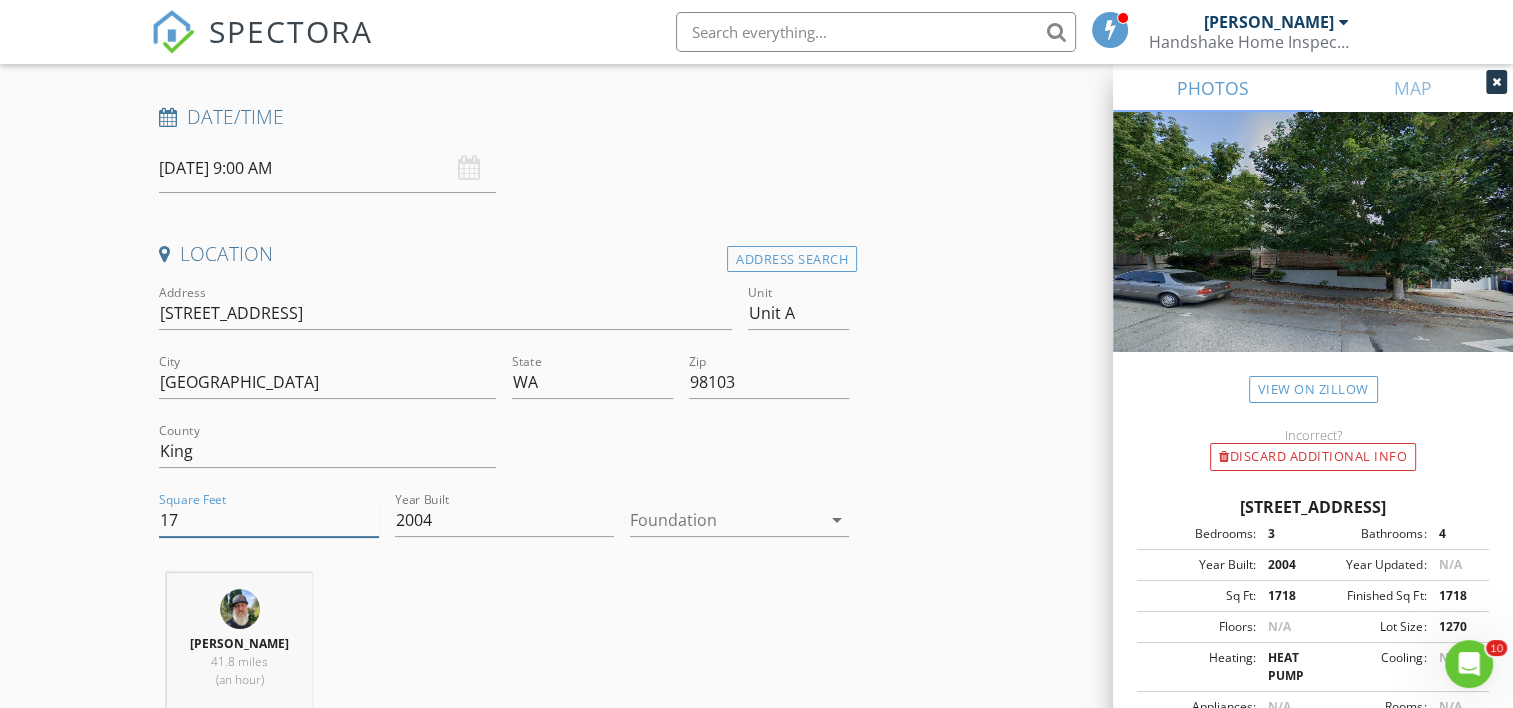 type on "1" 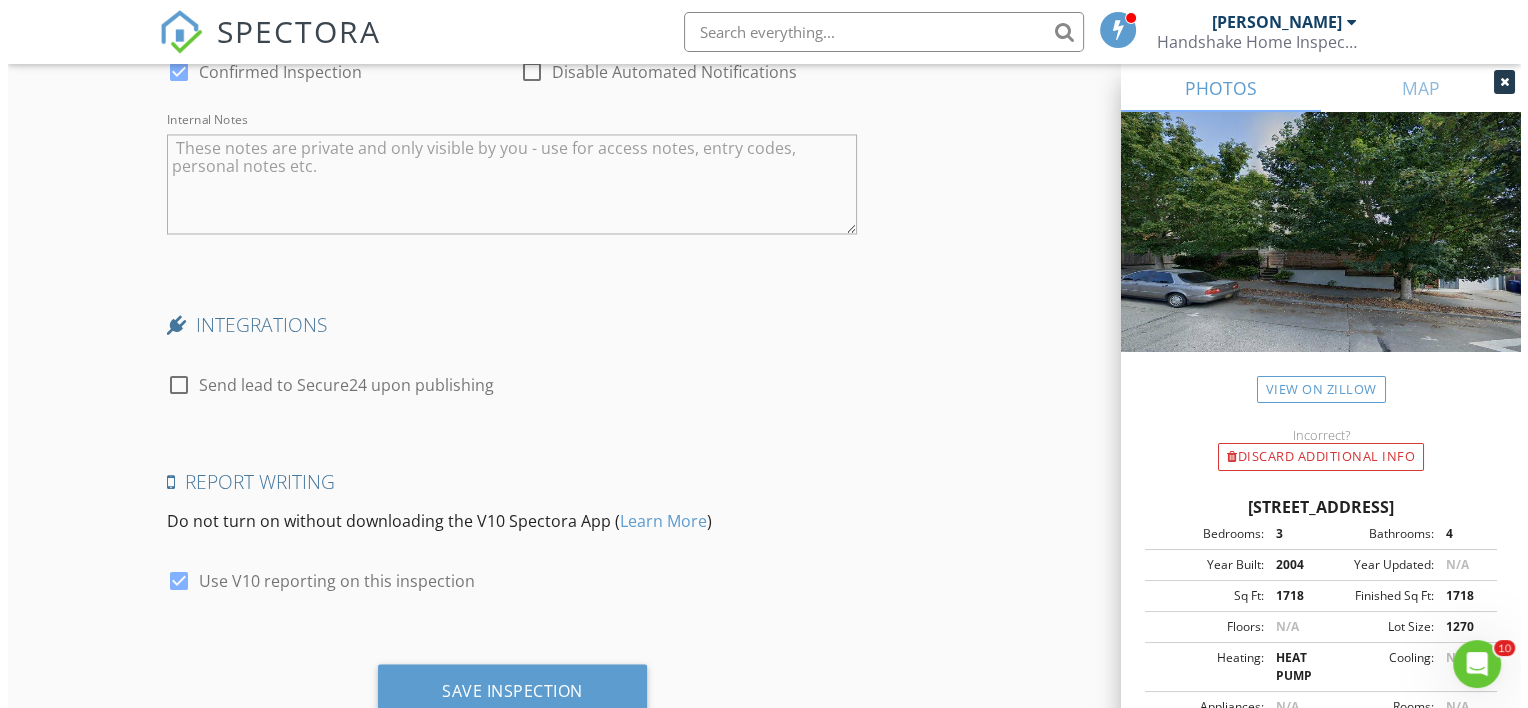 scroll, scrollTop: 3469, scrollLeft: 0, axis: vertical 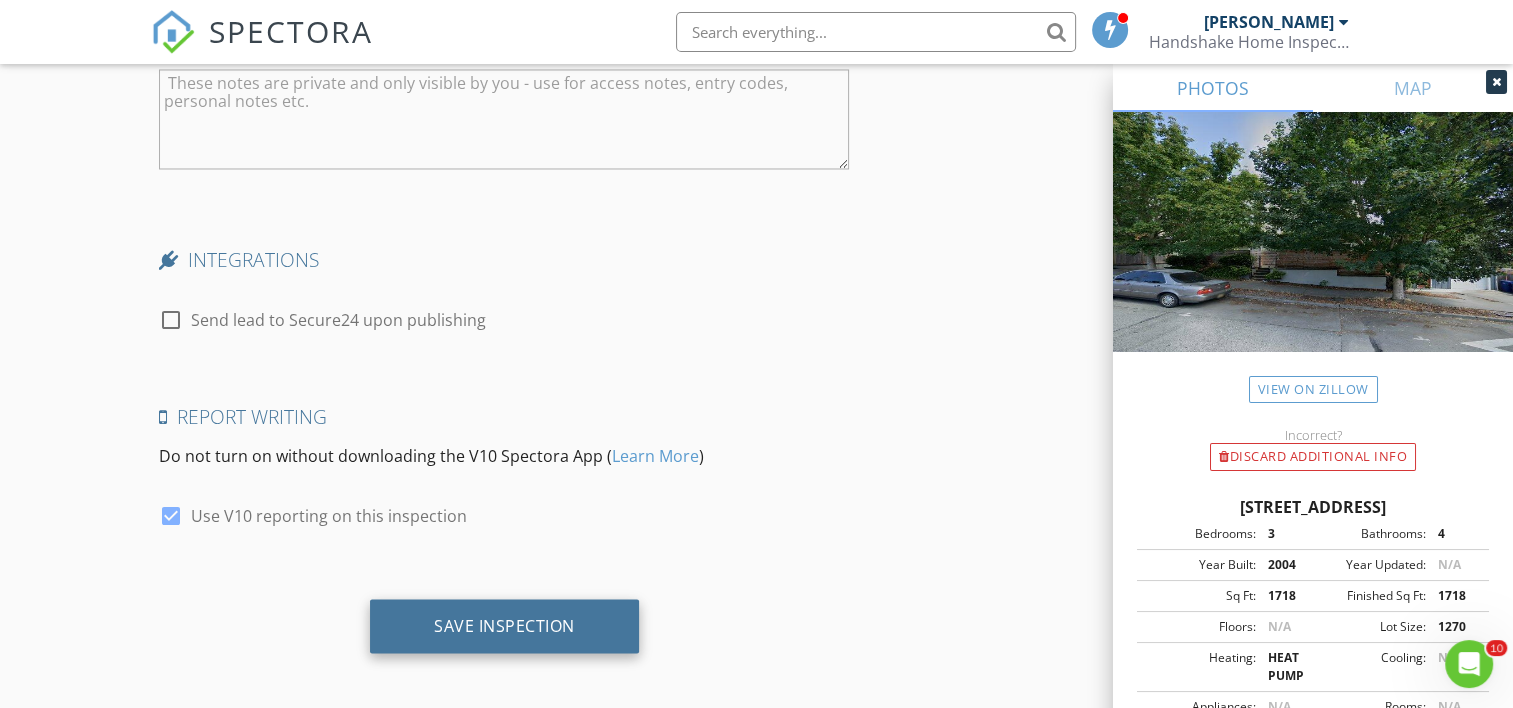 type on "1449" 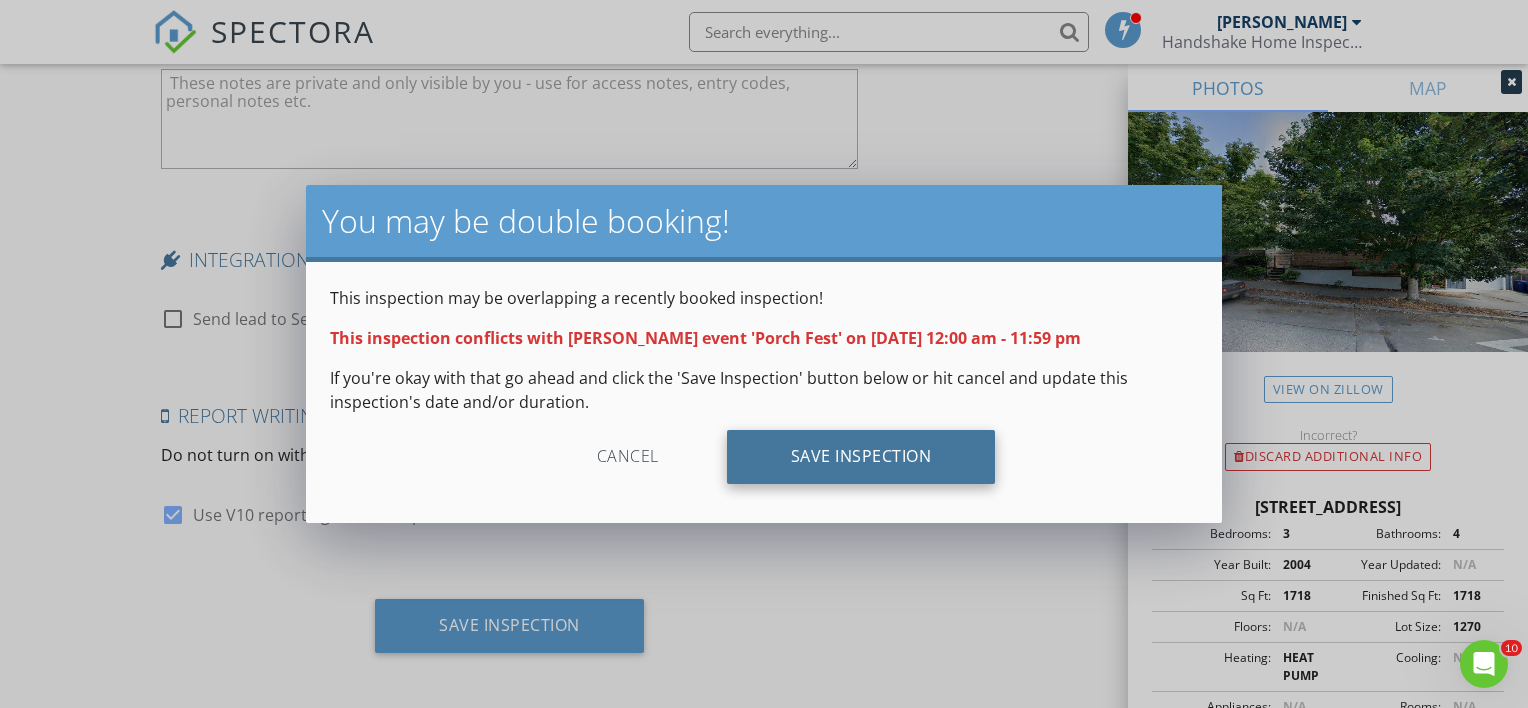 click on "Save Inspection" at bounding box center [861, 457] 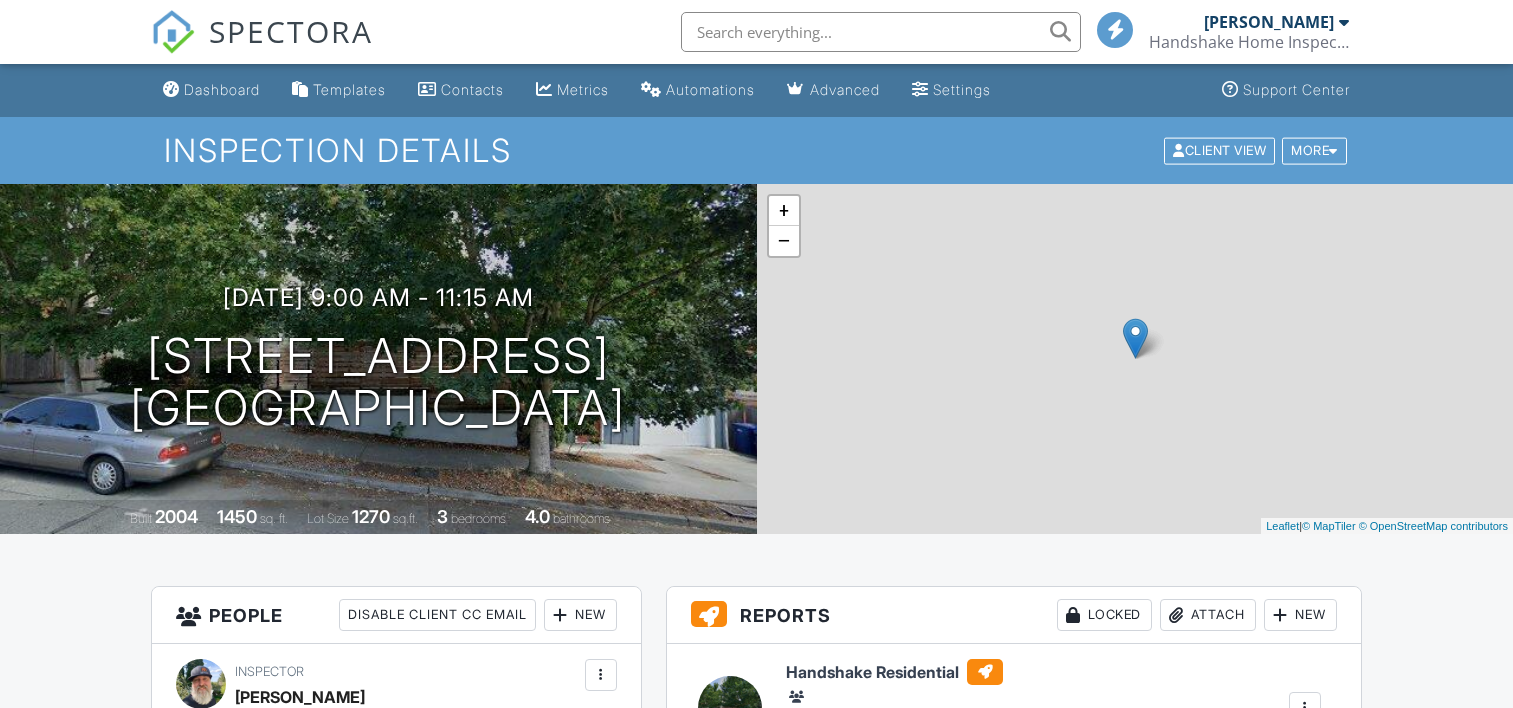 scroll, scrollTop: 0, scrollLeft: 0, axis: both 